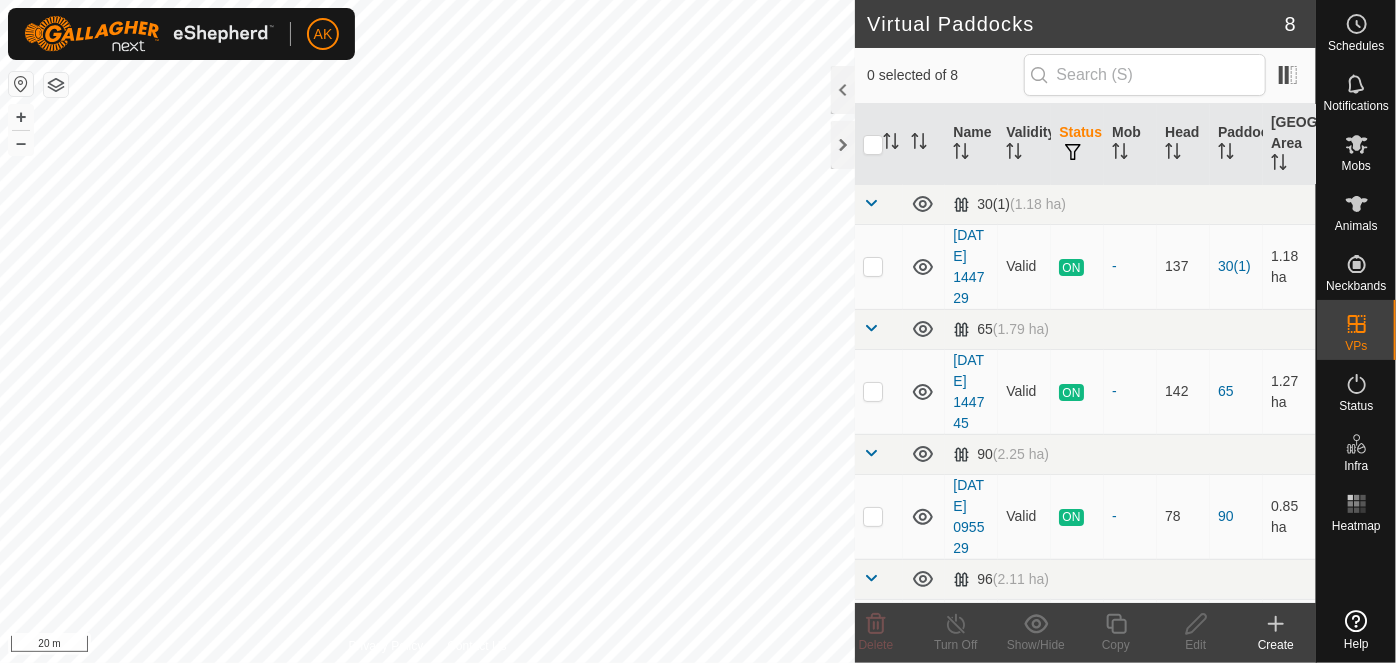 scroll, scrollTop: 0, scrollLeft: 0, axis: both 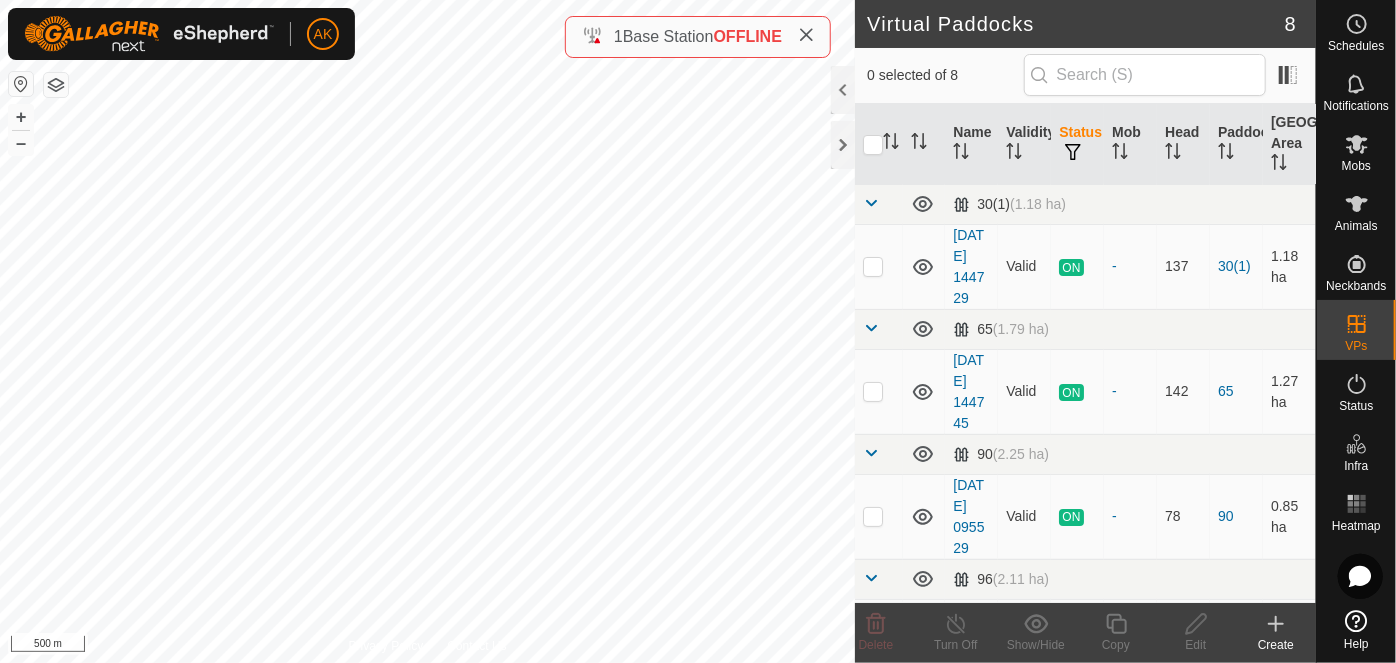 click on "AK Schedules Notifications Mobs Animals Neckbands VPs Status Infra Heatmap Help Virtual Paddocks 8 0 selected of 8     Name   Validity   Status   Mob   Head   Paddock   Grazing Area   30(1)   (1.18 ha) [DATE] 144729  Valid  ON  -   137   30(1)   1.18 ha   65   (1.79 ha) [DATE] 144745  Valid  ON  -   142   65   1.27 ha   90   (2.25 ha) [DATE] 095529  [GEOGRAPHIC_DATA]  ON  -   78   90   0.85 ha   96   (2.11 ha) [DATE] 144845  [GEOGRAPHIC_DATA]  ON  -   79   96   0.29 ha   97   (2.35 ha) [DATE] 144923  Valid  ON  -   77   97   2.26 ha   Back Corner   (18.42 ha) [DATE] 095613  Valid  ON  -   163   Back Corner   17.14 [GEOGRAPHIC_DATA]   (28.87 ha) [DATE] 111241  Valid  ON  -   64   [GEOGRAPHIC_DATA]   28.82 ha  [DATE] 162106  Valid  OFF  -   0   [GEOGRAPHIC_DATA]   16.83 ha  Delete  Turn Off   Show/Hide   Copy   Edit   Create  Privacy Policy Contact Us
WP 91
Type:   trough
Capacity:  100L
Water Level:  100%
Drinkable:  Yes
+ – ⇧ i 1" at bounding box center (698, 331) 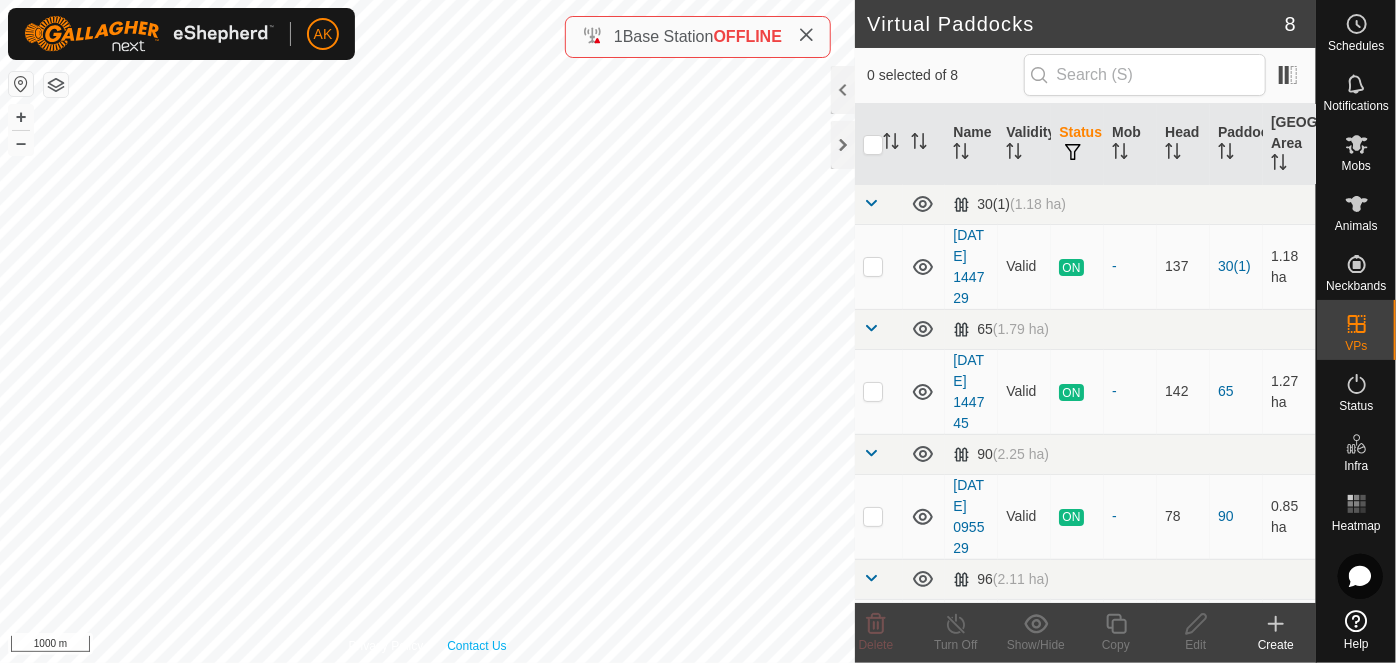 click on "Privacy Policy Contact Us
WP 91
Type:   trough
Capacity:  100L
Water Level:  100%
Drinkable:  Yes
+ – ⇧ i 1000 m" at bounding box center (427, 331) 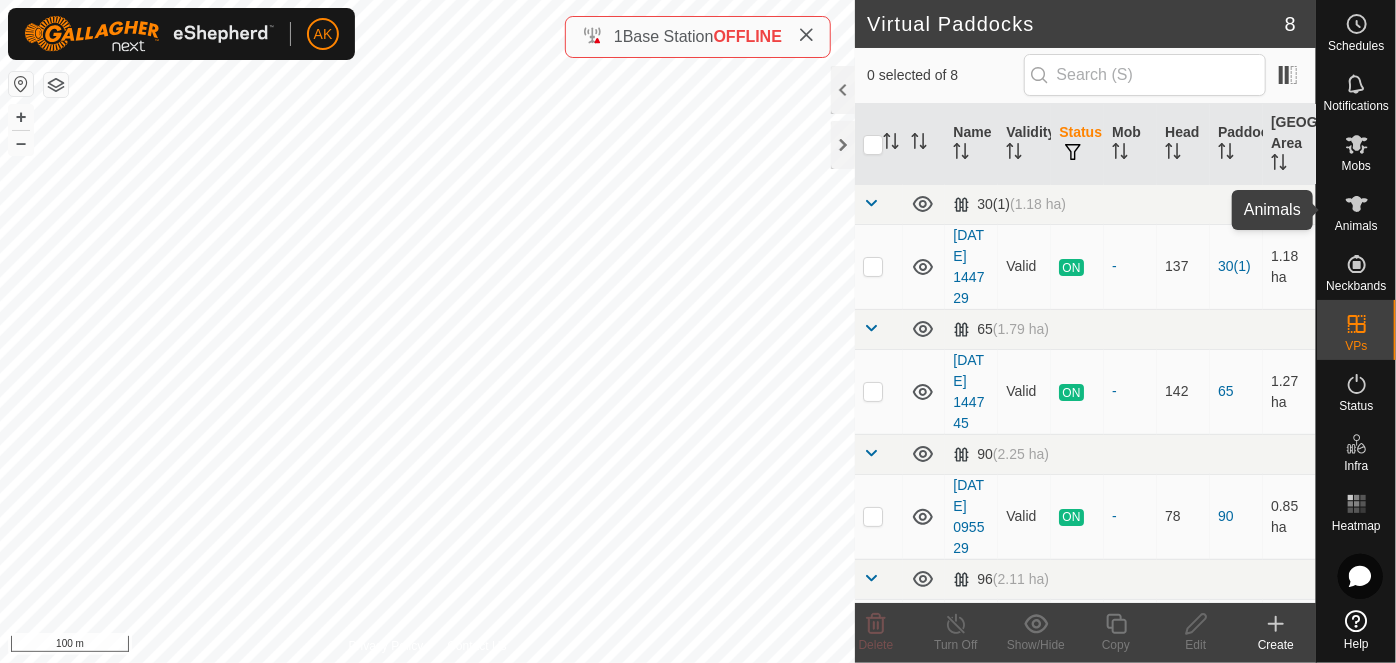 click 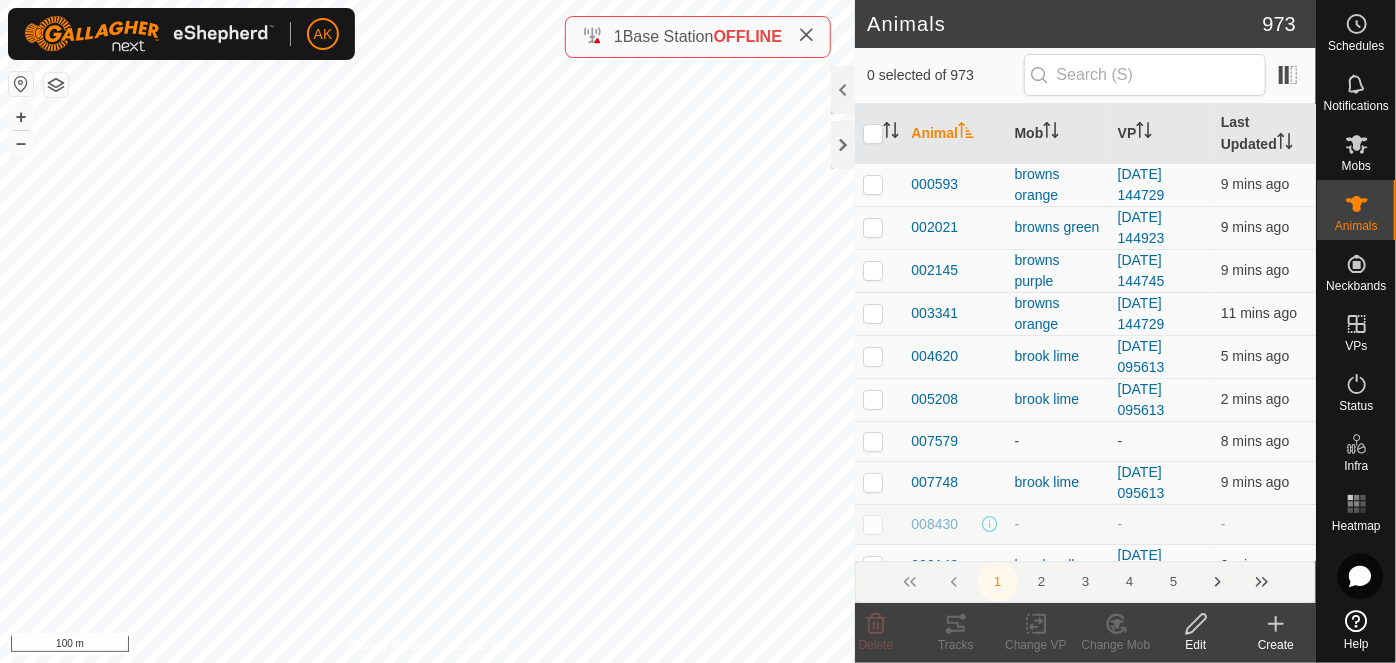 click 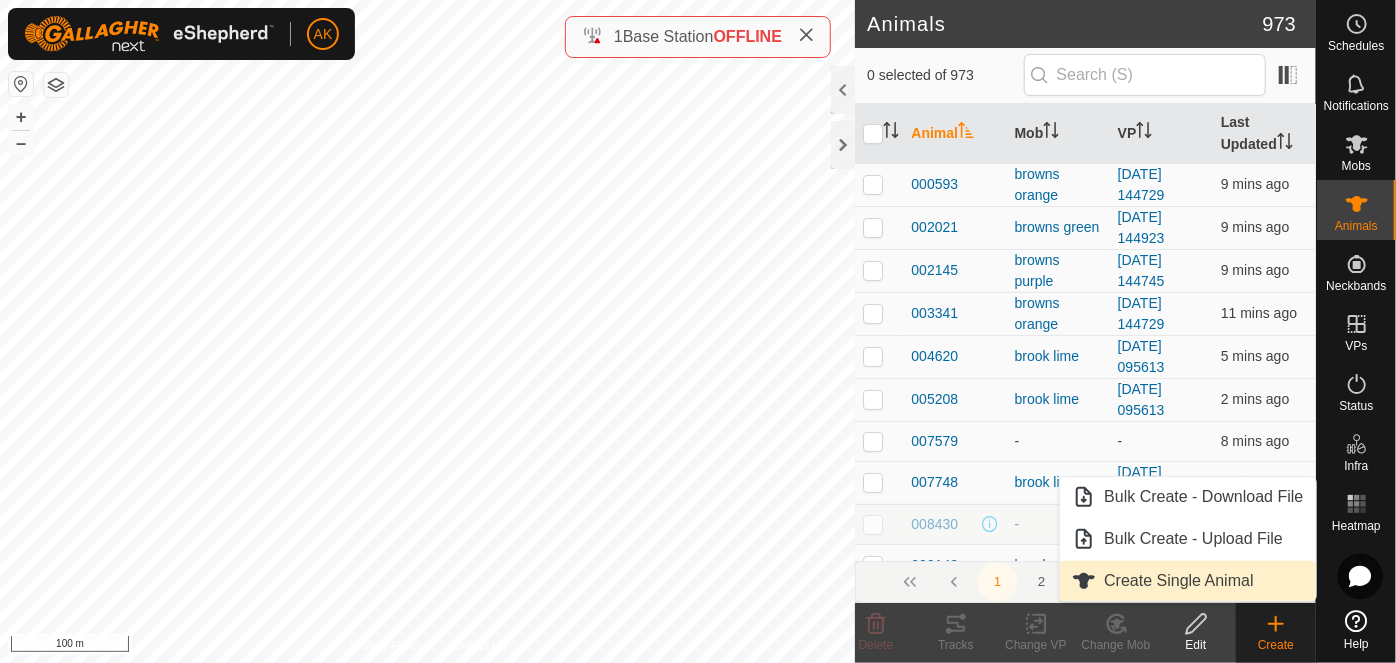 click on "Create Single Animal" at bounding box center [1187, 581] 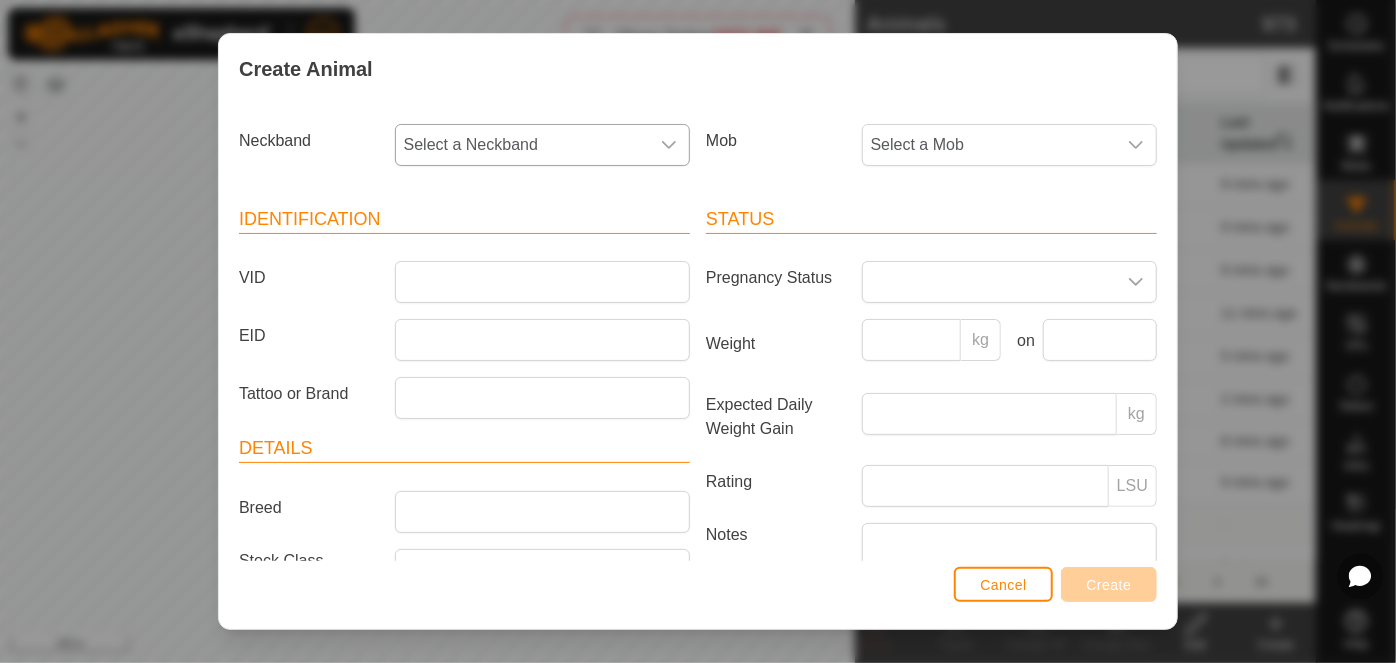 click on "Select a Neckband" at bounding box center [522, 145] 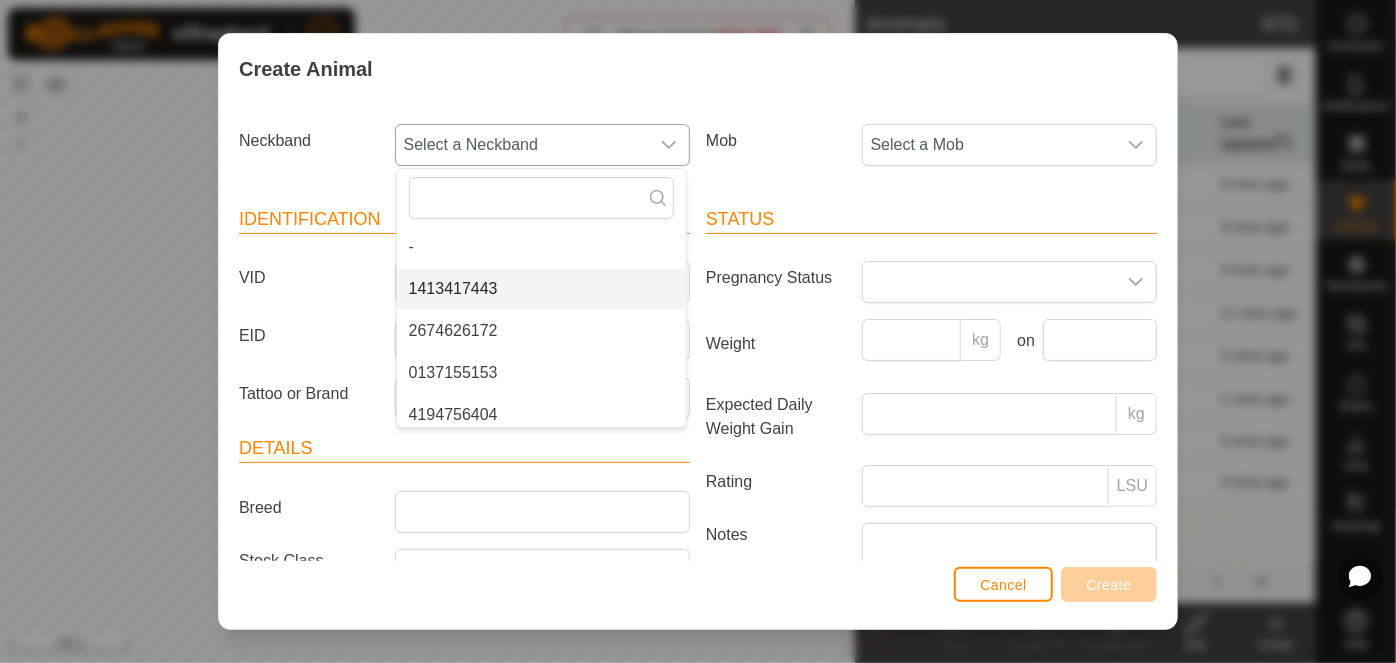 click on "1413417443" at bounding box center [541, 289] 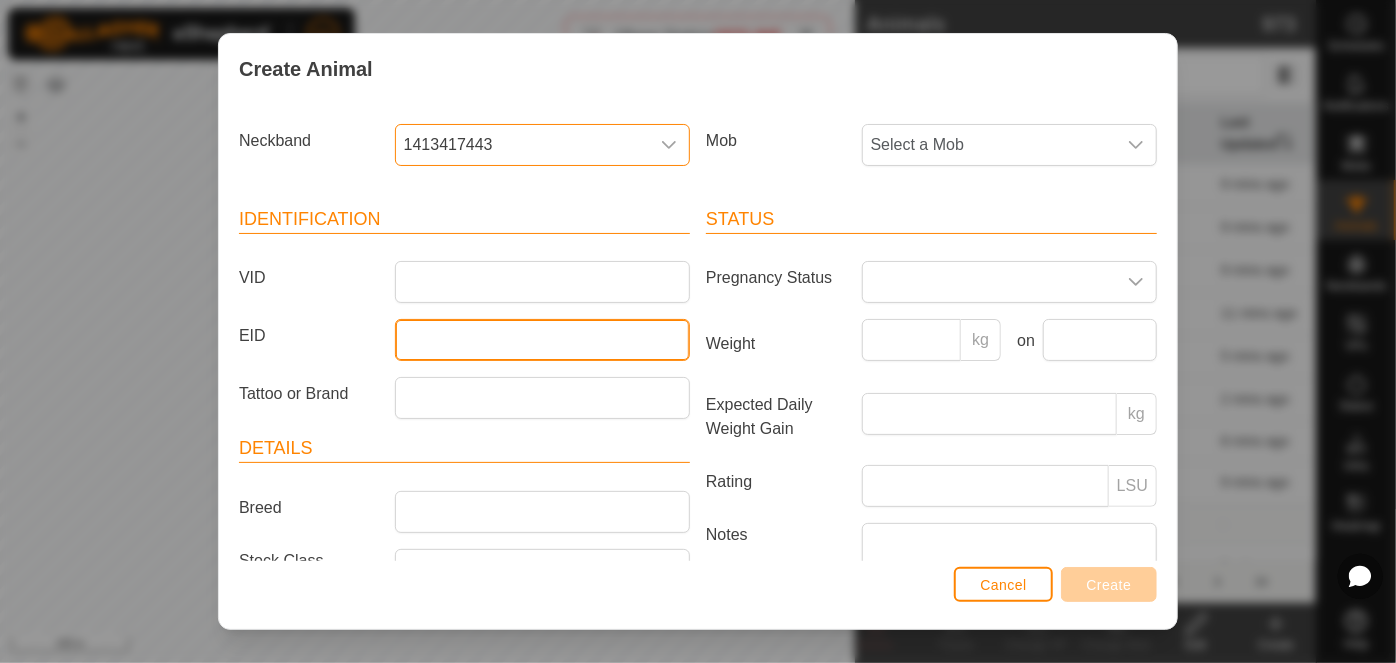 click on "EID" at bounding box center (542, 340) 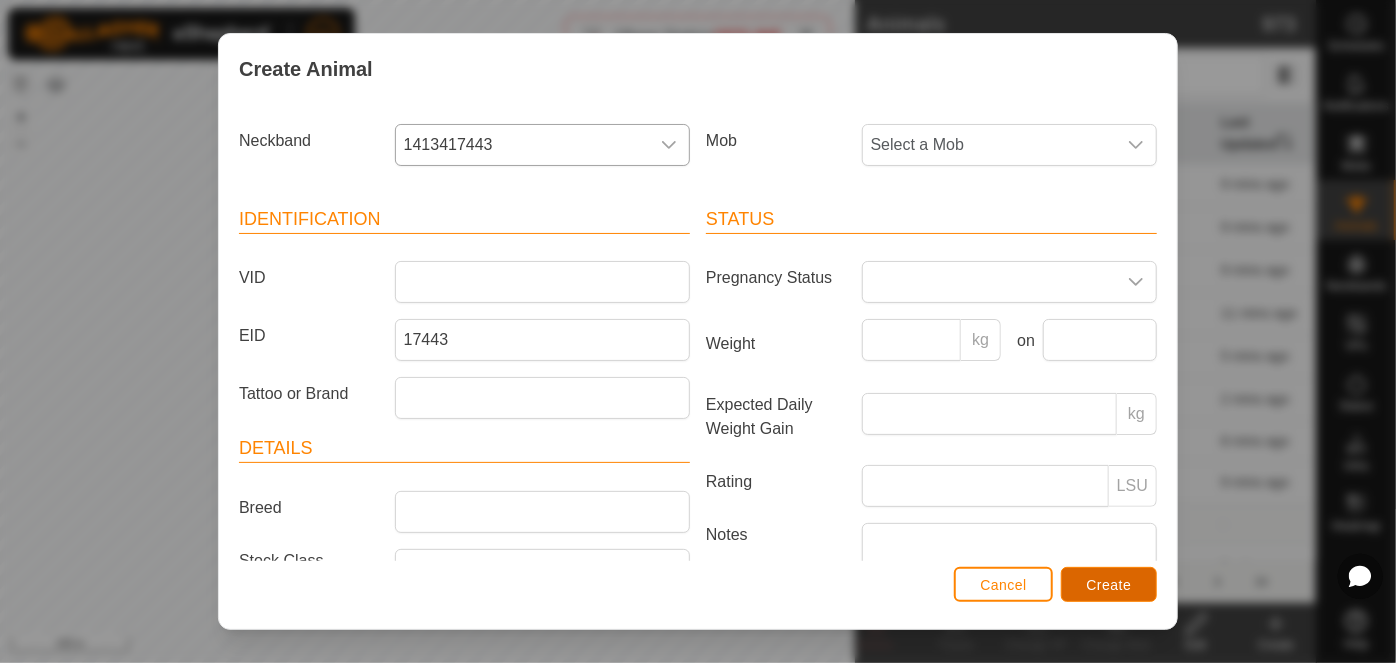click on "Create" at bounding box center [1109, 585] 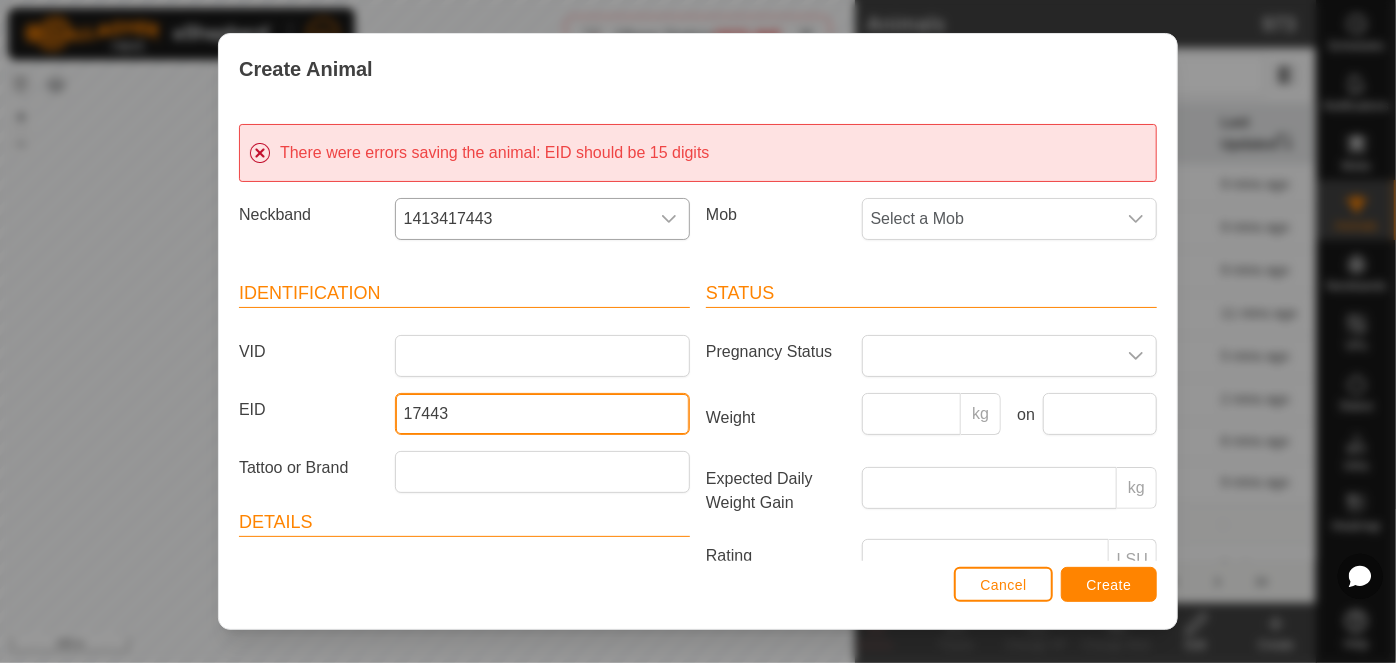 click on "17443" at bounding box center (542, 414) 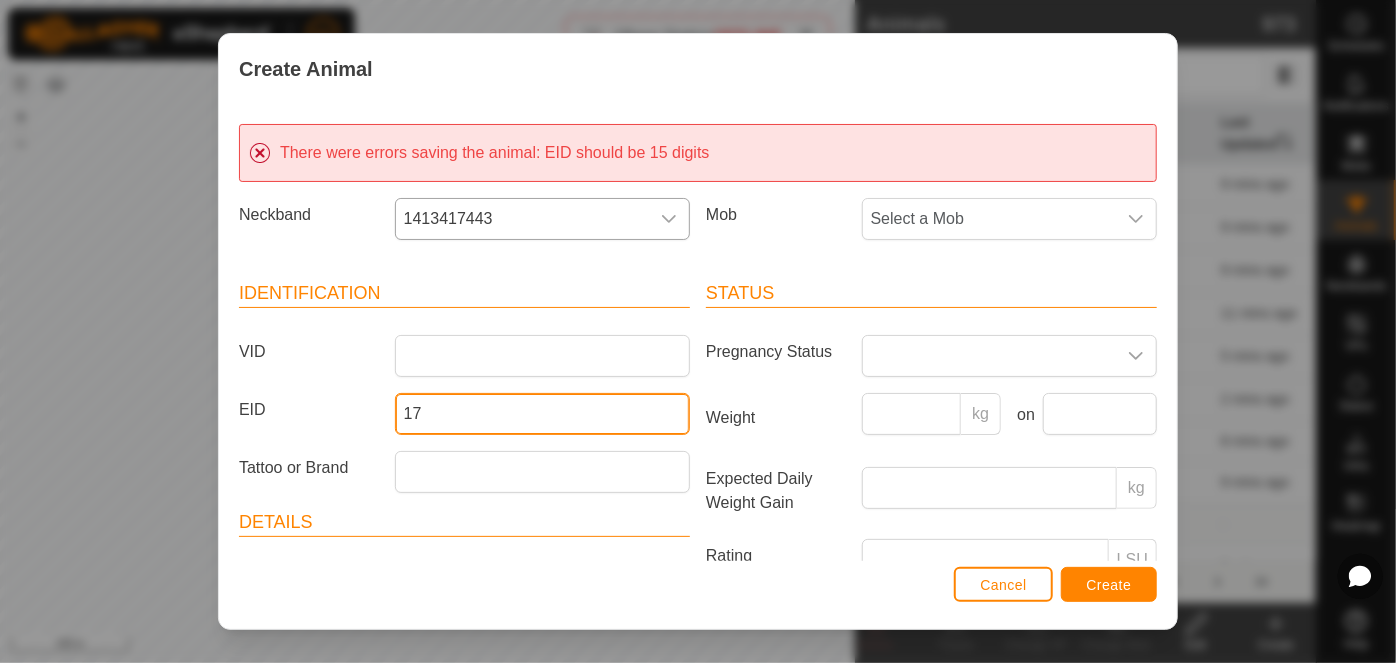 type on "1" 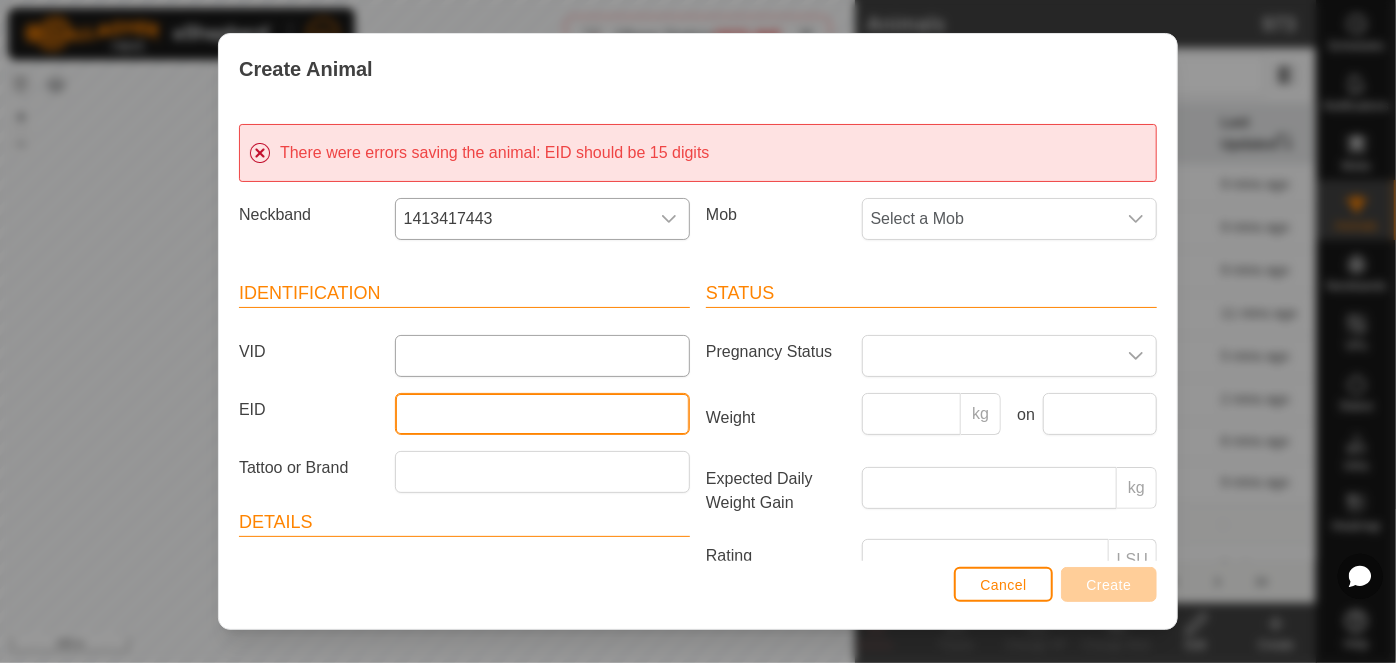 type 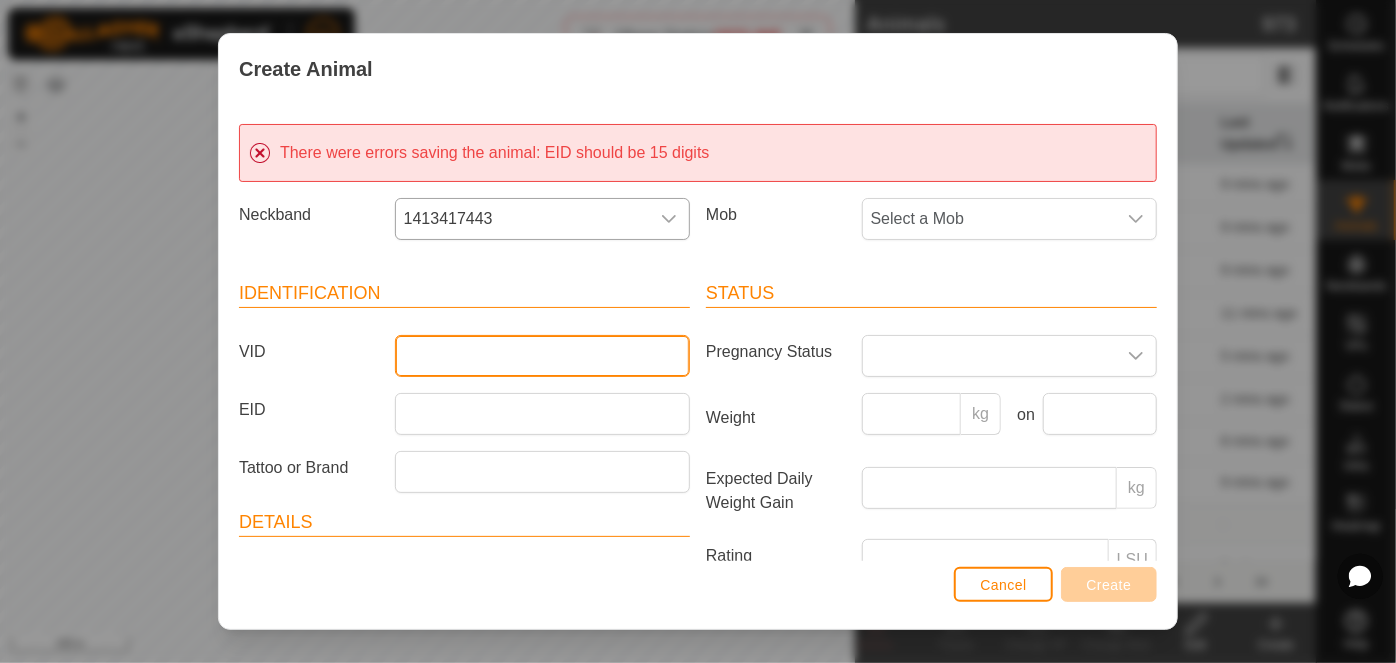 click on "VID" at bounding box center (542, 356) 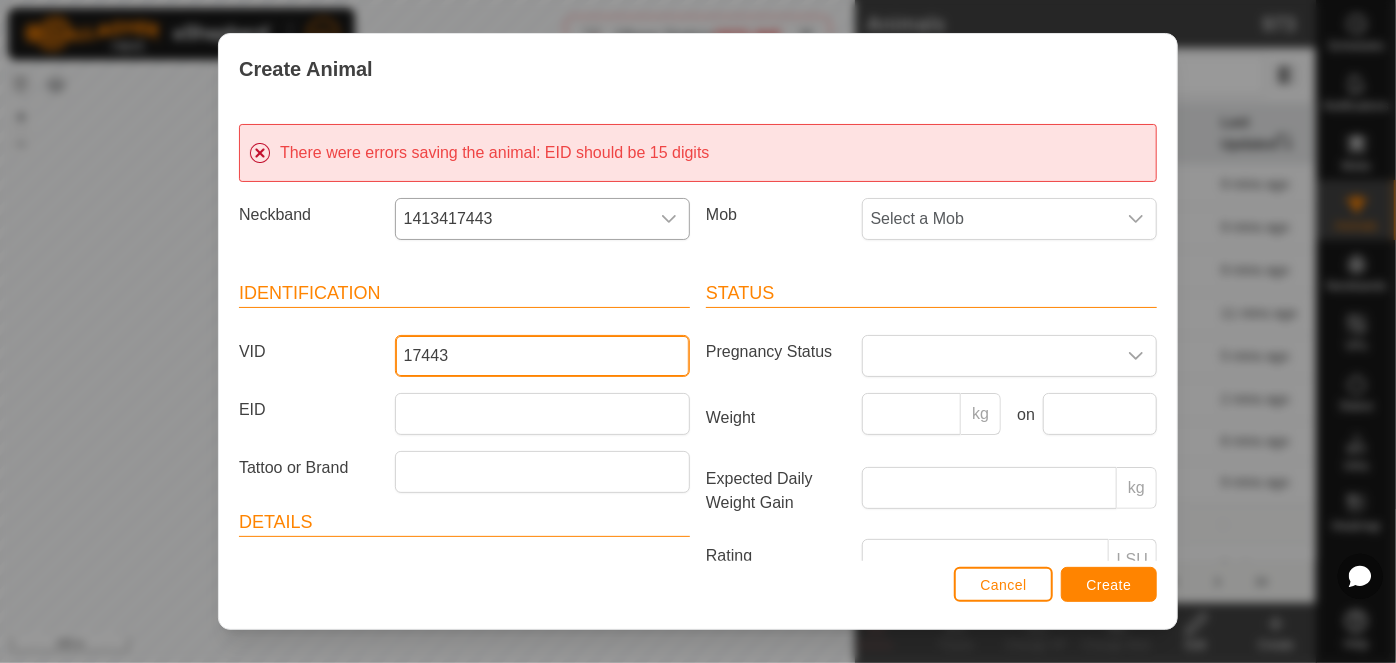 type on "17443" 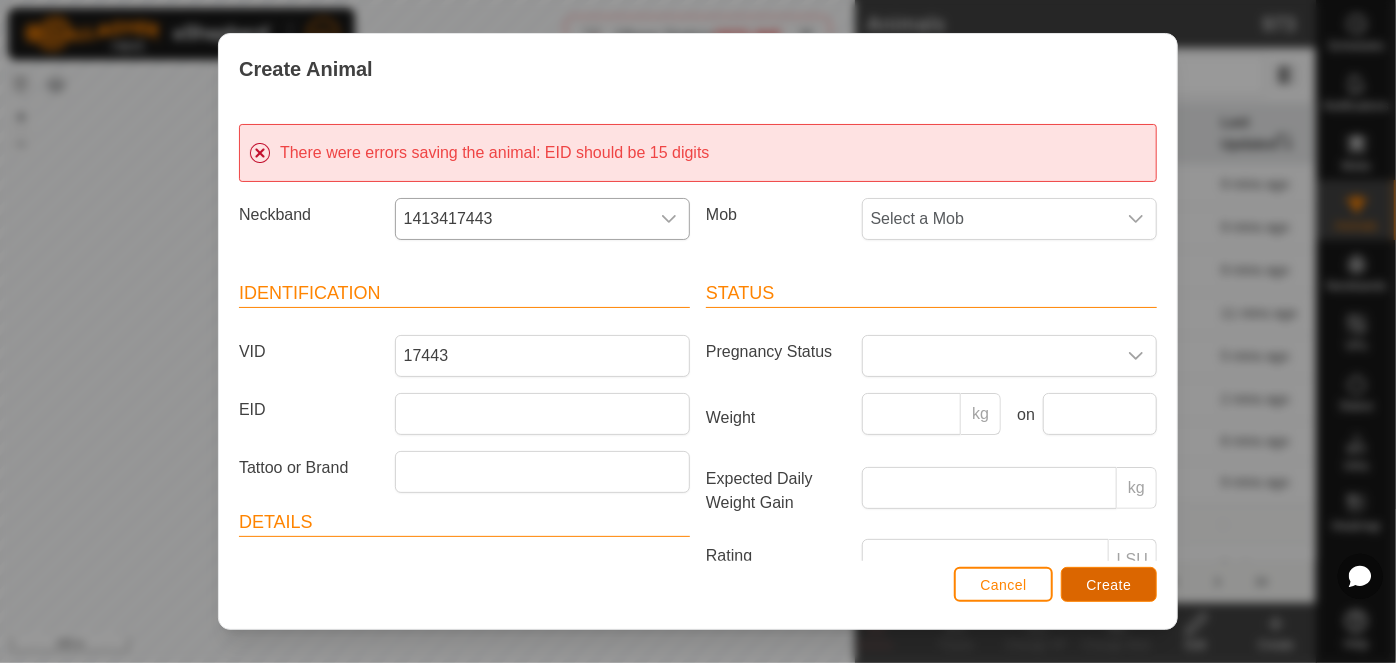 click on "Create" at bounding box center [1109, 585] 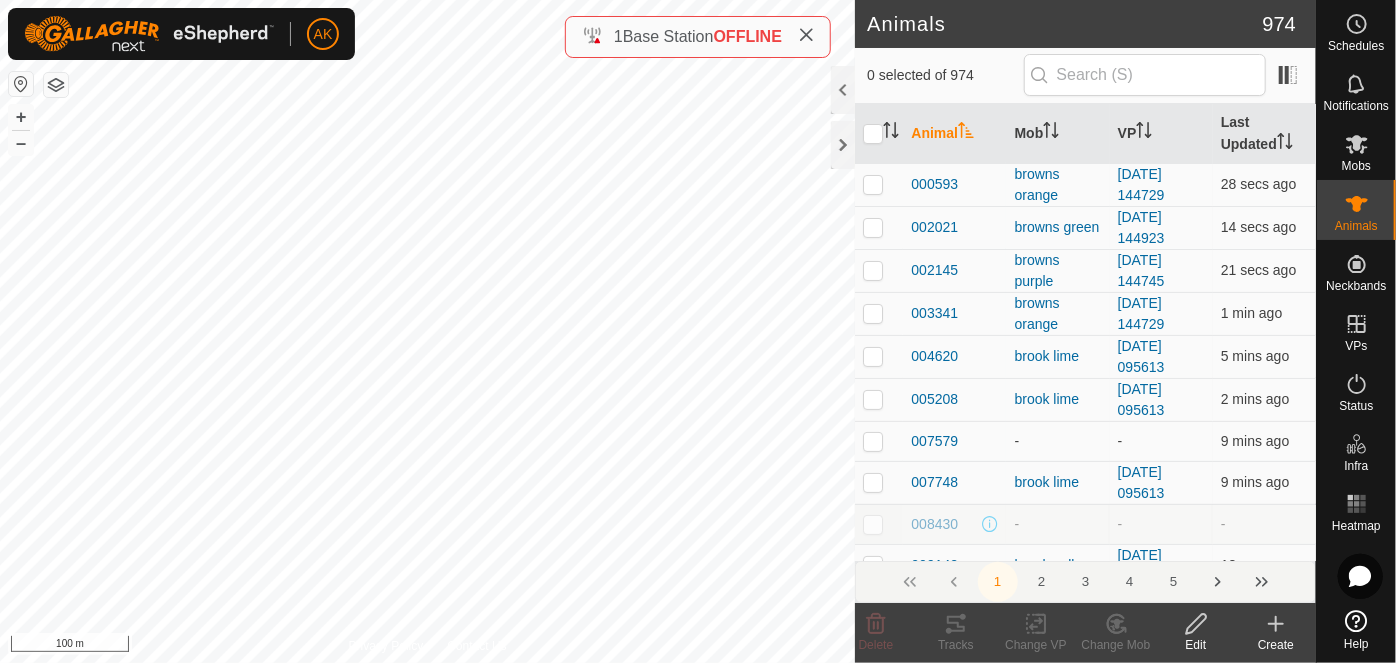 click 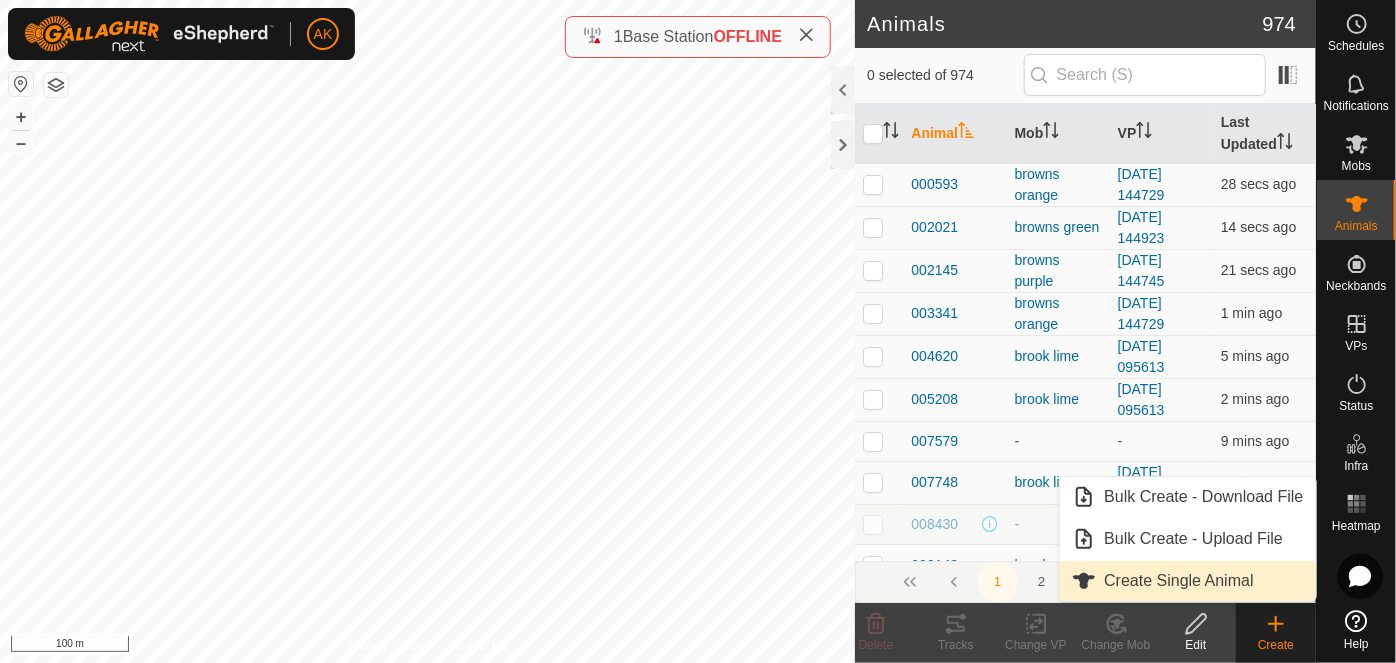 click on "Create Single Animal" at bounding box center (1178, 581) 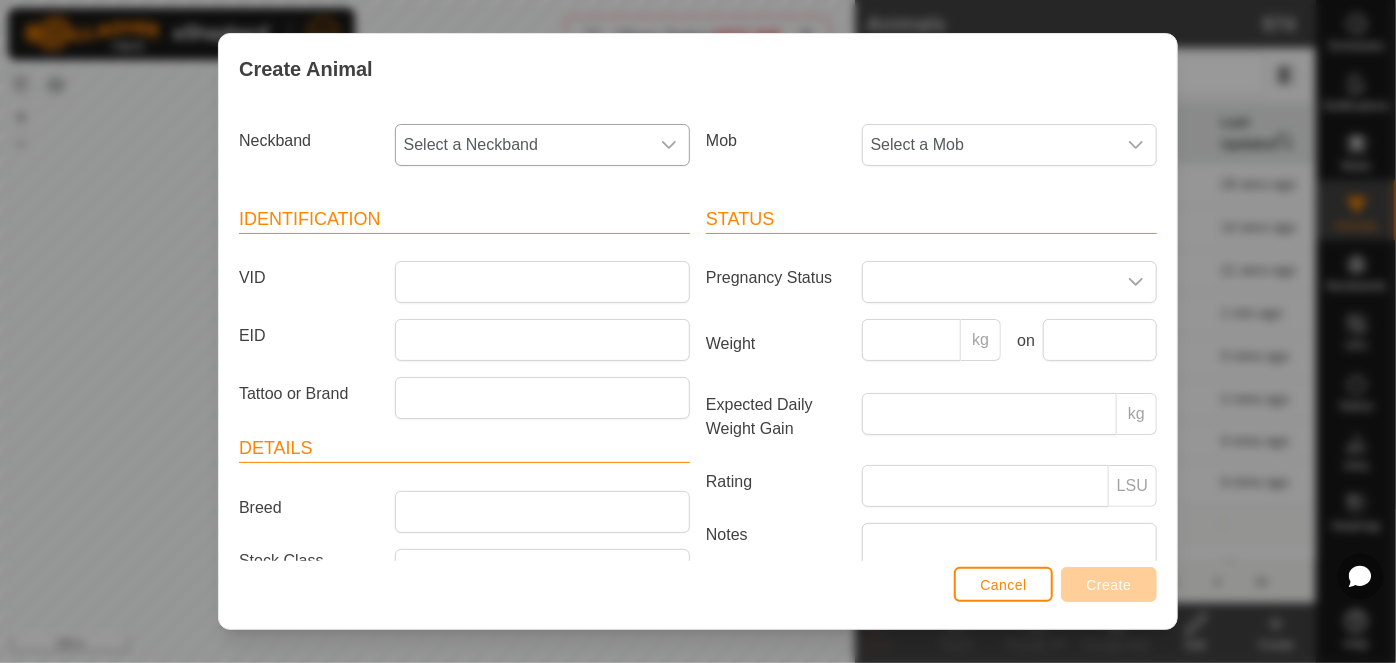 click on "Select a Neckband" at bounding box center (522, 145) 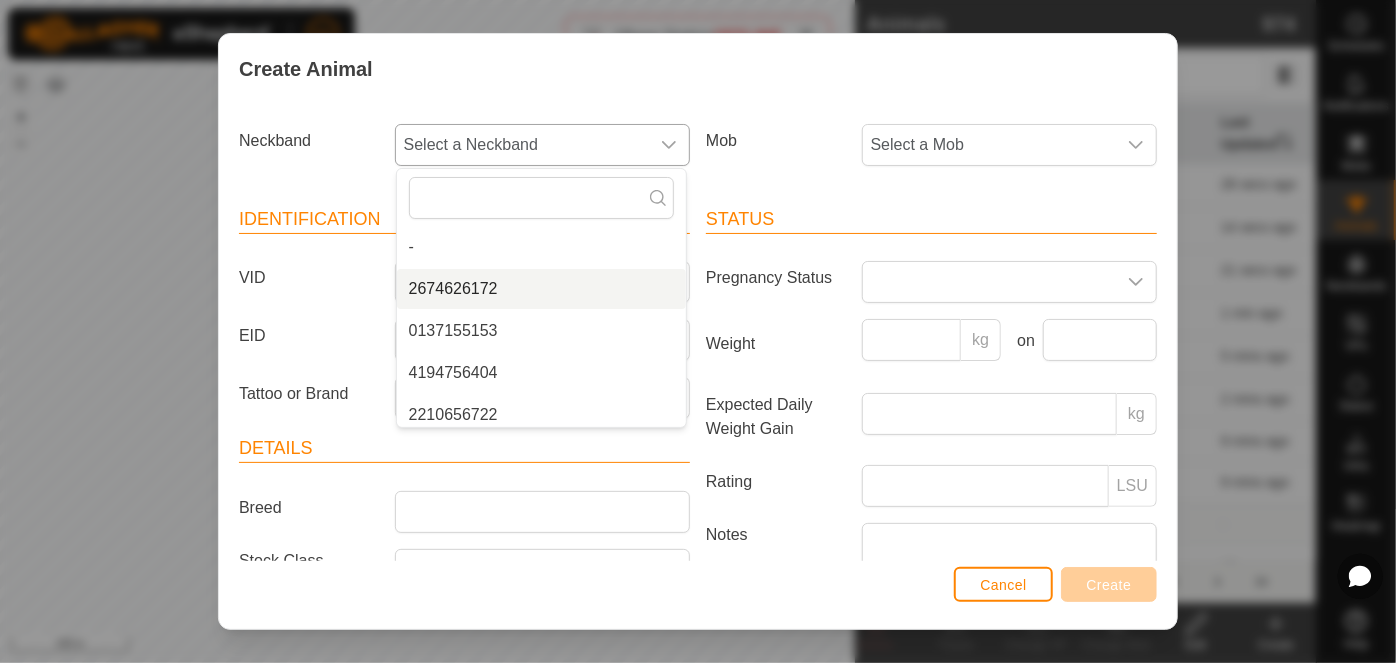 click on "2674626172" at bounding box center [541, 289] 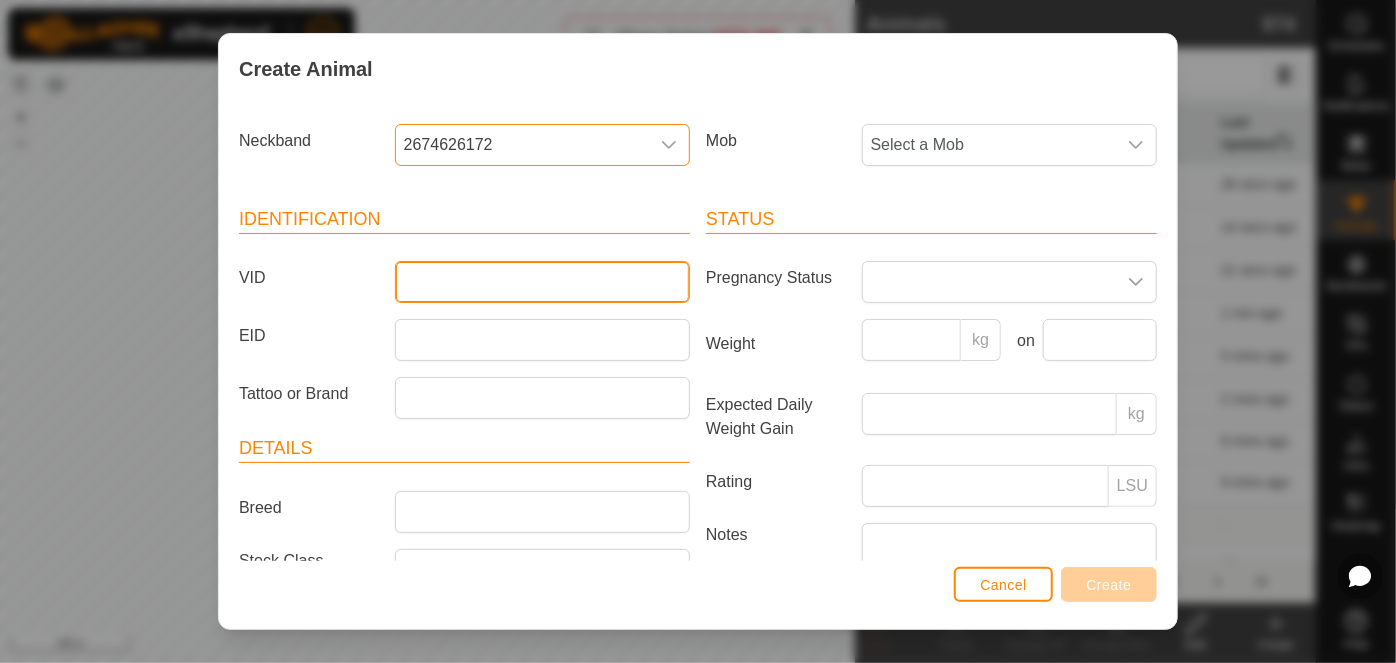 click on "VID" at bounding box center [542, 282] 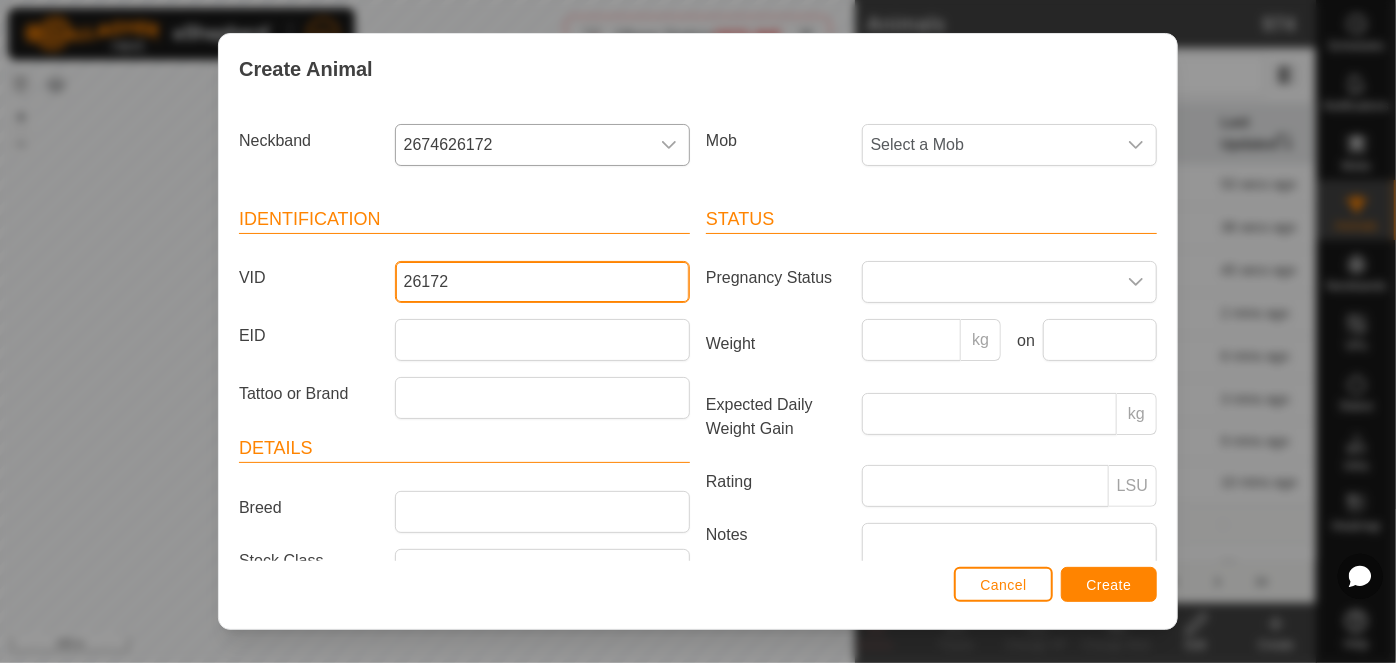 type on "26172" 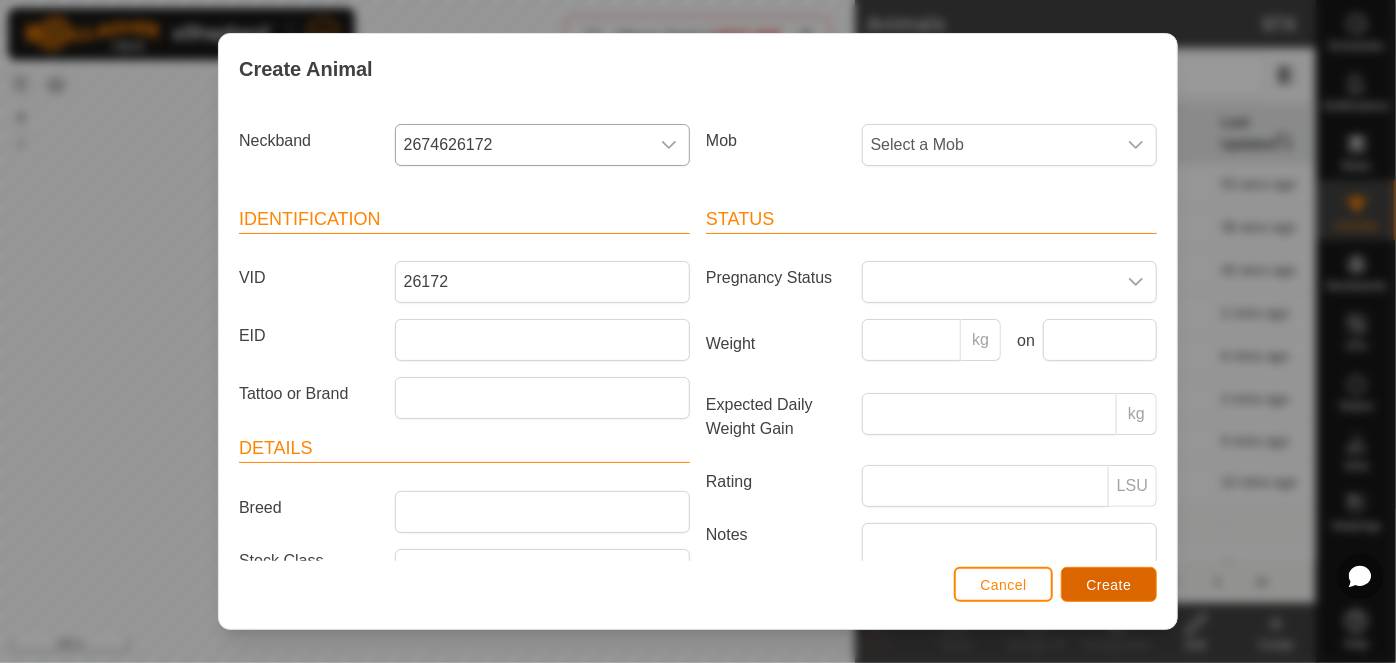 click on "Create" at bounding box center [1109, 584] 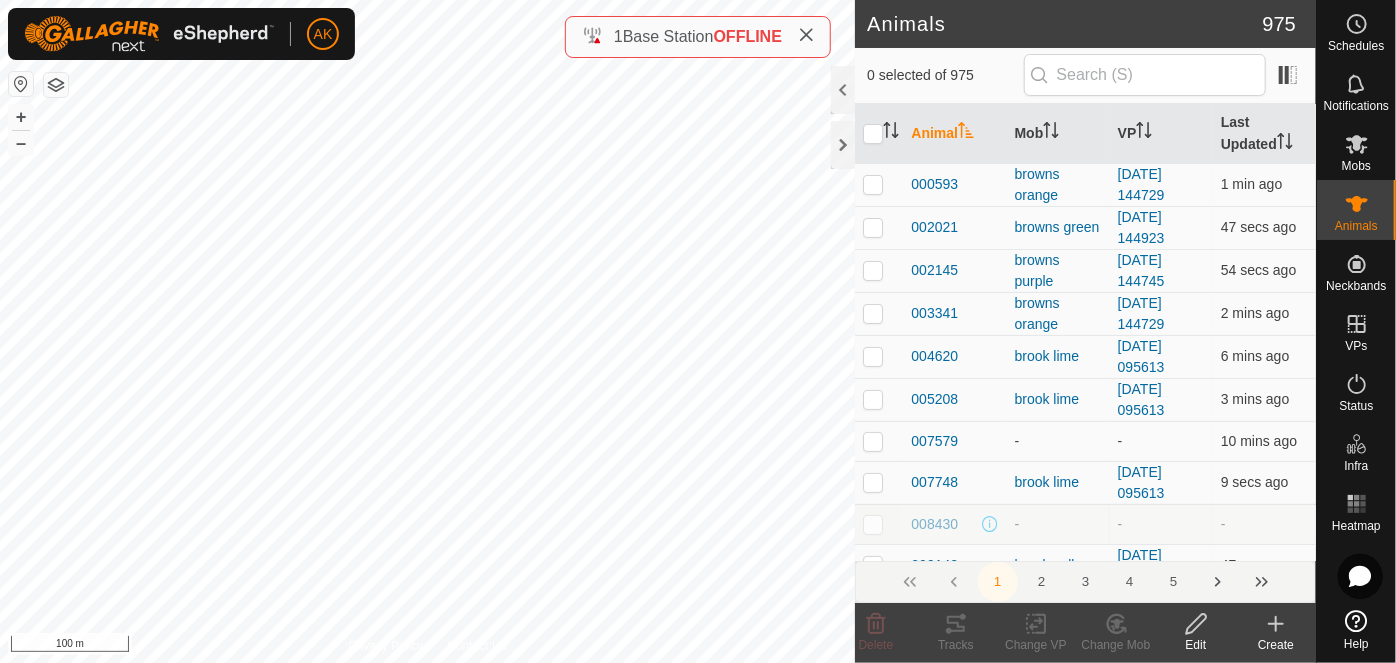 click 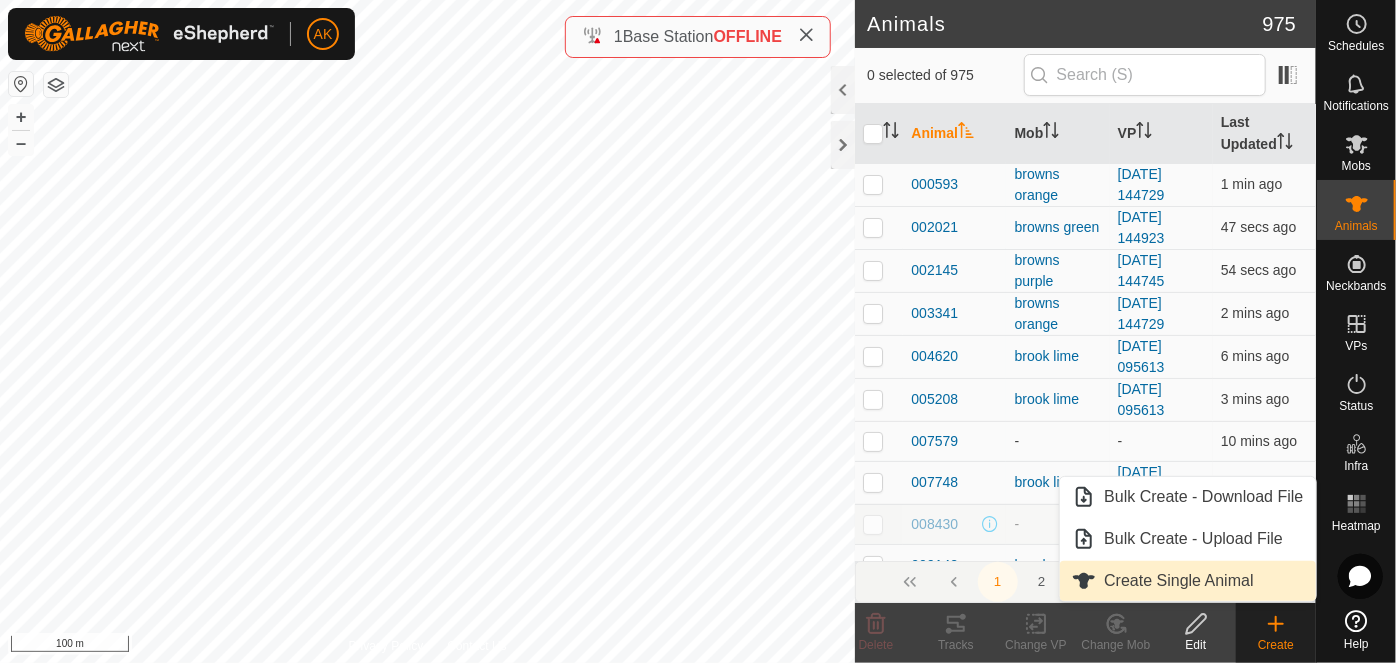click on "Create Single Animal" at bounding box center [1187, 581] 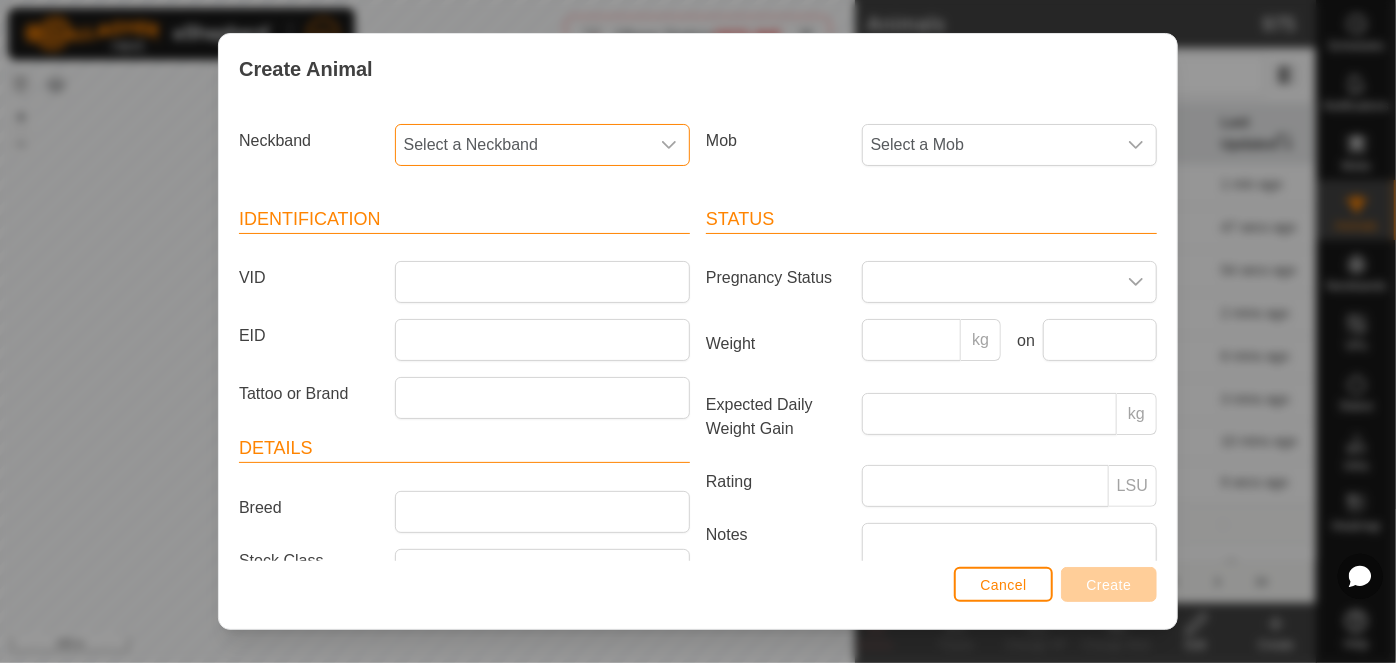 click on "Select a Neckband" at bounding box center (522, 145) 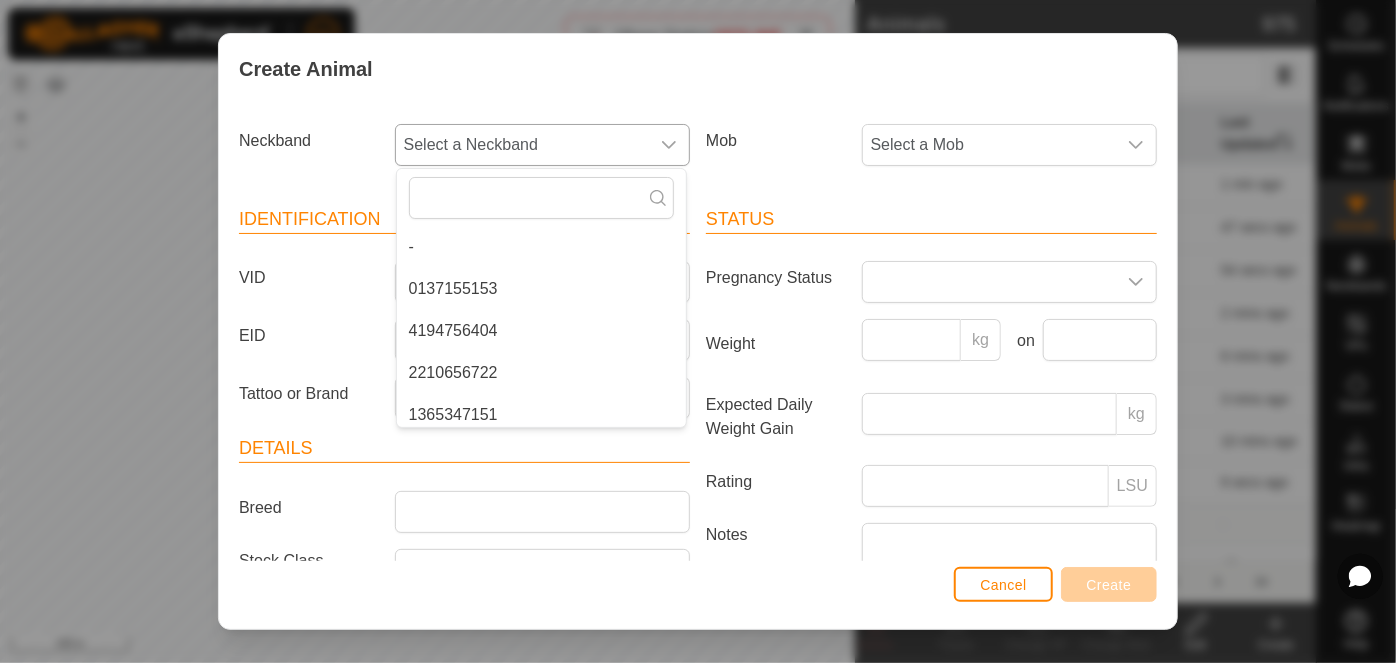 click on "0137155153" at bounding box center [541, 289] 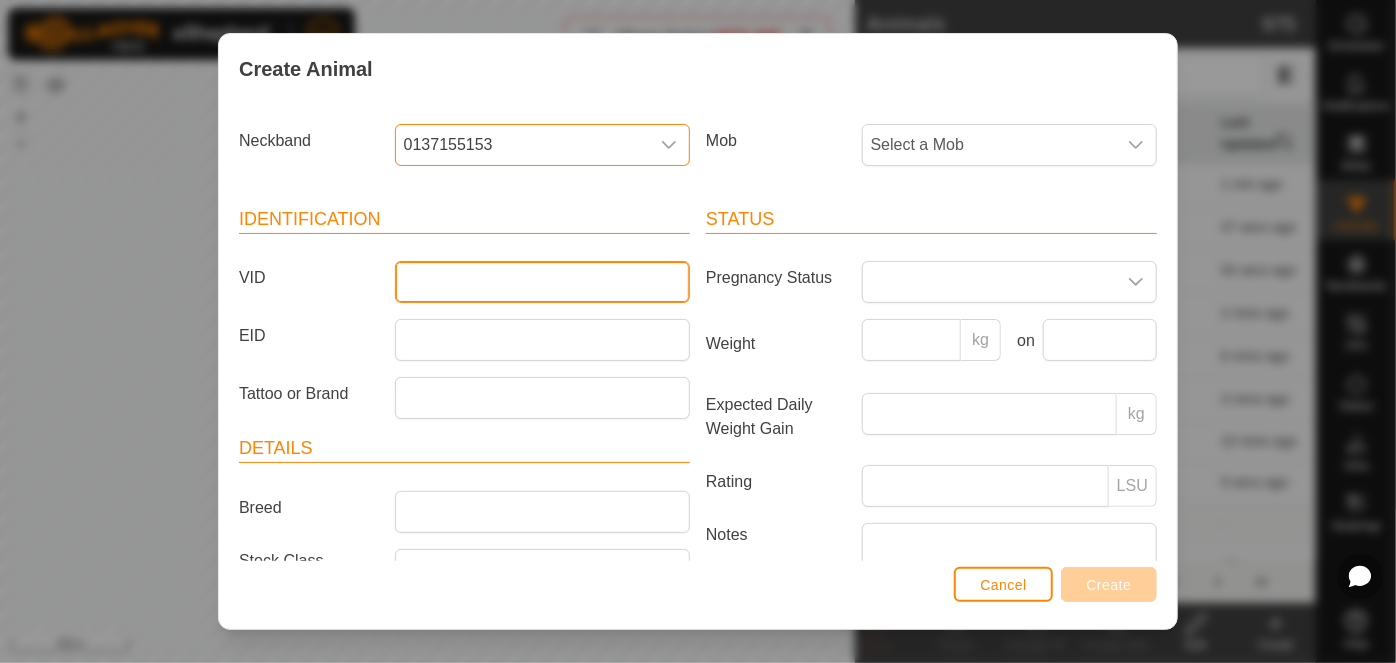 click on "VID" at bounding box center [542, 282] 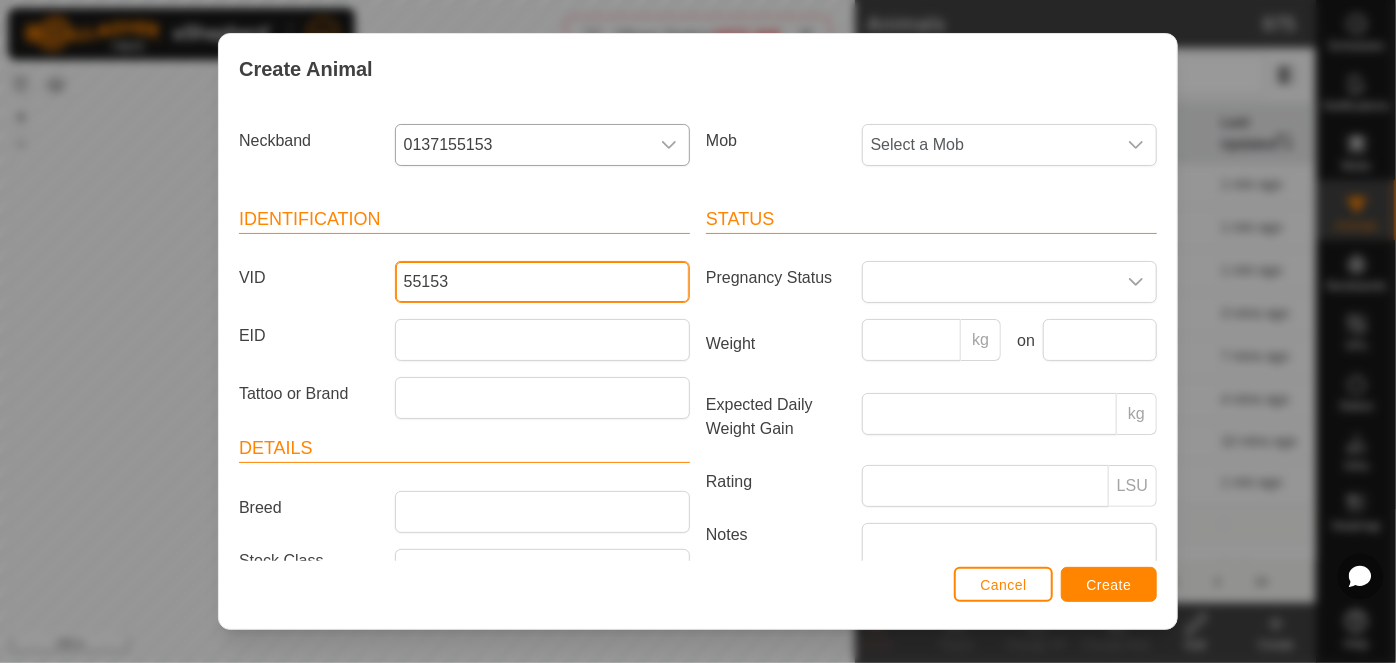 type on "55153" 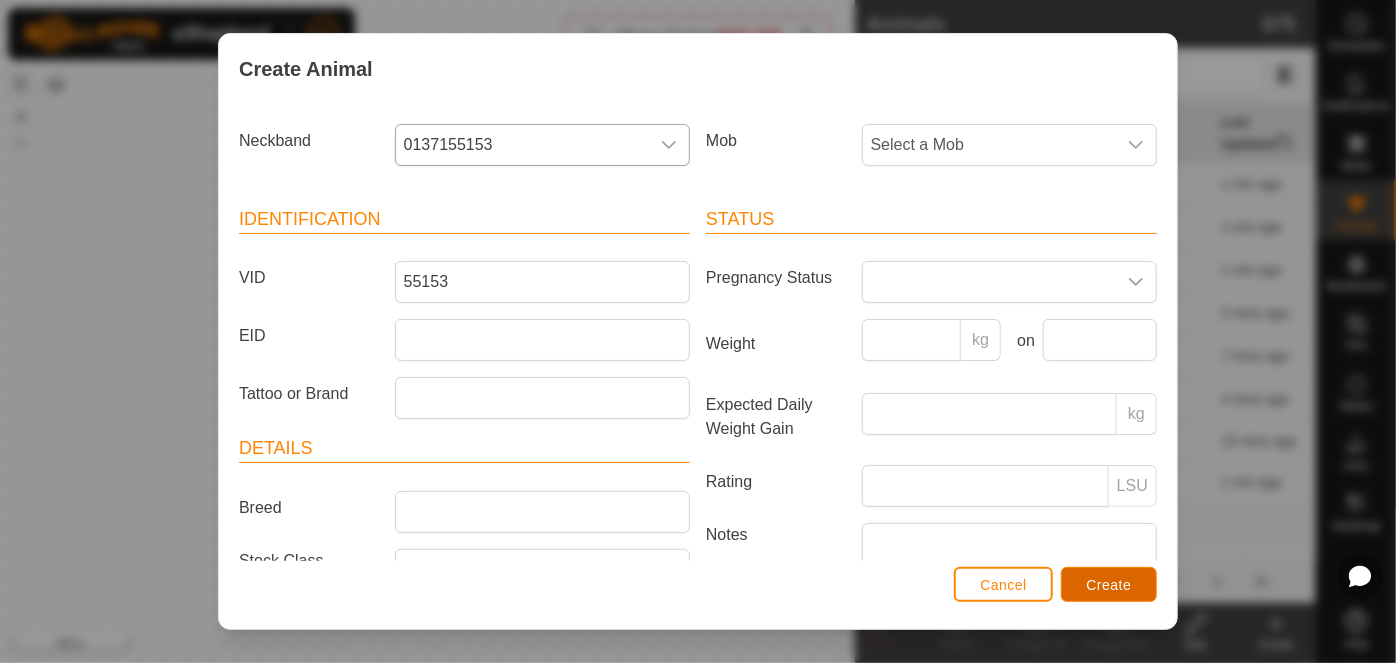 click on "Create" at bounding box center [1109, 584] 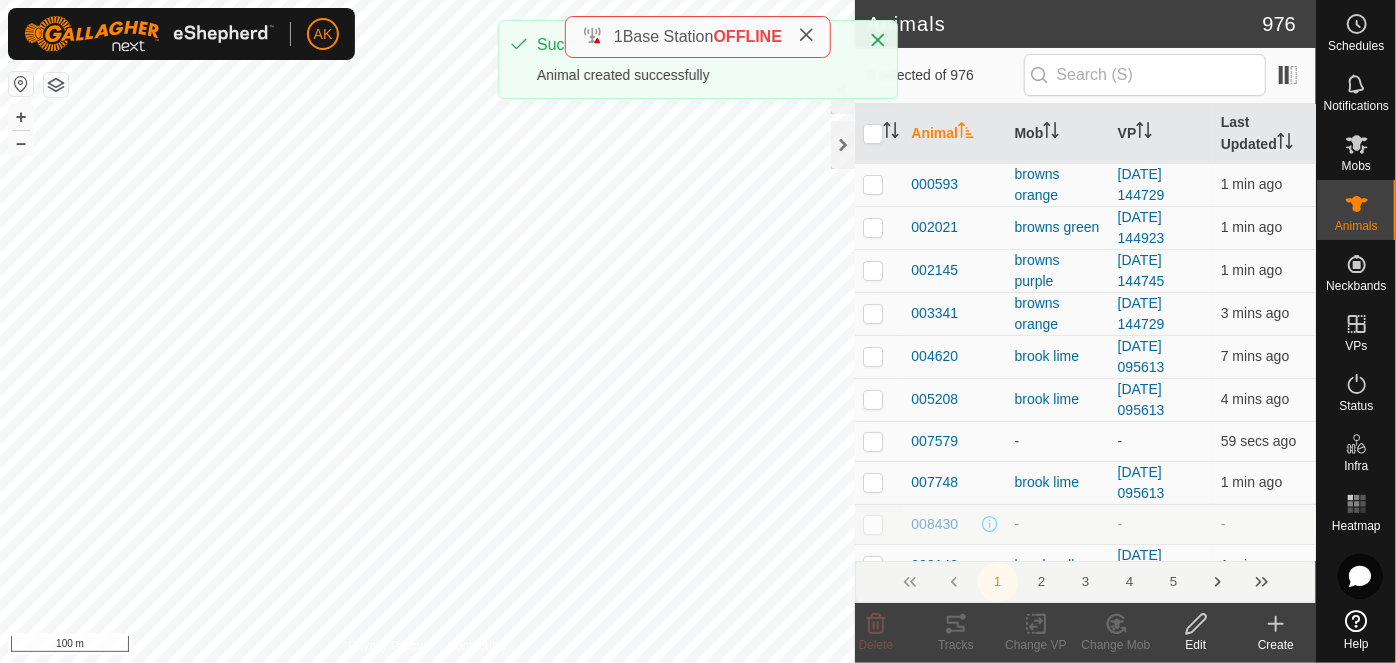 click 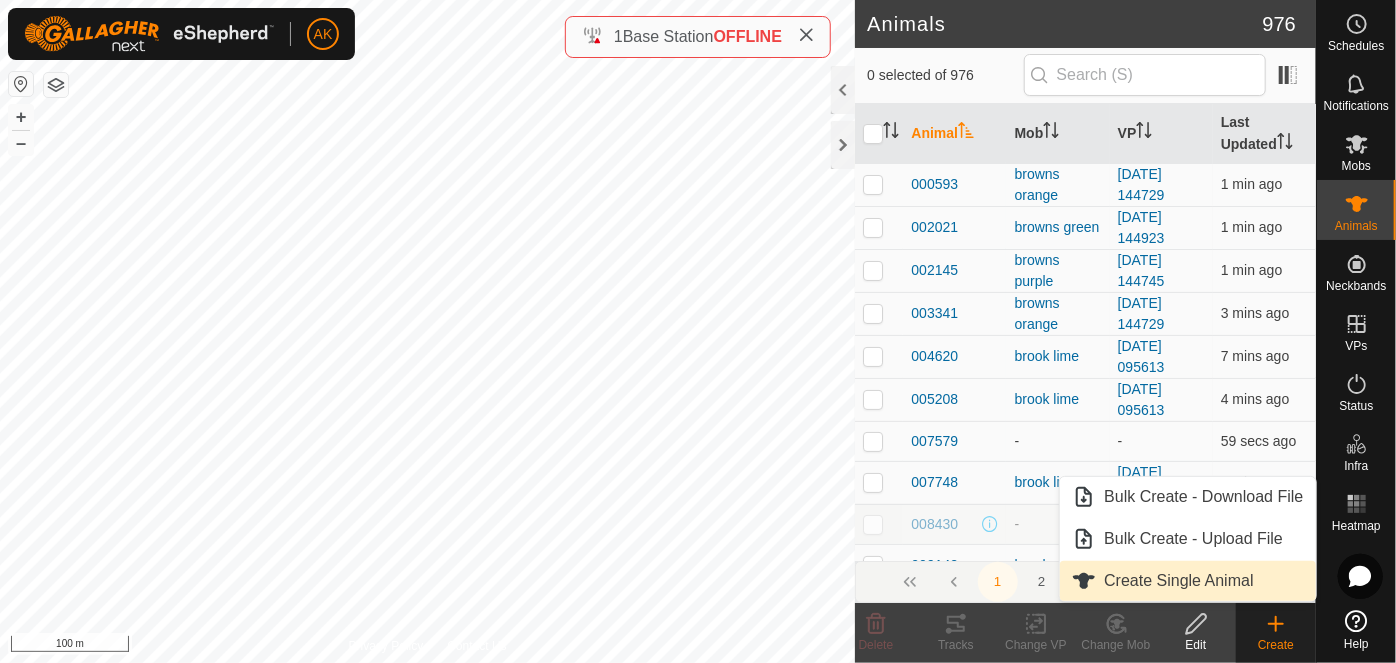 click on "Create Single Animal" at bounding box center (1187, 581) 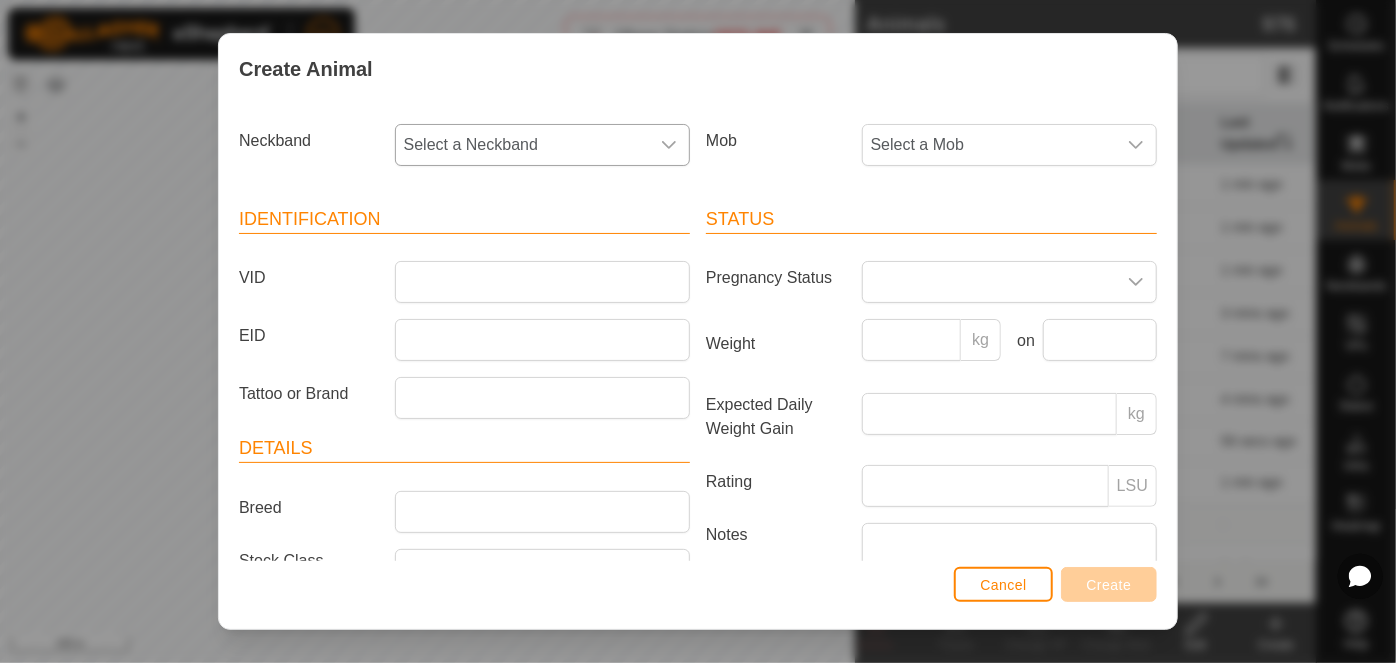 click on "Select a Neckband" at bounding box center [522, 145] 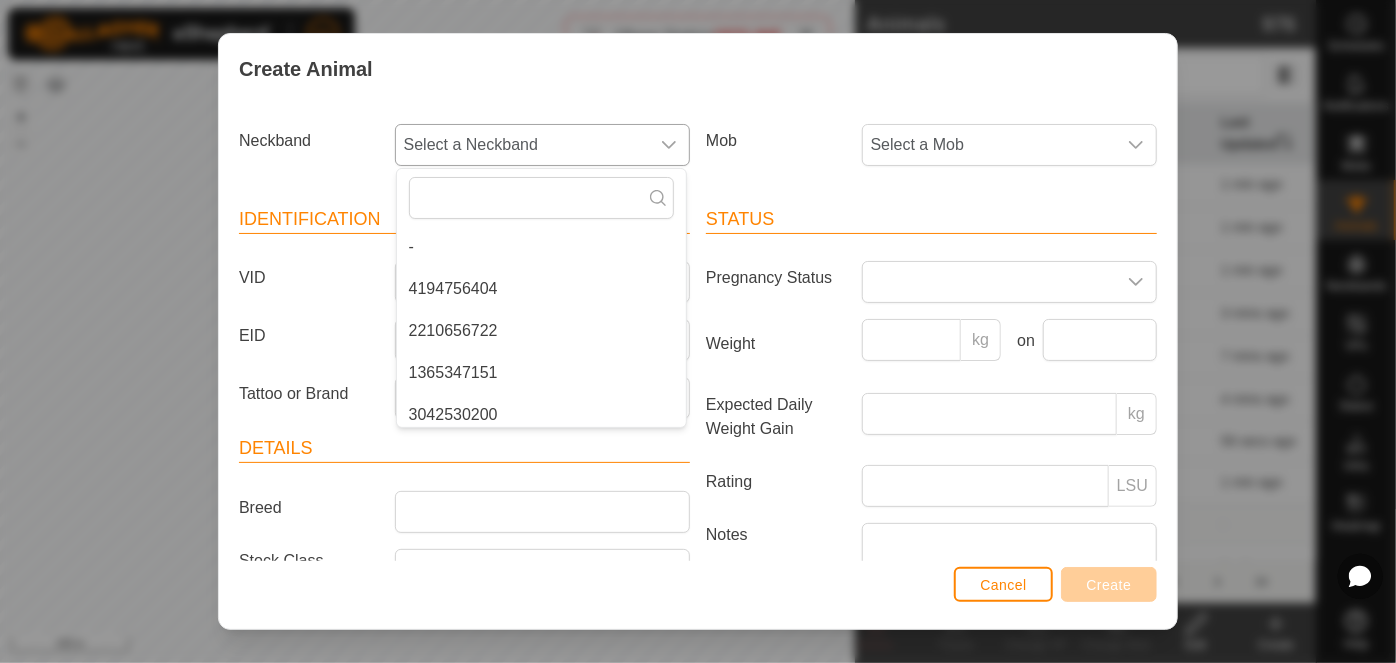 click on "-" at bounding box center (541, 247) 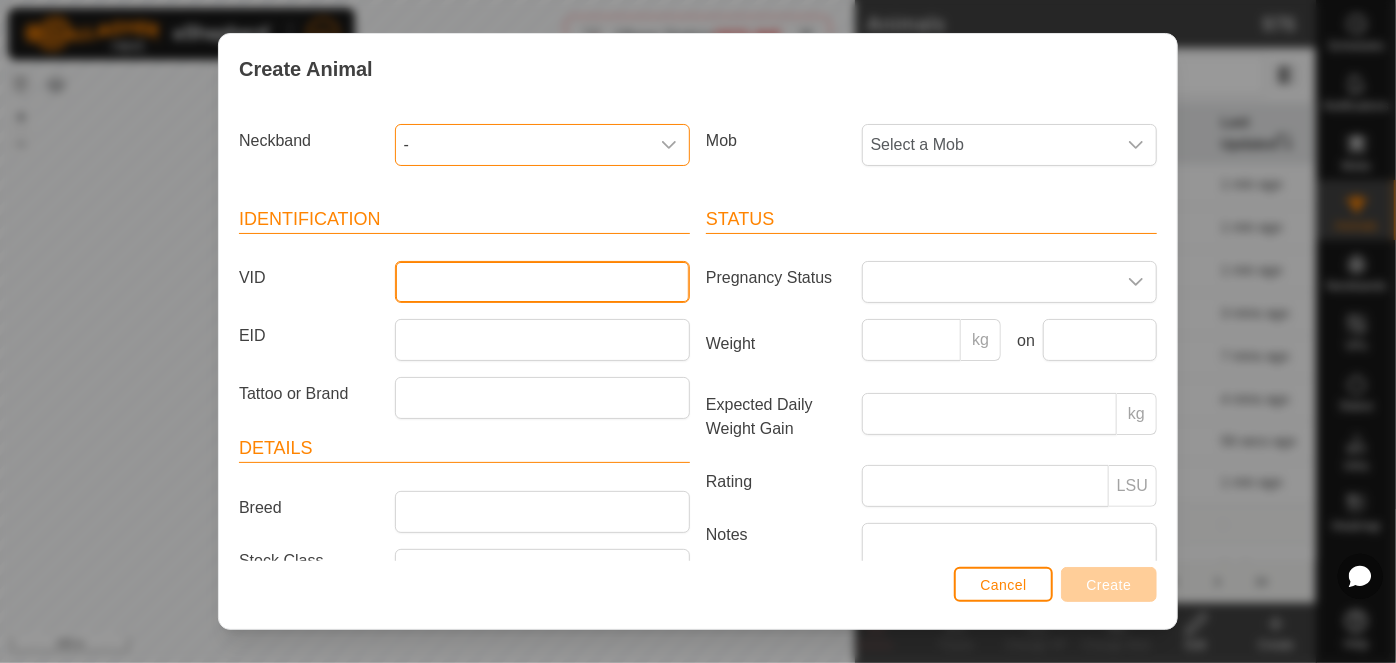 click on "VID" at bounding box center [542, 282] 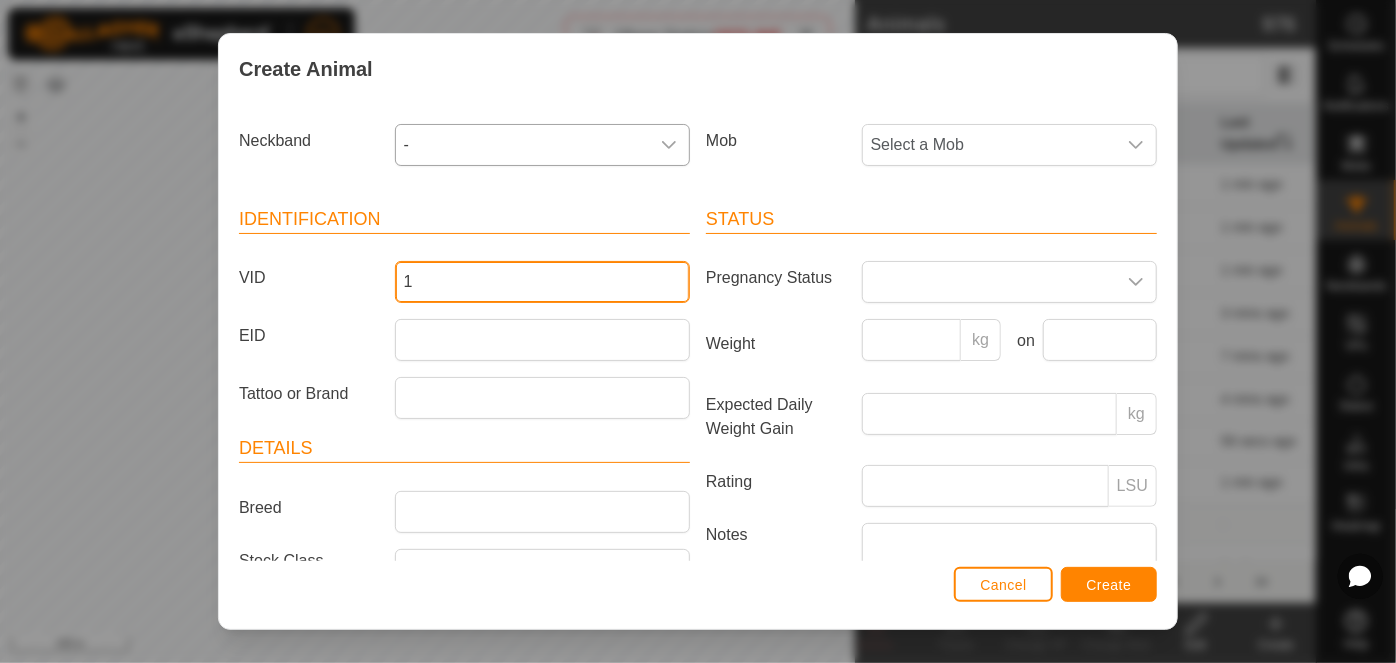type on "1" 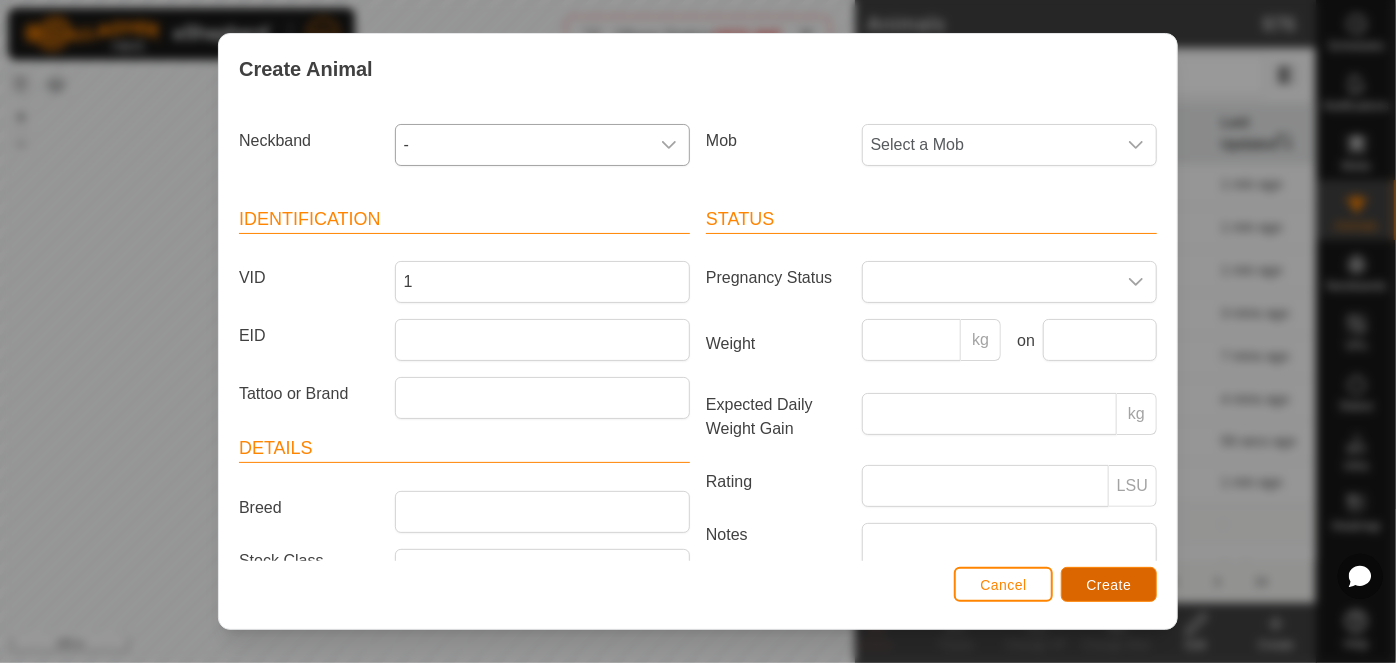 click on "Create" at bounding box center [1109, 585] 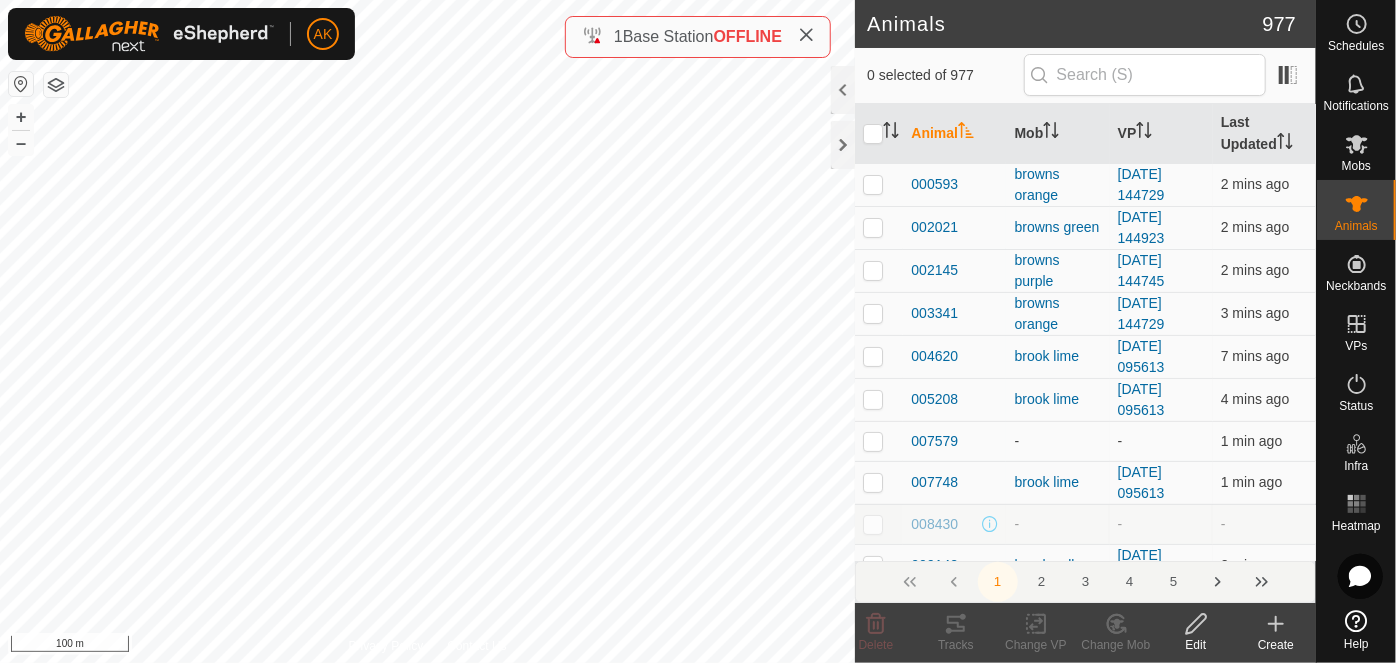 click 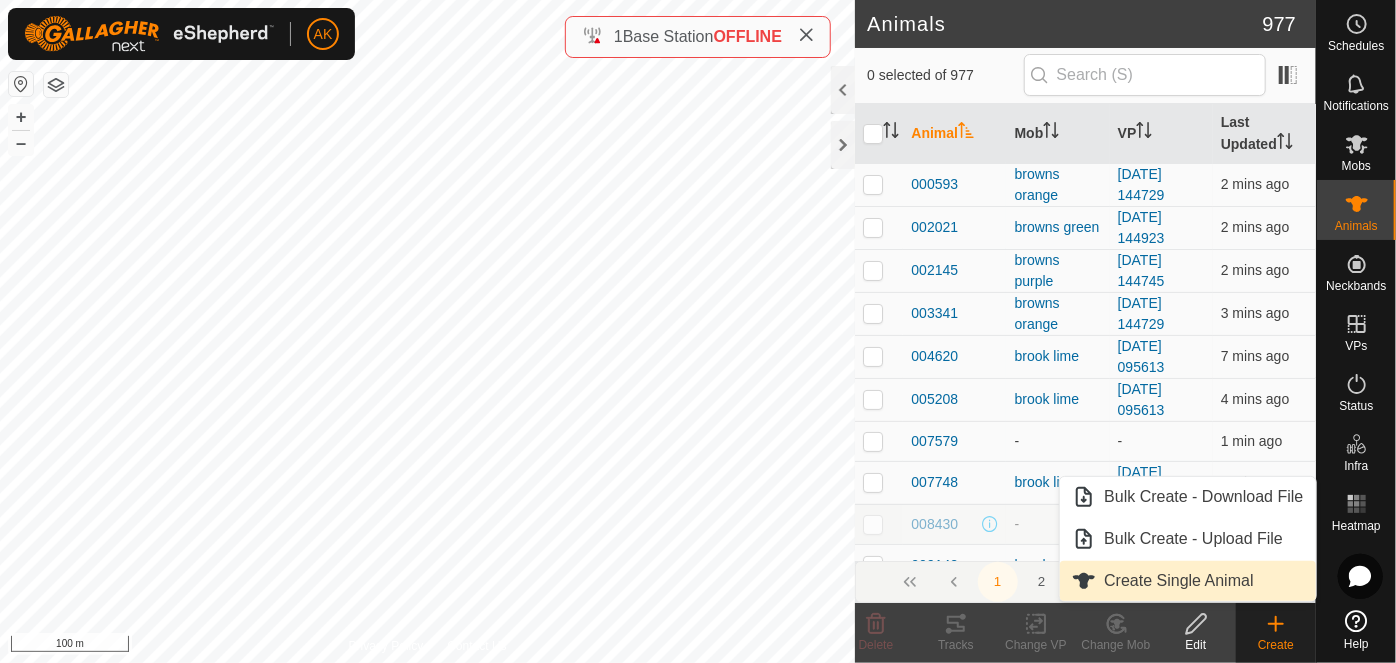click on "Create Single Animal" at bounding box center [1187, 581] 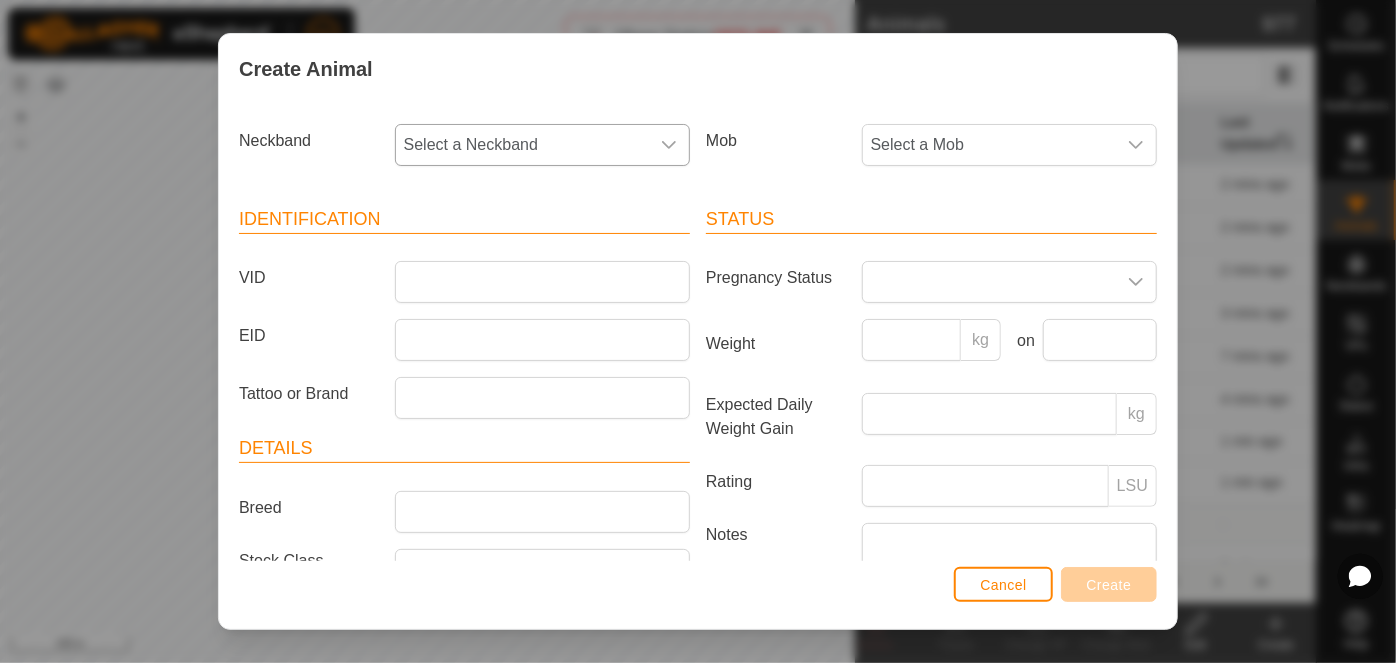 click on "Select a Neckband" at bounding box center [522, 145] 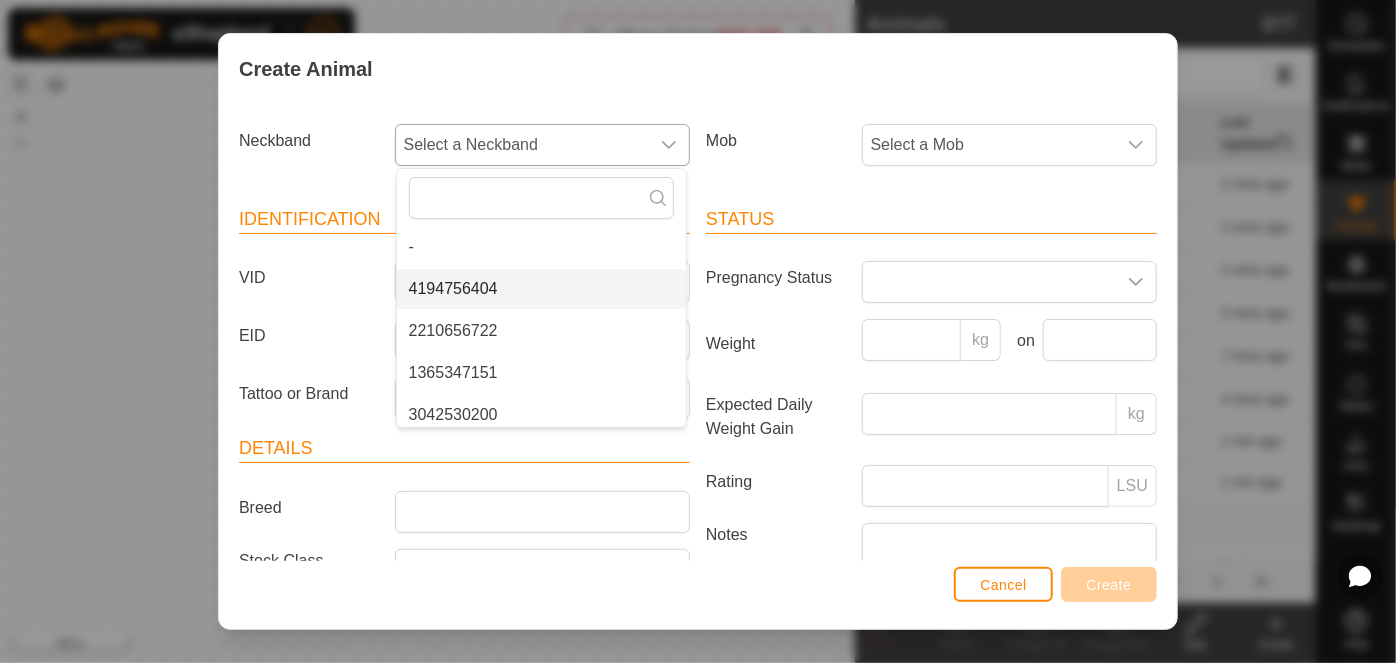click on "4194756404" at bounding box center (541, 289) 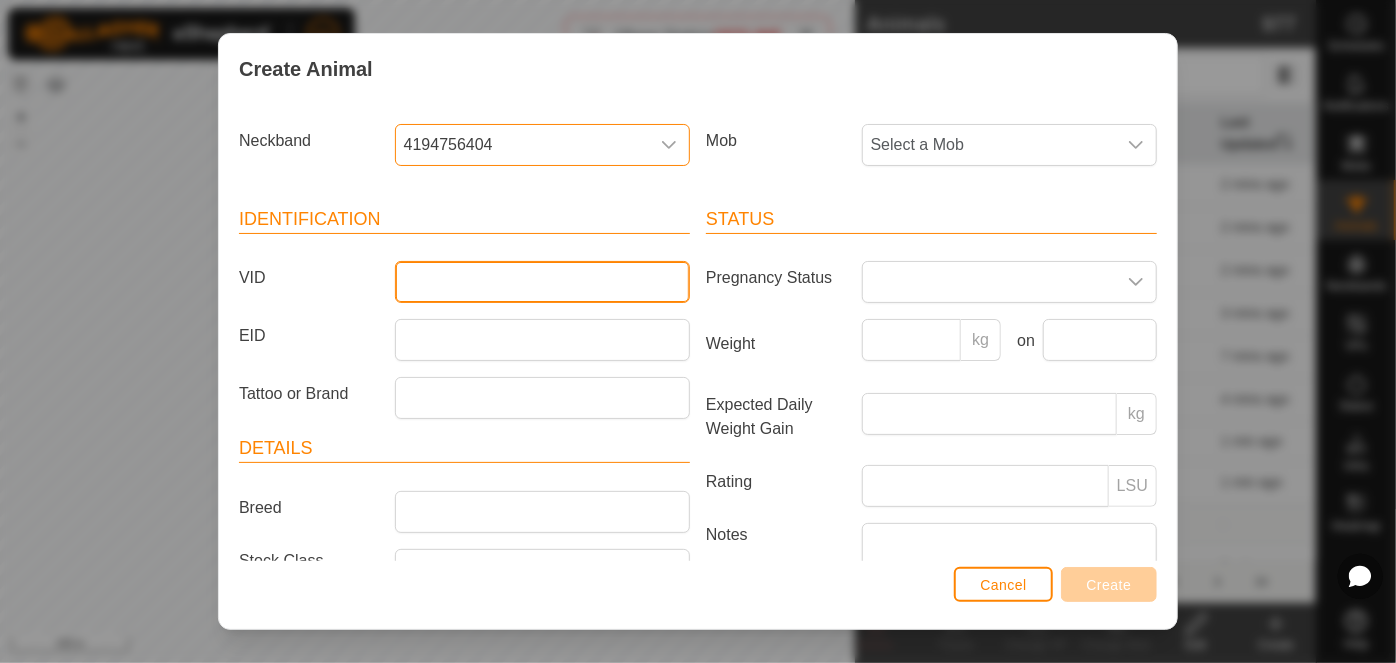 click on "VID" at bounding box center [542, 282] 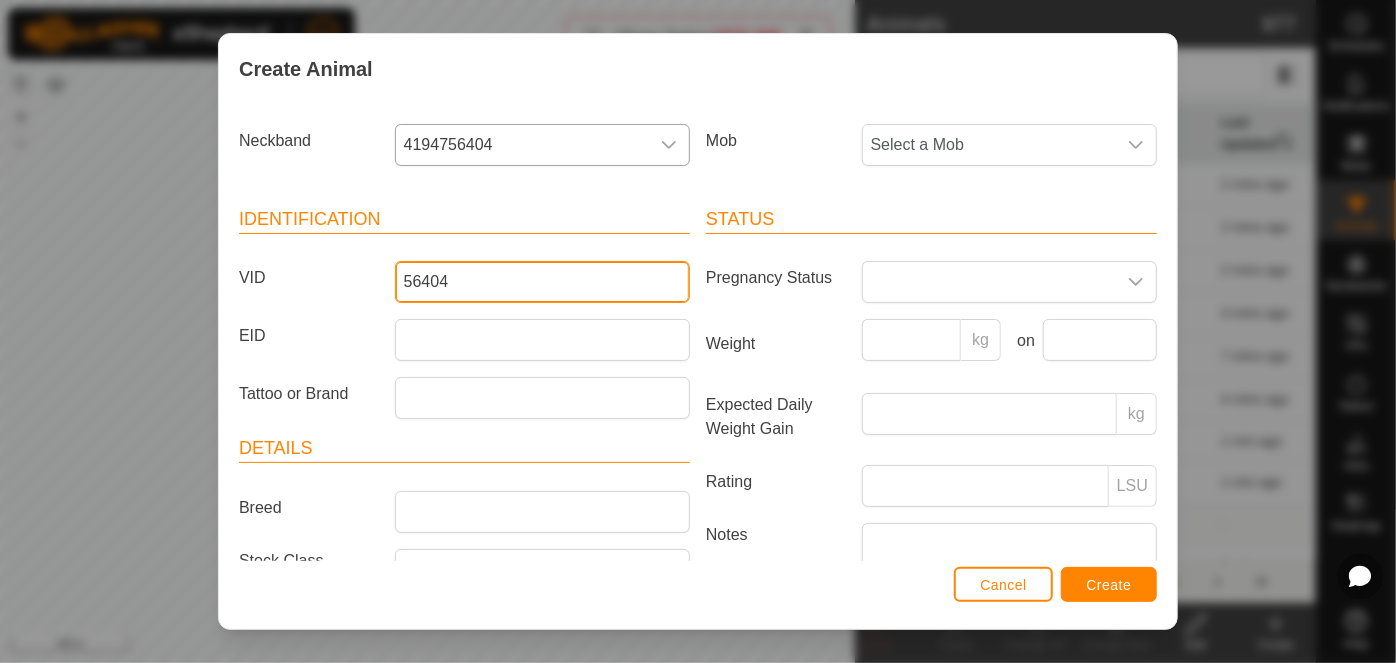 type on "56404" 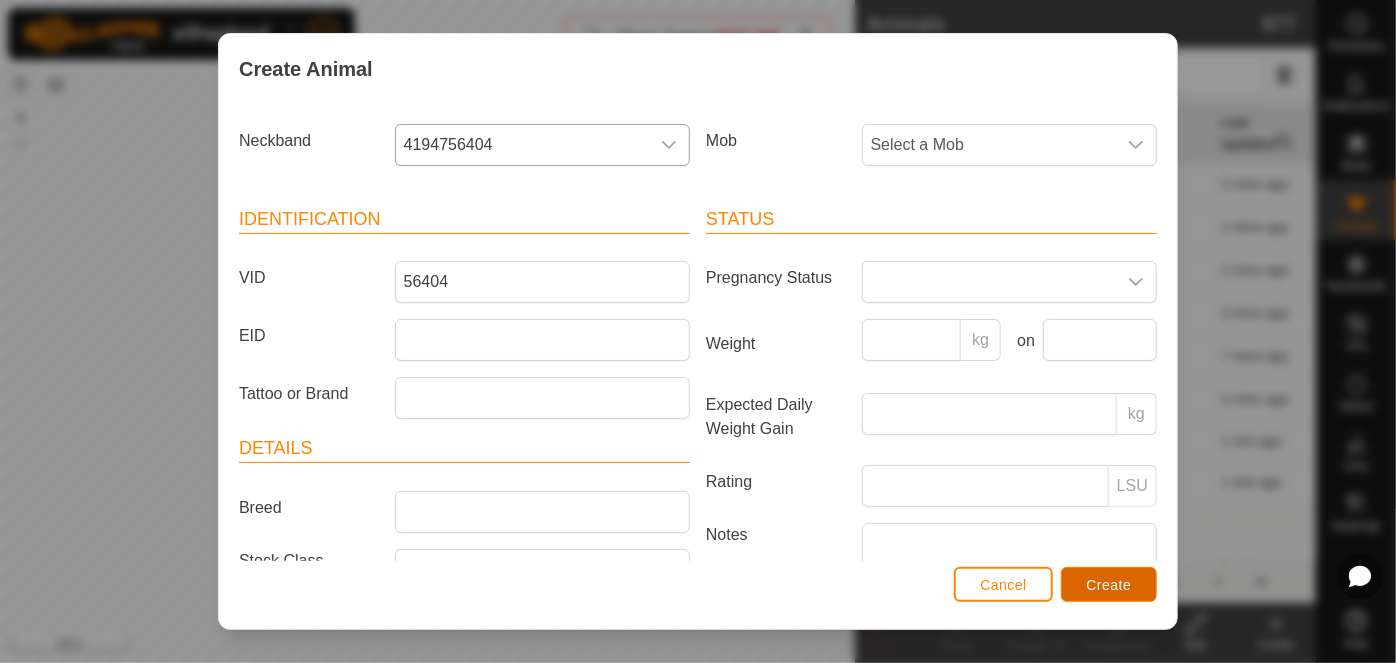 click on "Create" at bounding box center (1109, 585) 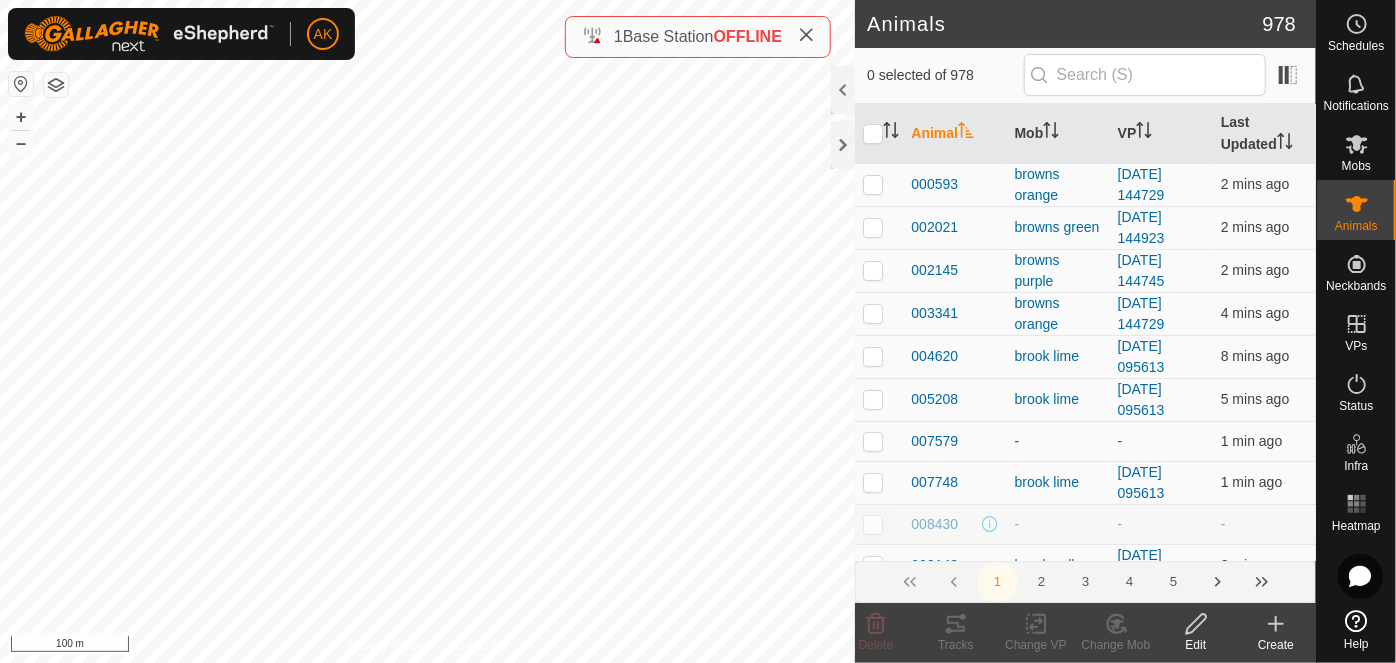 click 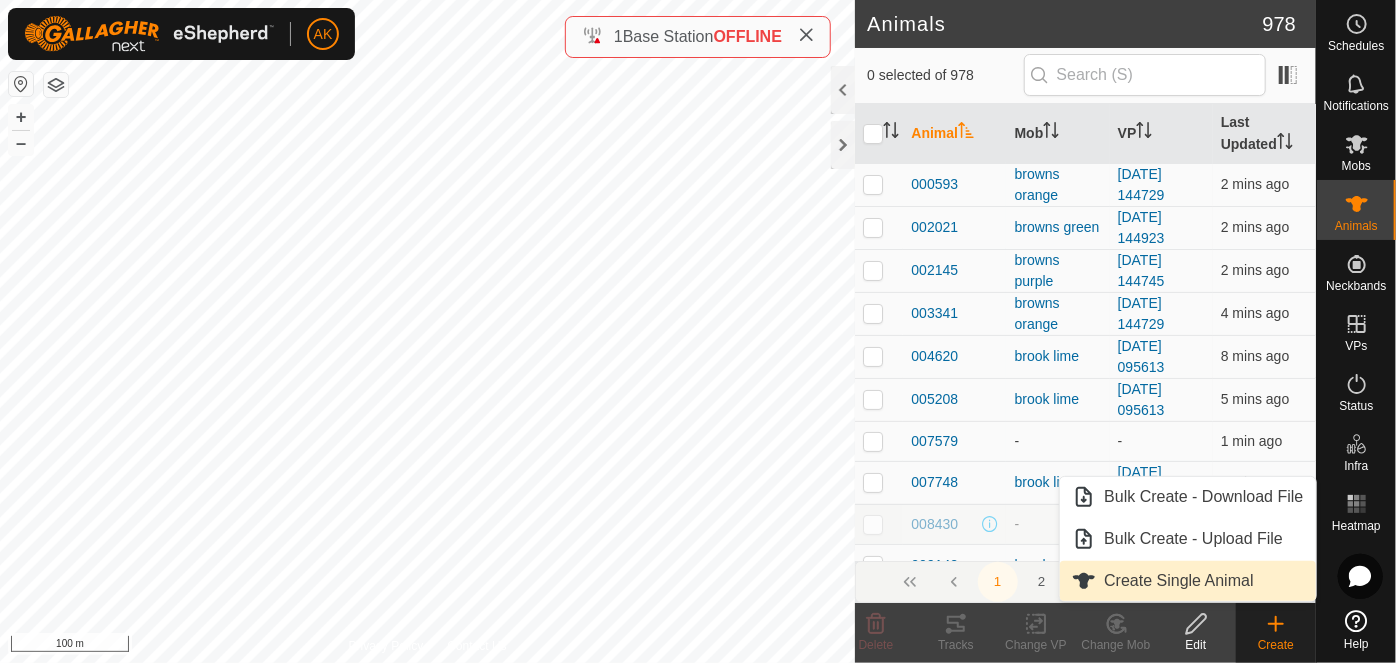 click on "Create Single Animal" at bounding box center (1187, 581) 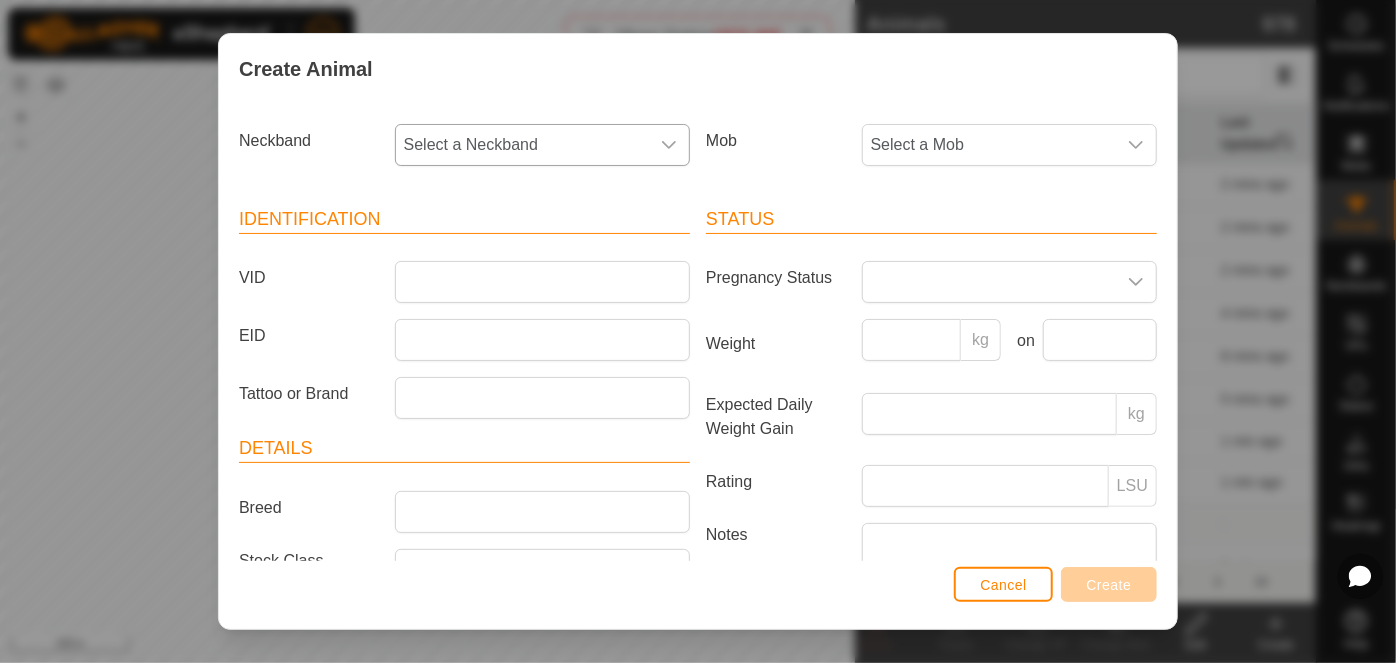 click on "Select a Neckband" at bounding box center [522, 145] 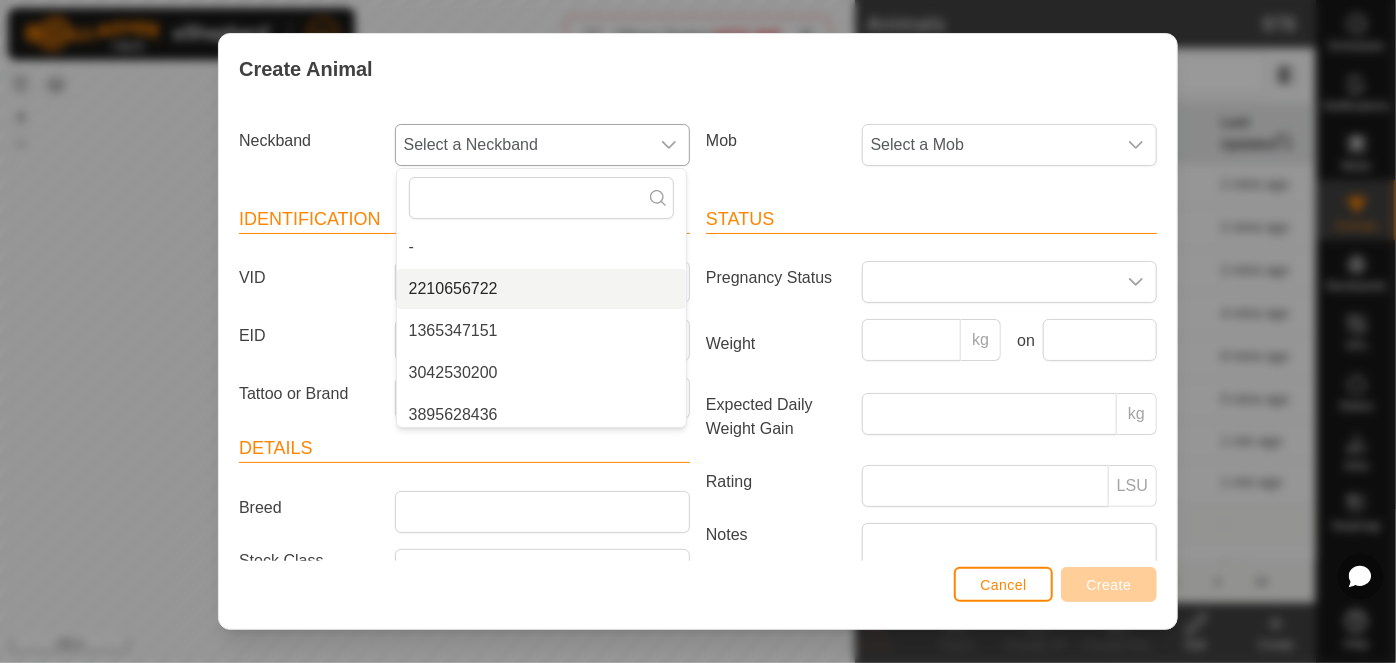 click on "2210656722" at bounding box center (541, 289) 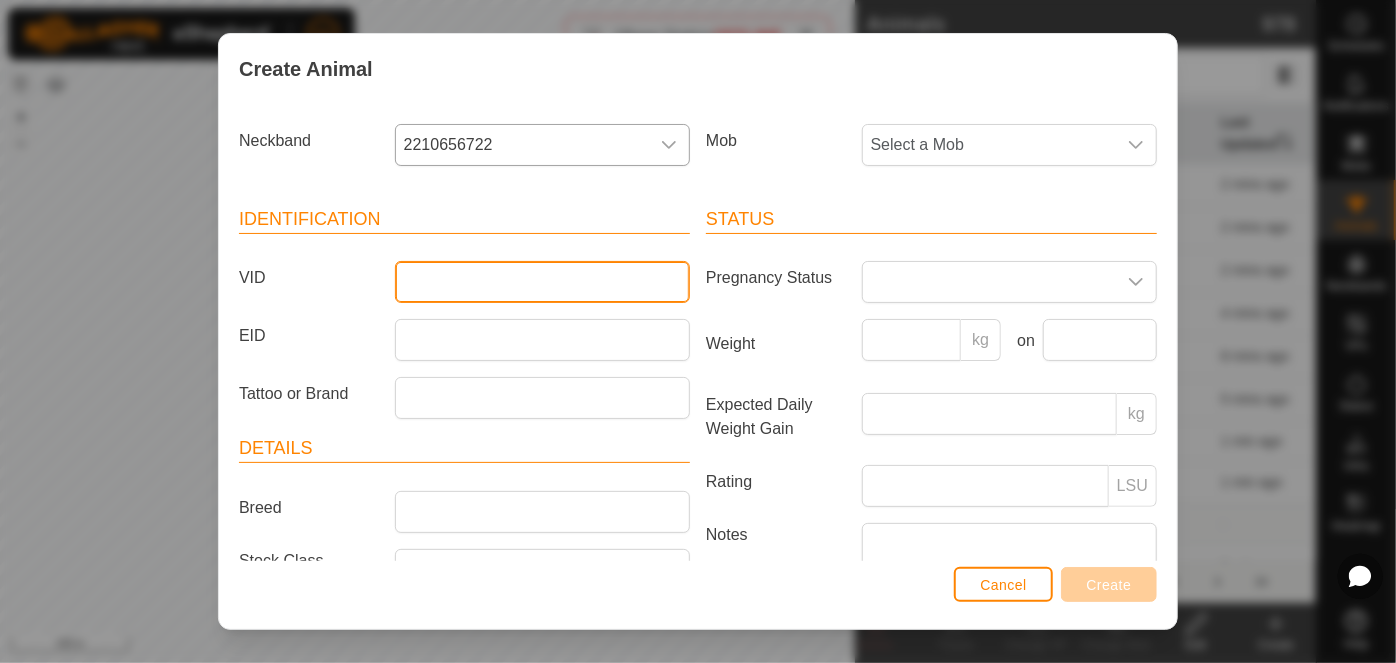 click on "VID" at bounding box center (542, 282) 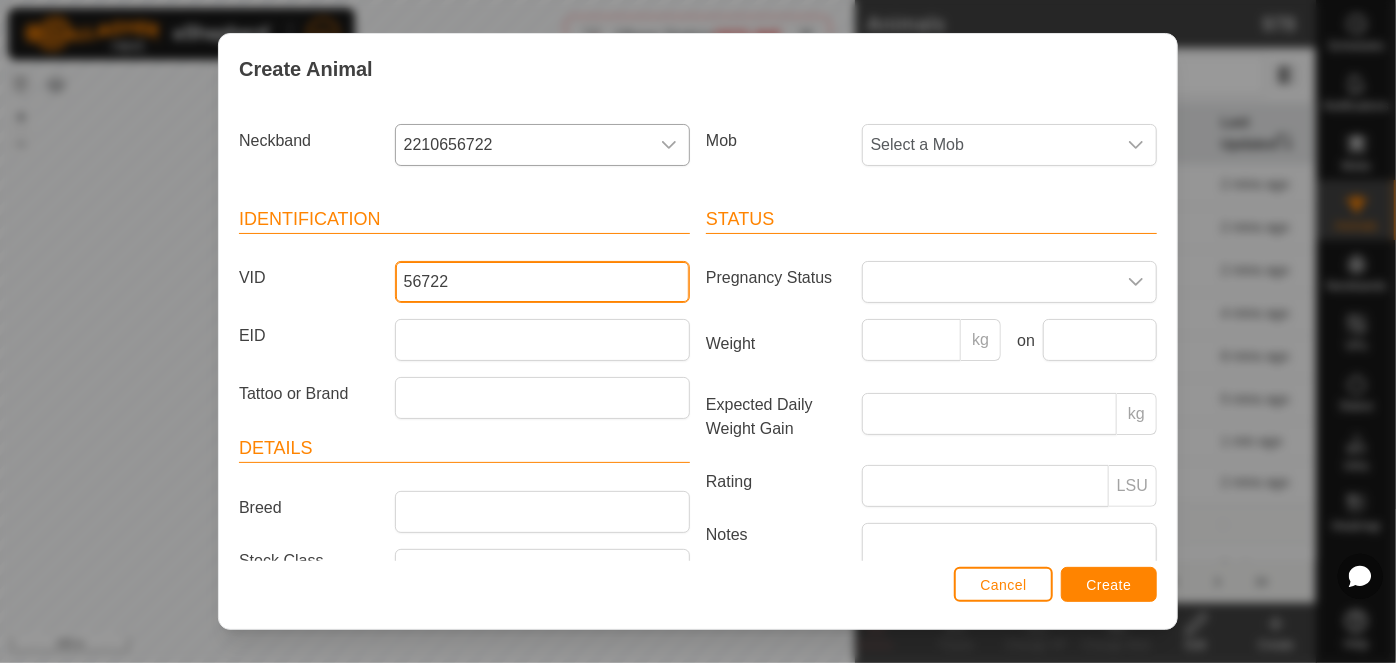 type on "56722" 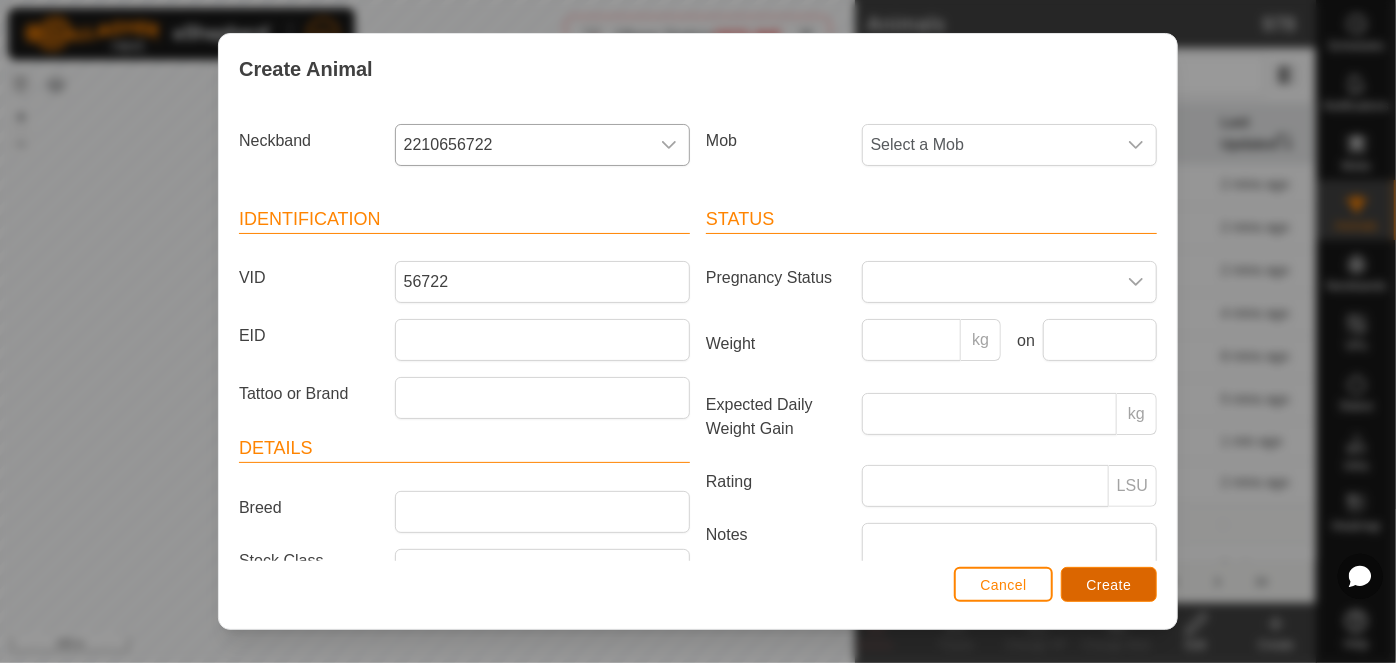 click on "Create" at bounding box center (1109, 585) 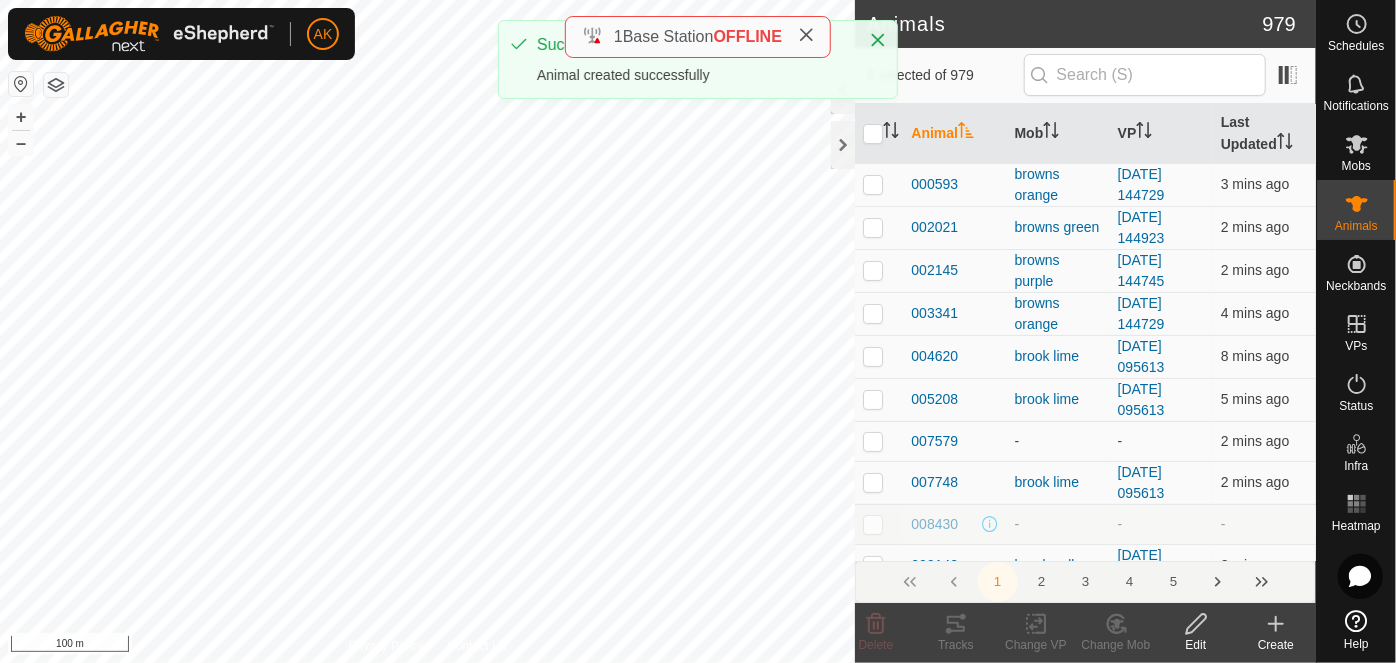 click 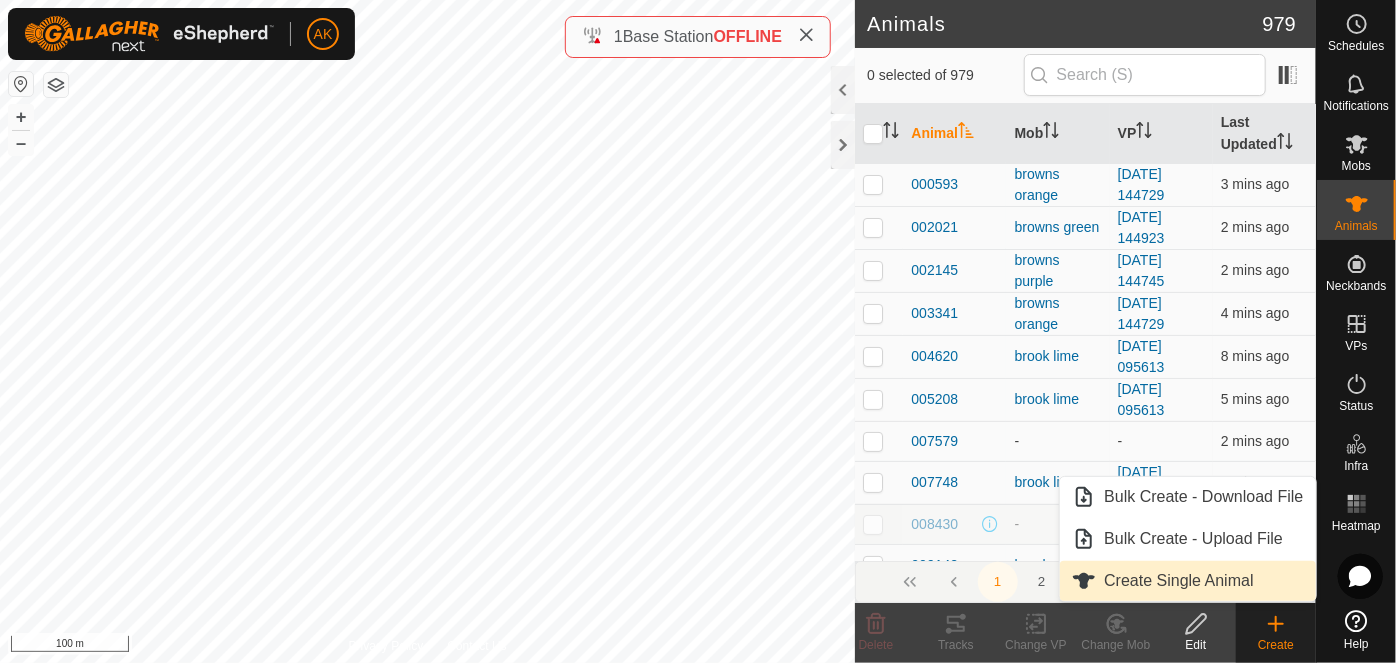 click on "Create Single Animal" at bounding box center (1187, 581) 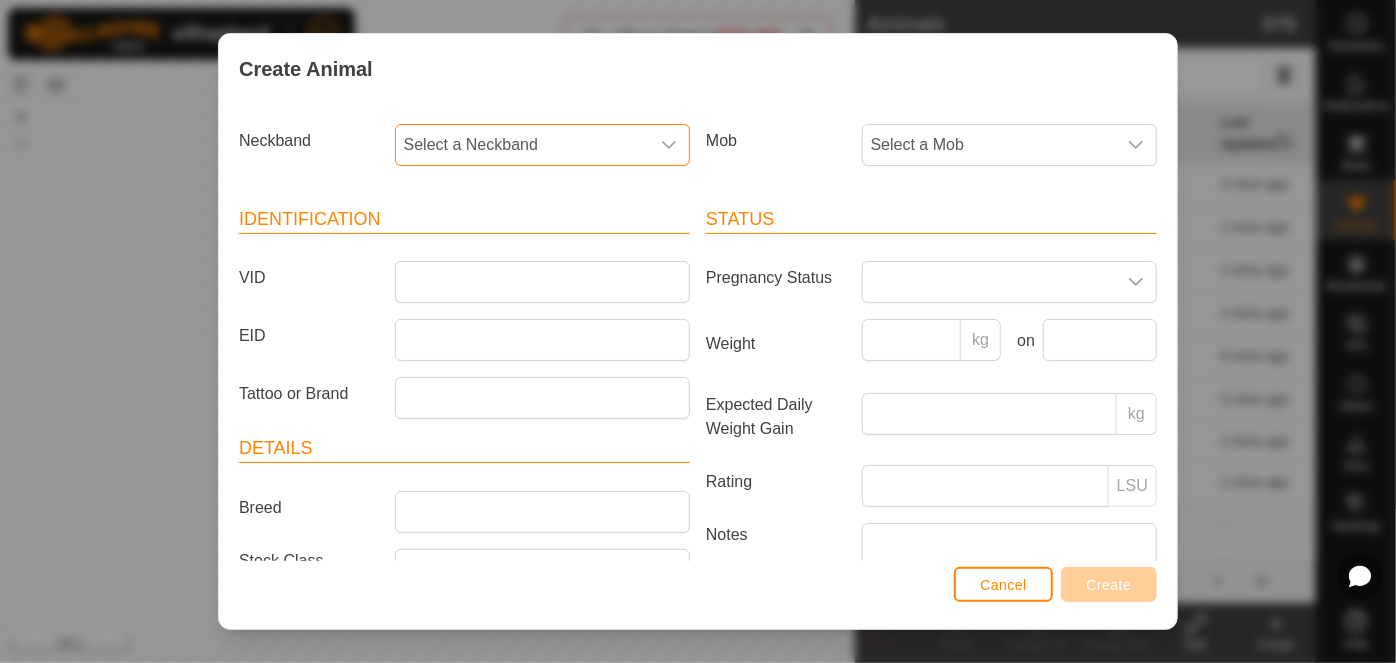 click on "Select a Neckband" at bounding box center [522, 145] 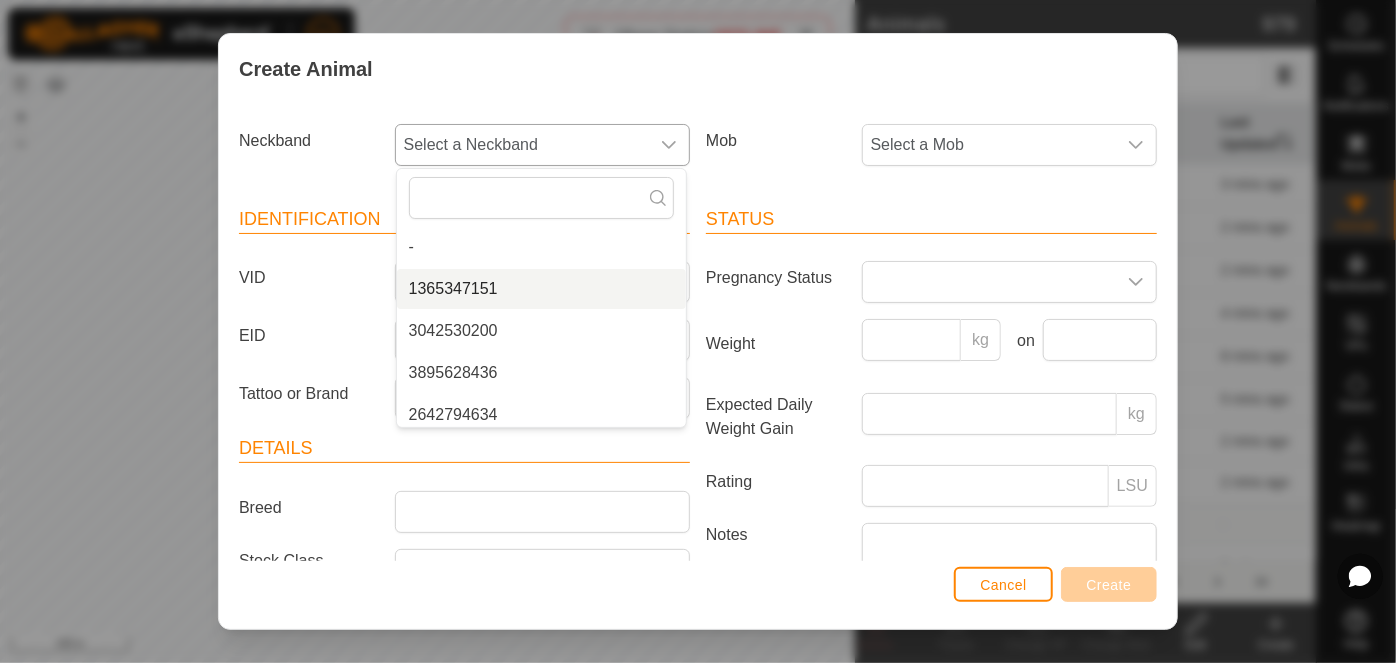click on "1365347151" at bounding box center [541, 289] 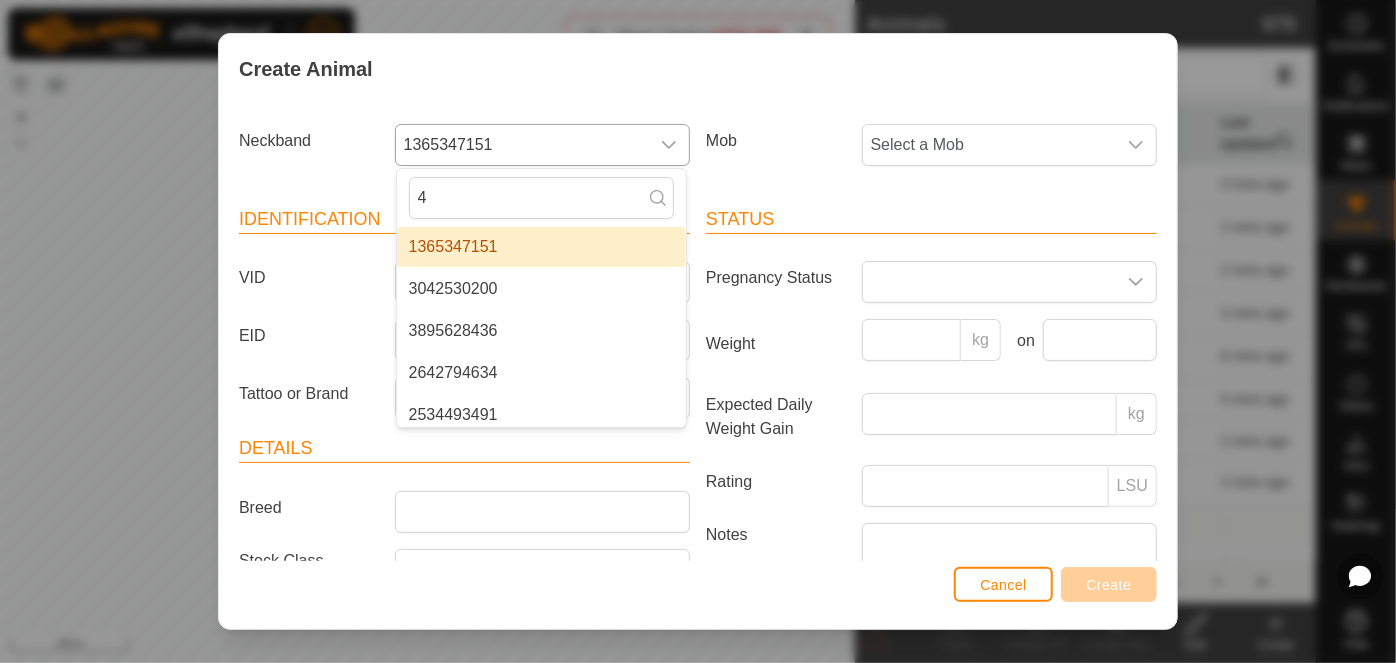 type on "4" 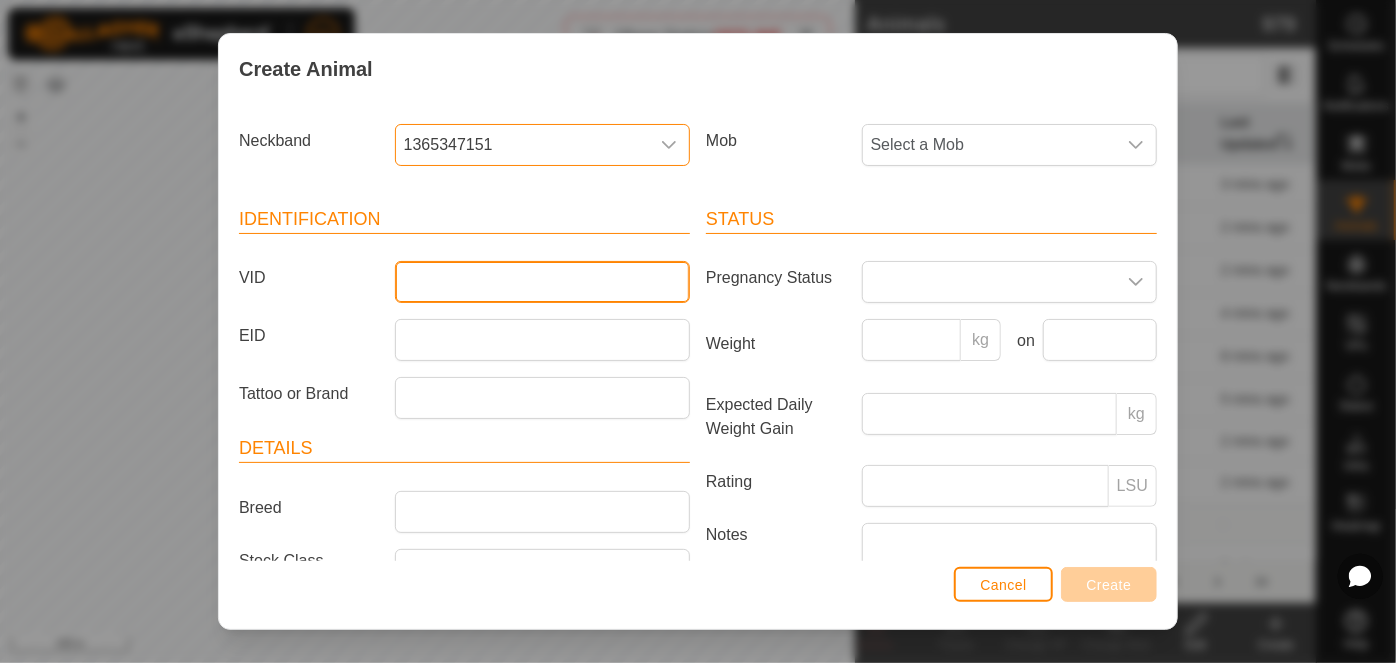 click on "VID" at bounding box center (542, 282) 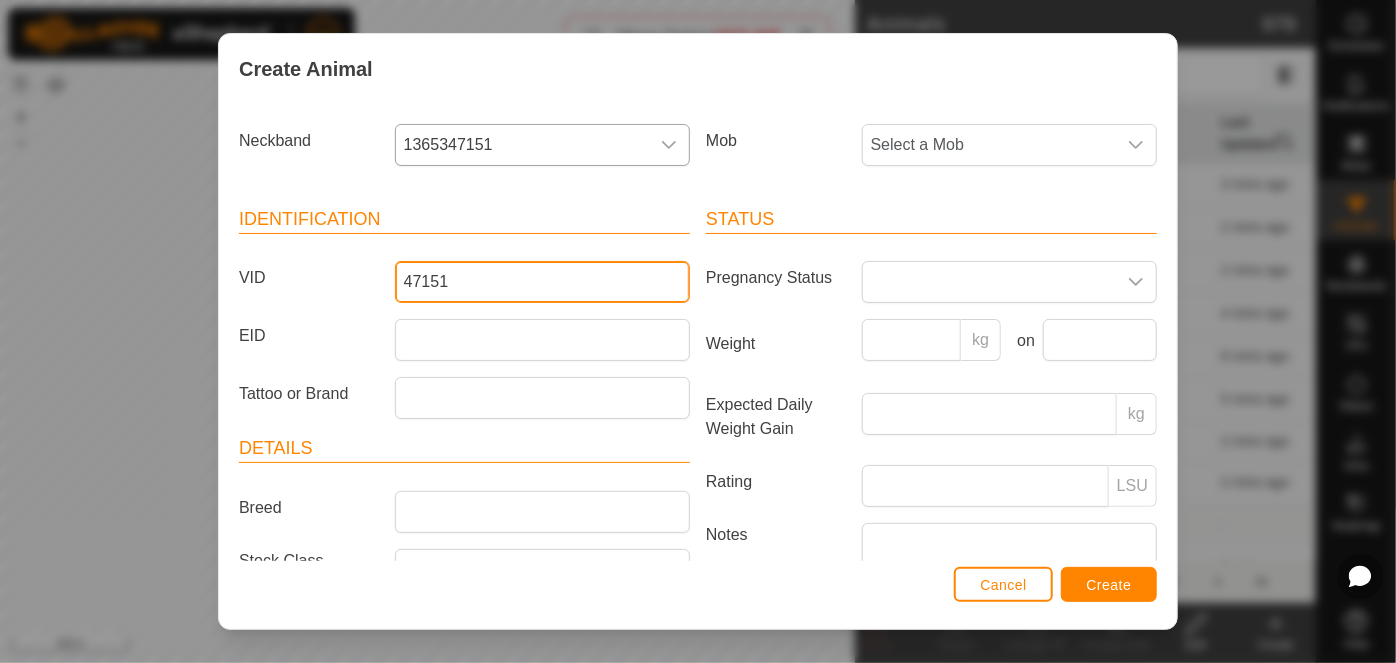 type on "47151" 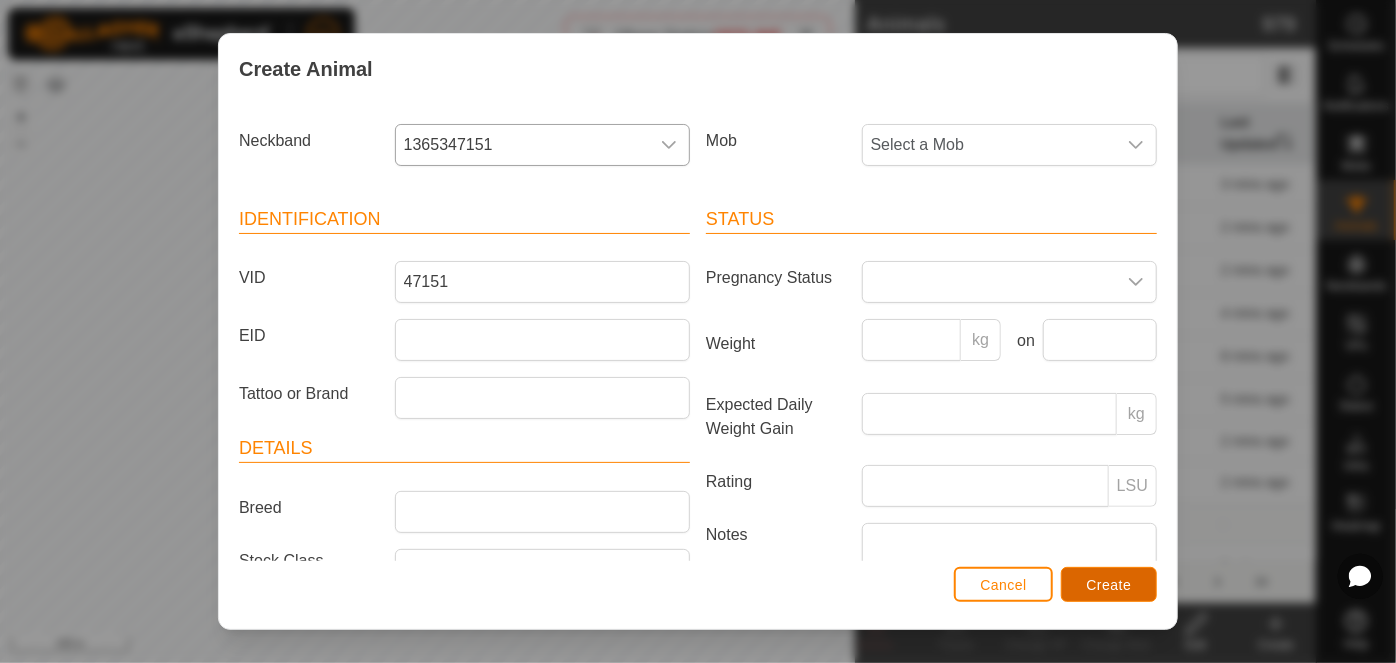 click on "Create" at bounding box center [1109, 584] 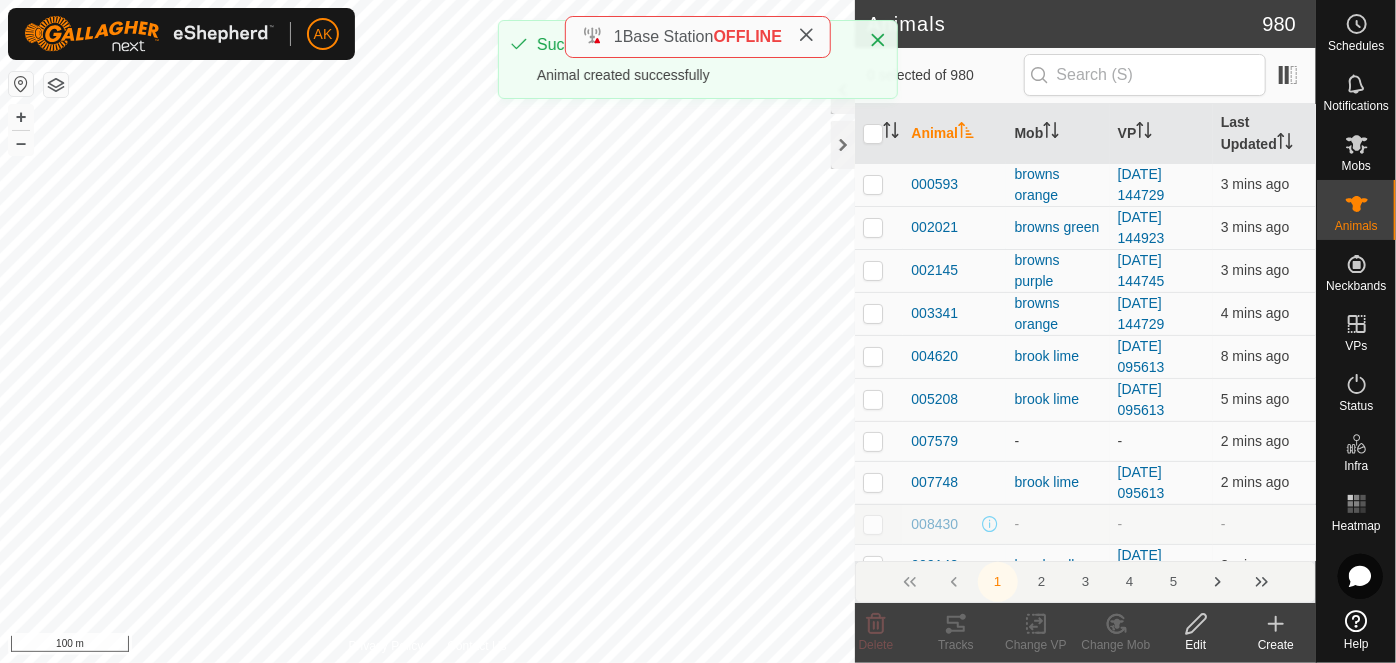 click 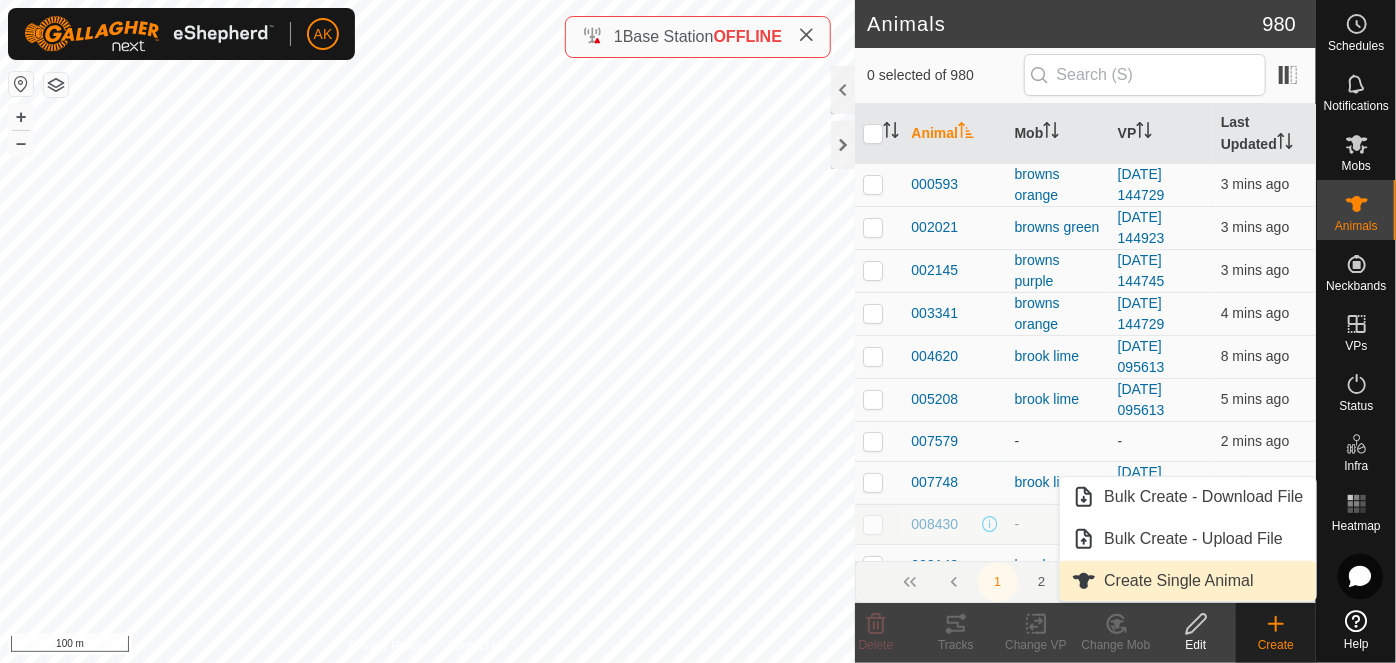 click on "Create Single Animal" at bounding box center (1187, 581) 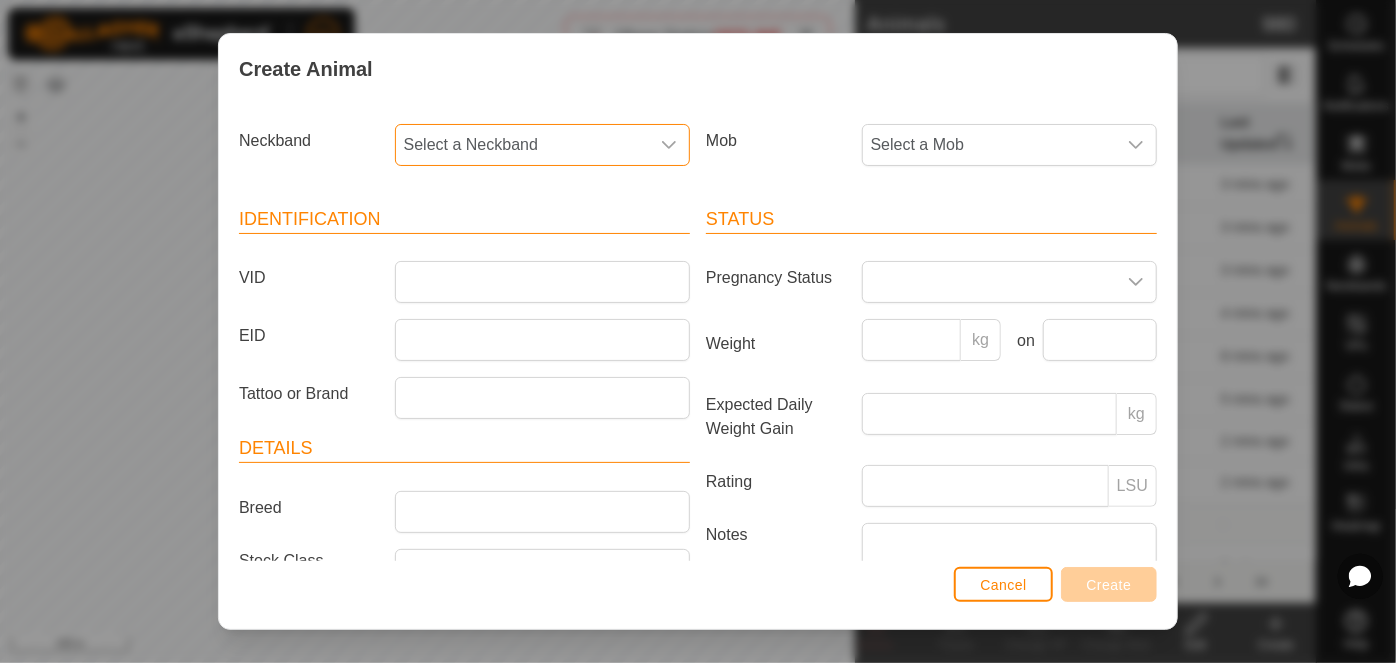 click on "Select a Neckband" at bounding box center [522, 145] 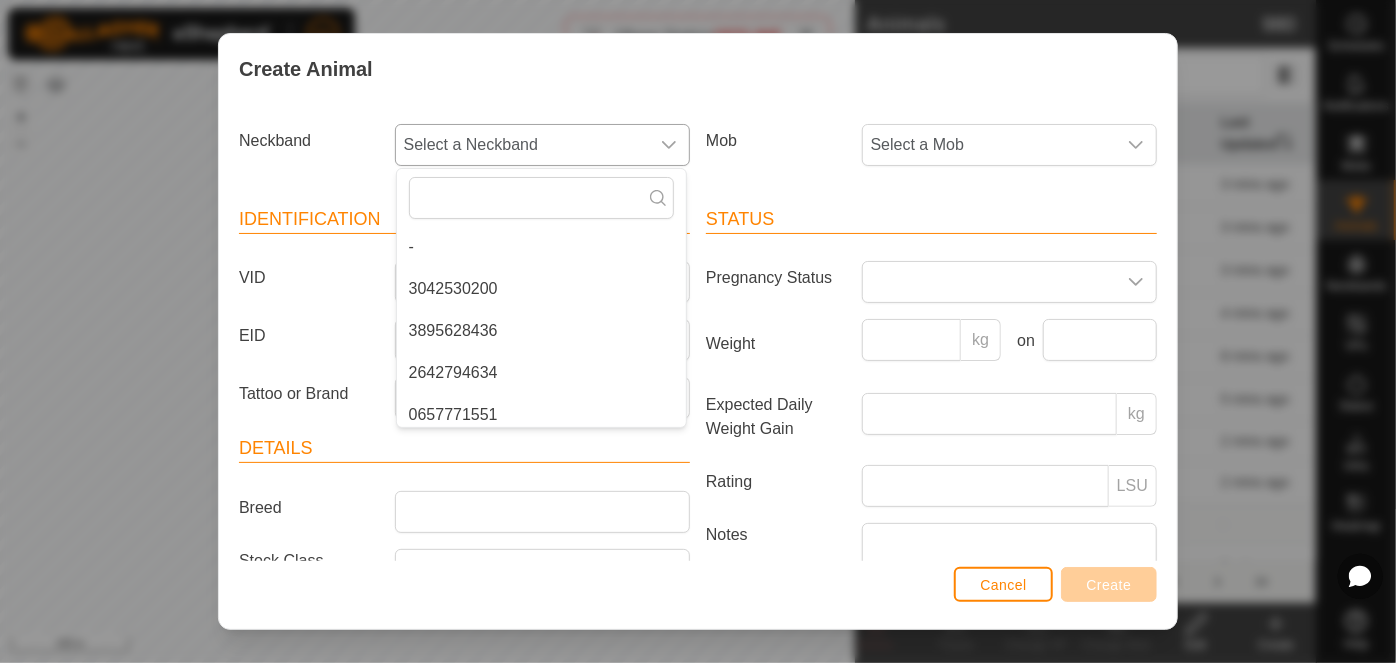 click on "3042530200" at bounding box center [541, 289] 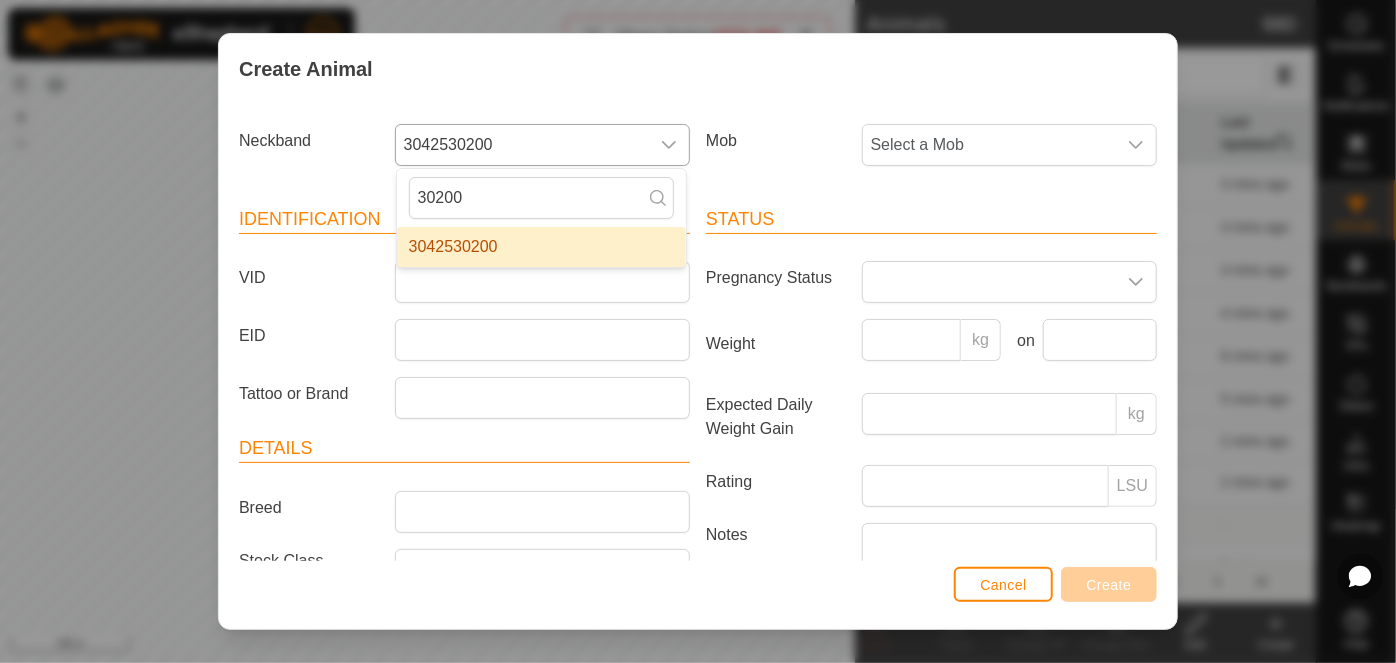 type on "30200" 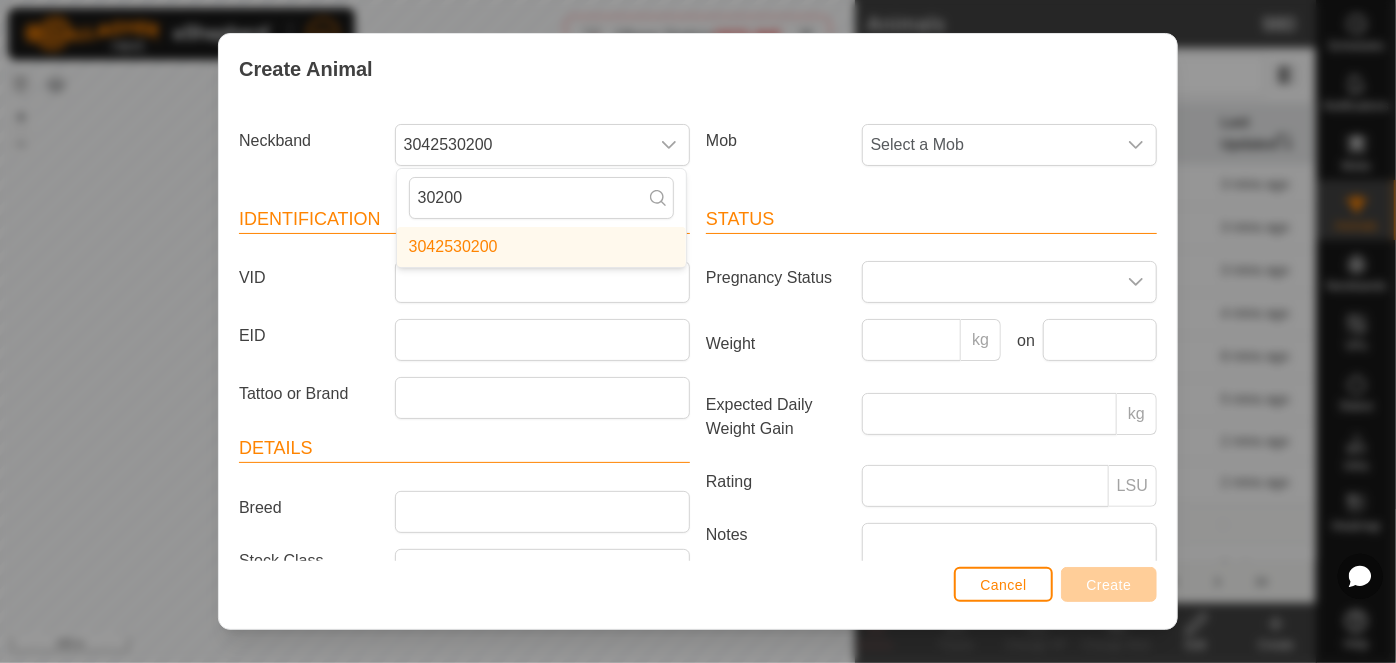 drag, startPoint x: 447, startPoint y: 245, endPoint x: 444, endPoint y: 307, distance: 62.072536 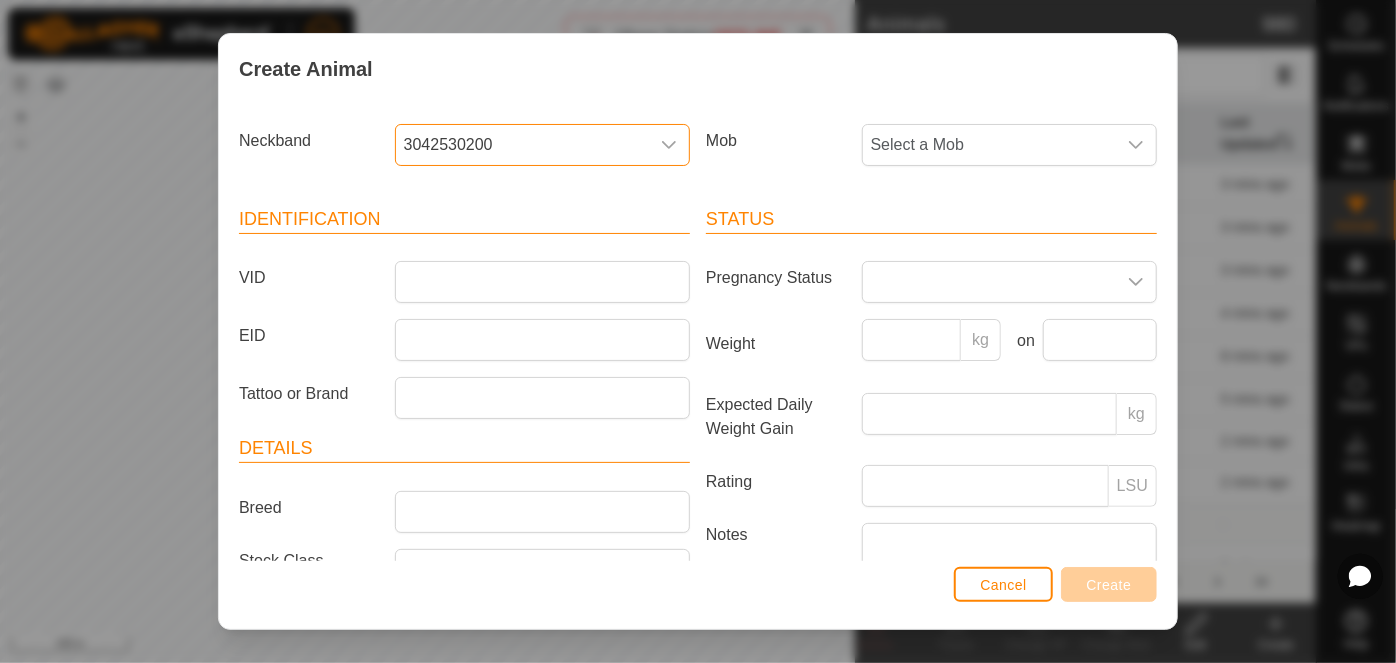 click on "3042530200" at bounding box center [522, 145] 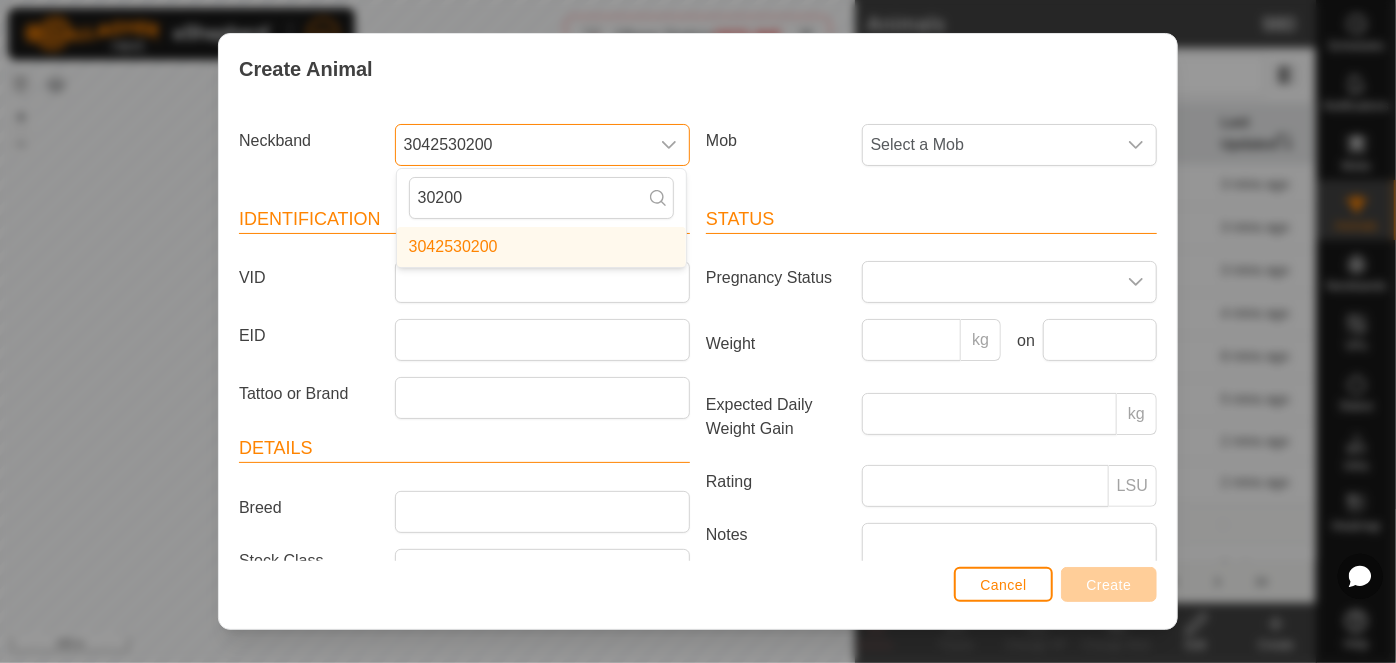 drag, startPoint x: 402, startPoint y: 136, endPoint x: 508, endPoint y: 144, distance: 106.30146 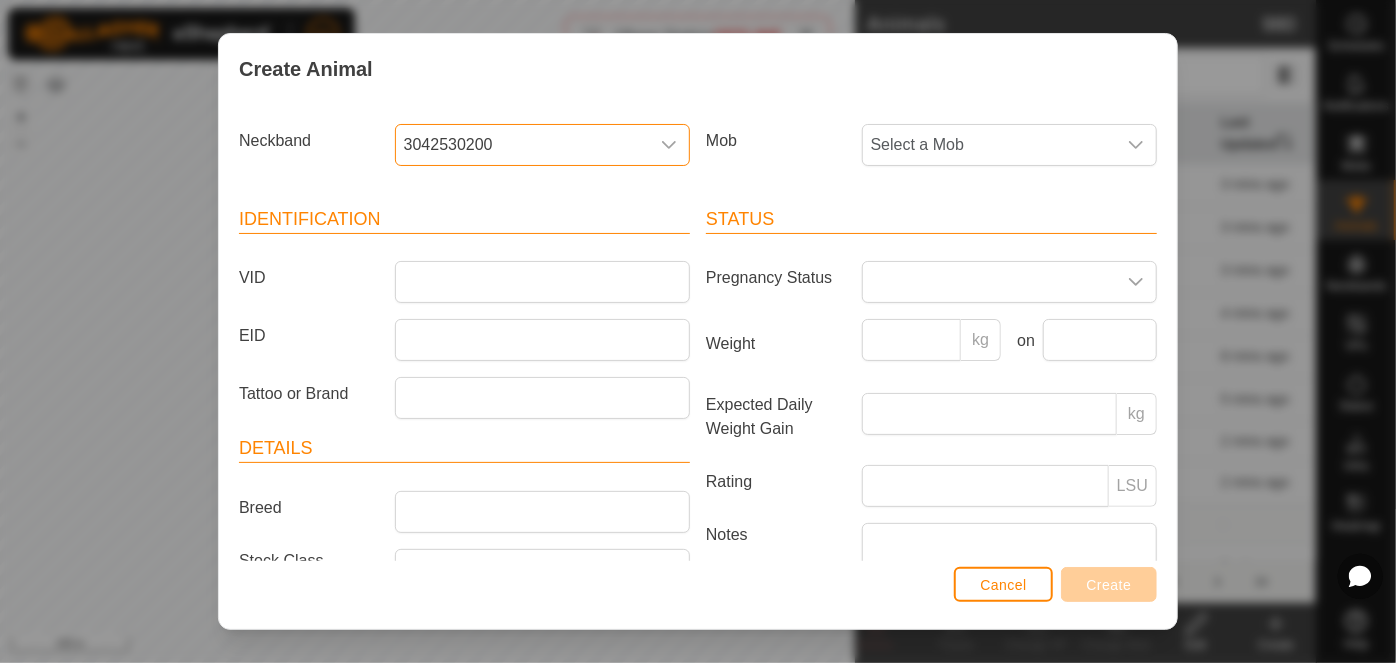 drag, startPoint x: 399, startPoint y: 134, endPoint x: 512, endPoint y: 148, distance: 113.86395 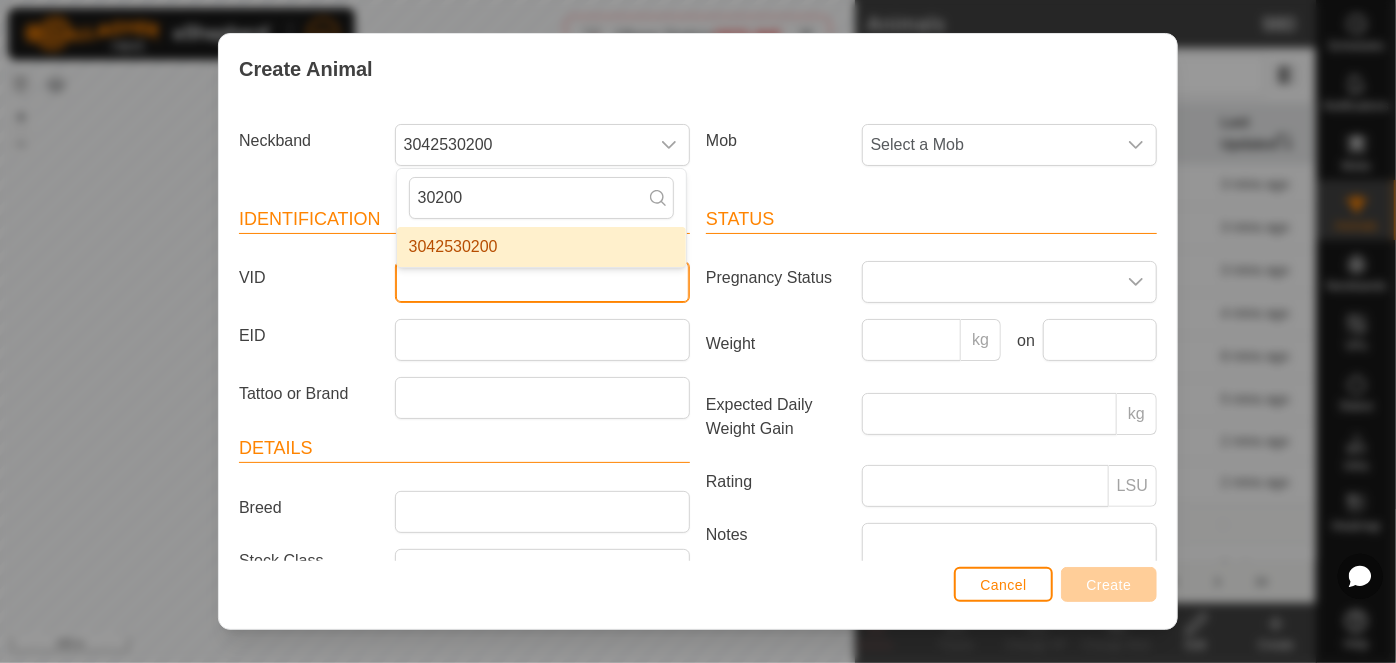 click on "VID" at bounding box center [542, 282] 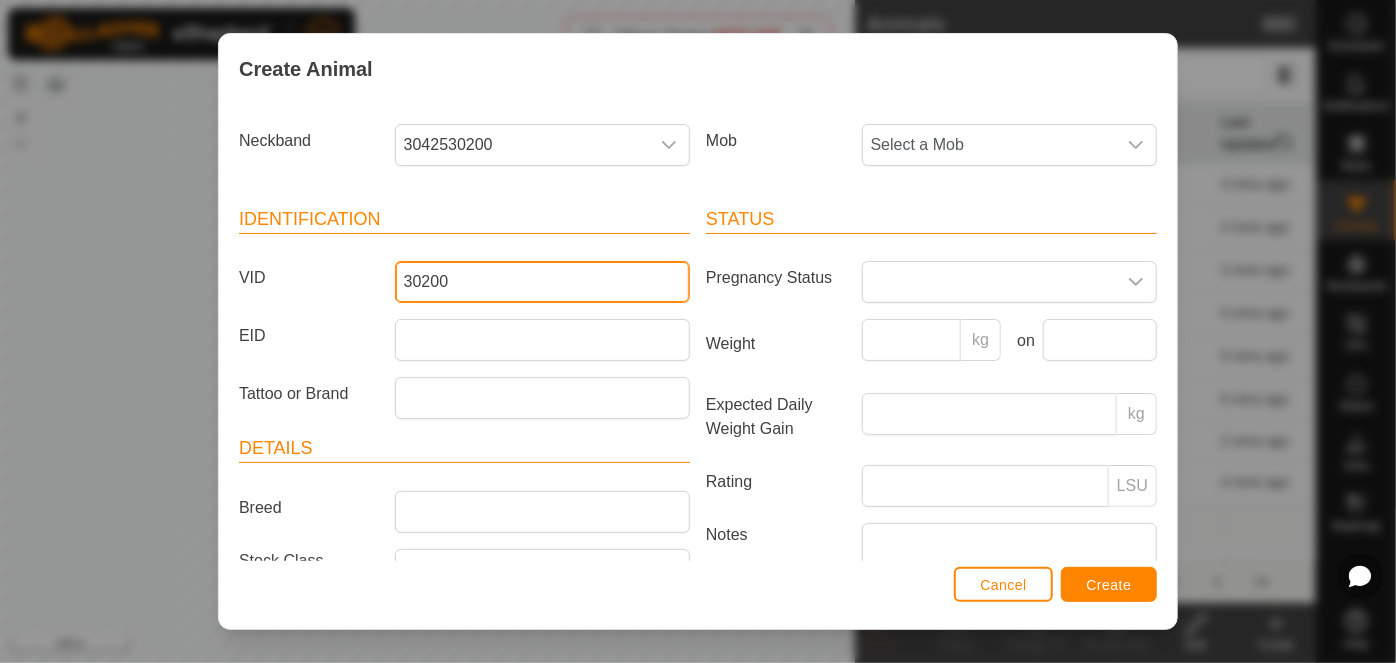 type on "30200" 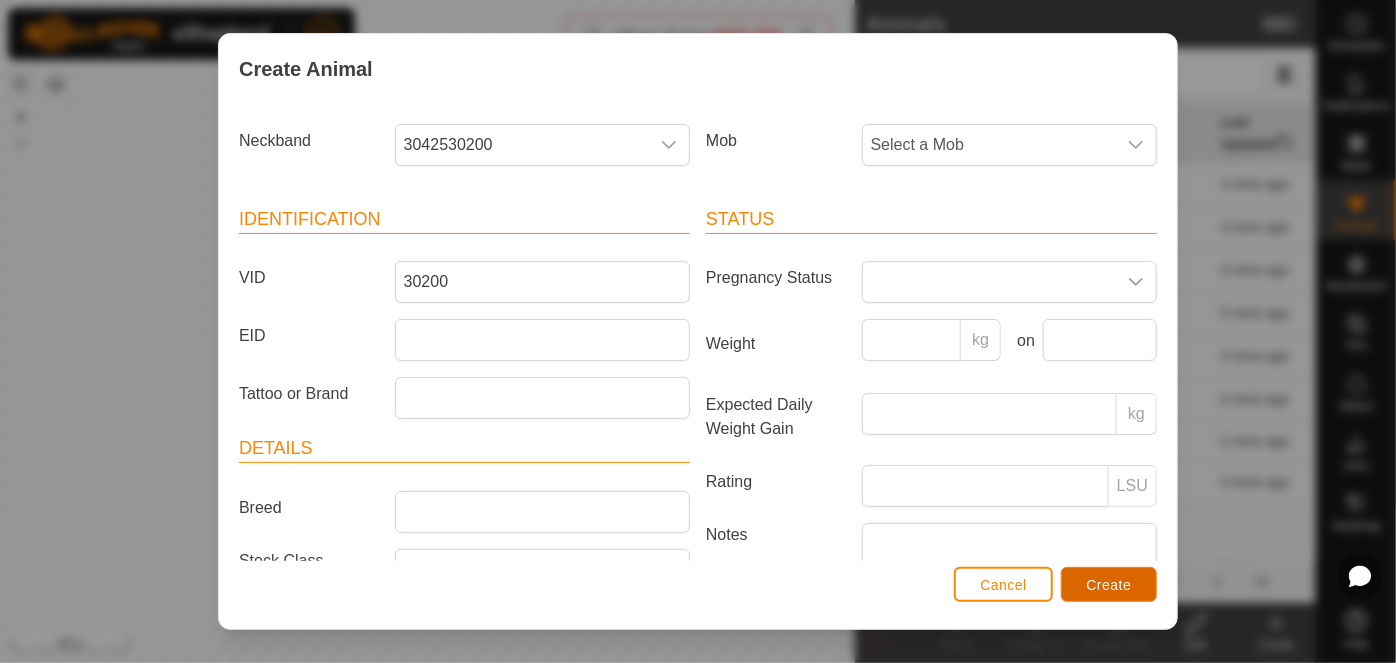 click on "Create" at bounding box center (1109, 585) 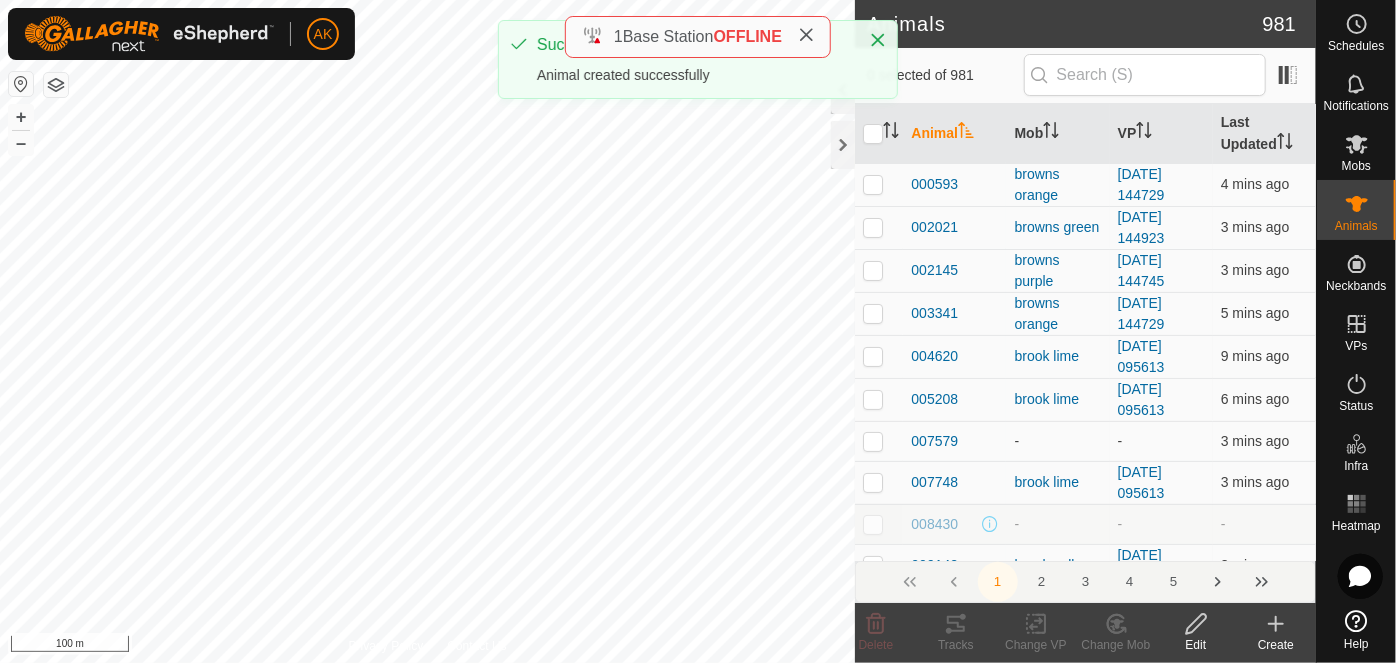 click 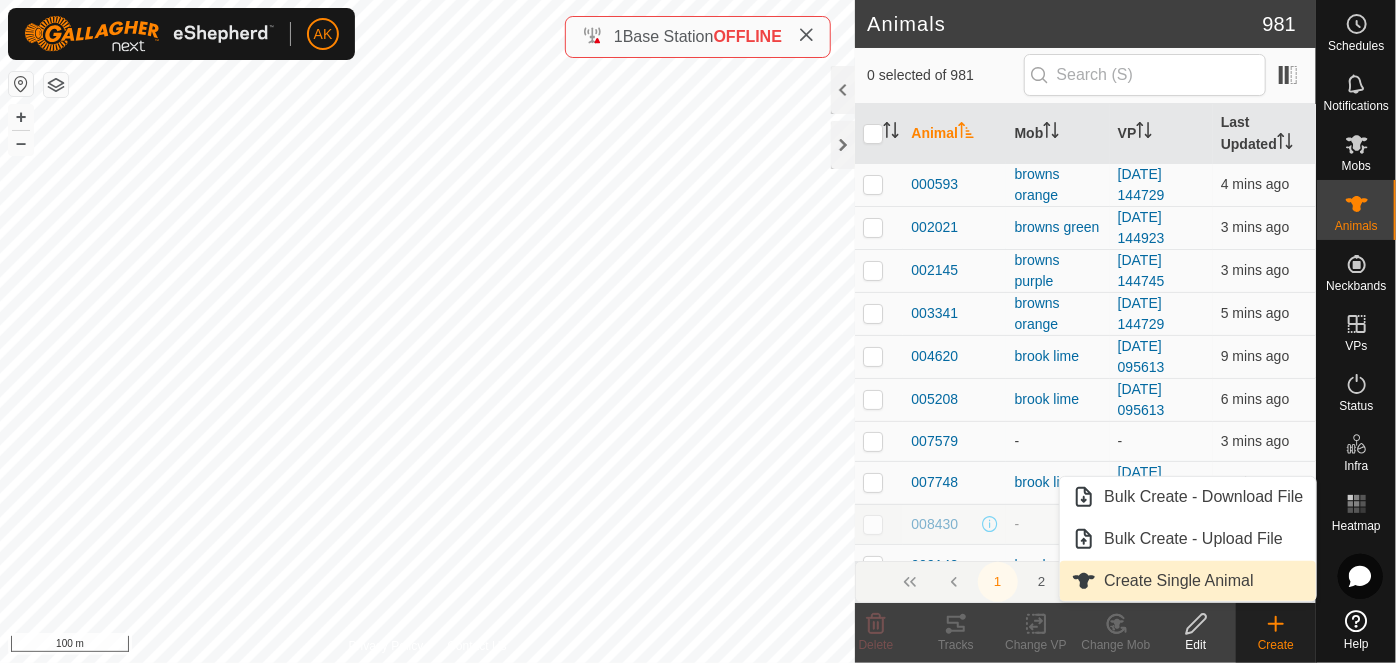 click on "Create Single Animal" at bounding box center (1187, 581) 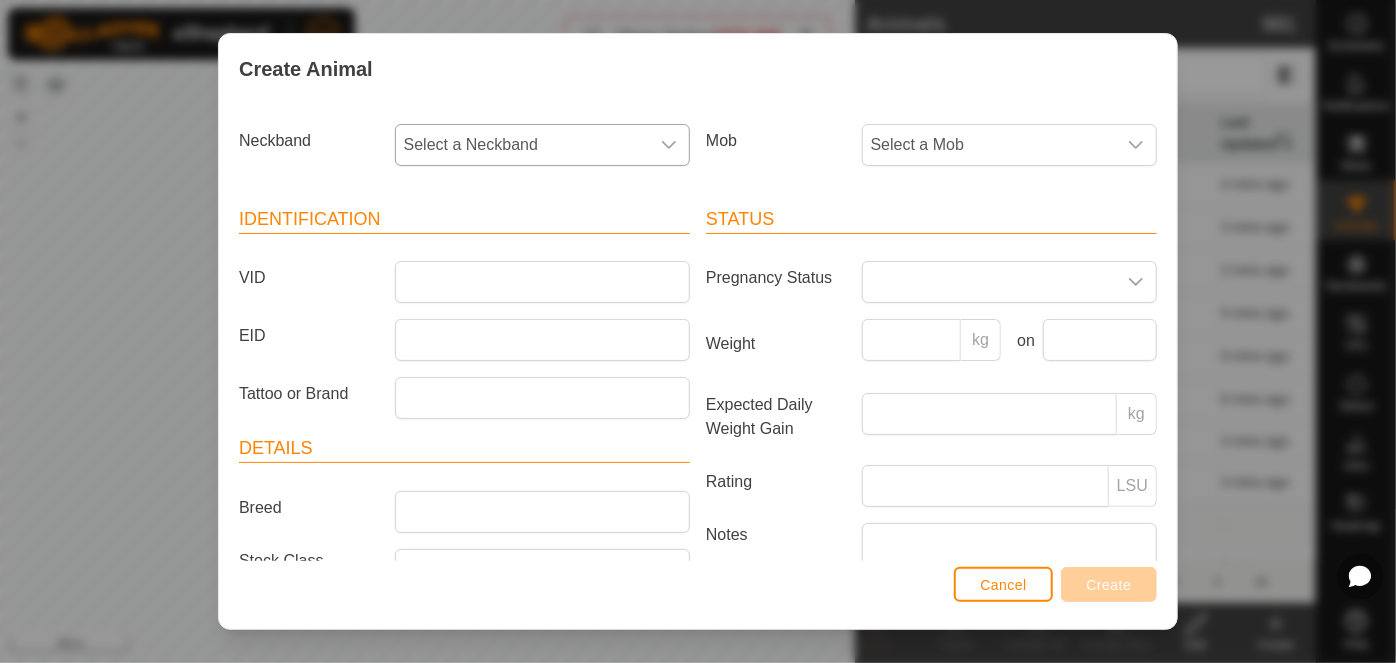 click on "Select a Neckband" at bounding box center [522, 145] 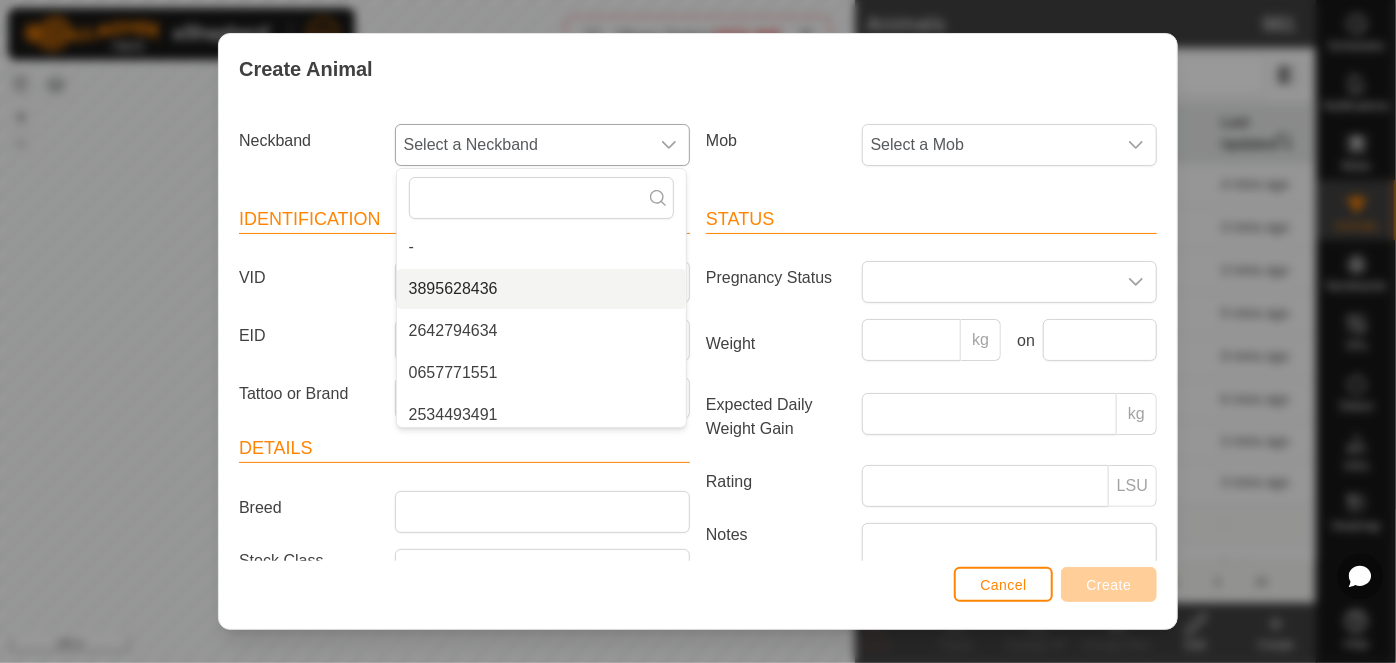 click on "3895628436" at bounding box center [541, 289] 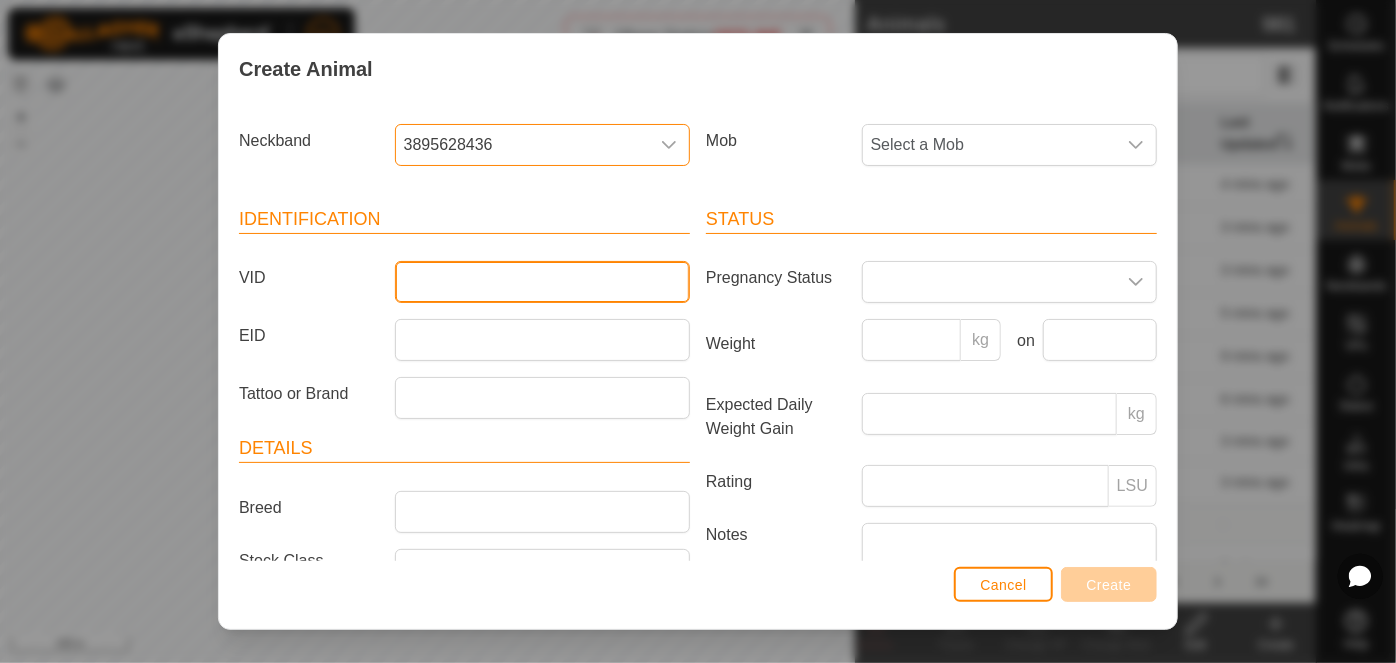 click on "VID" at bounding box center (542, 282) 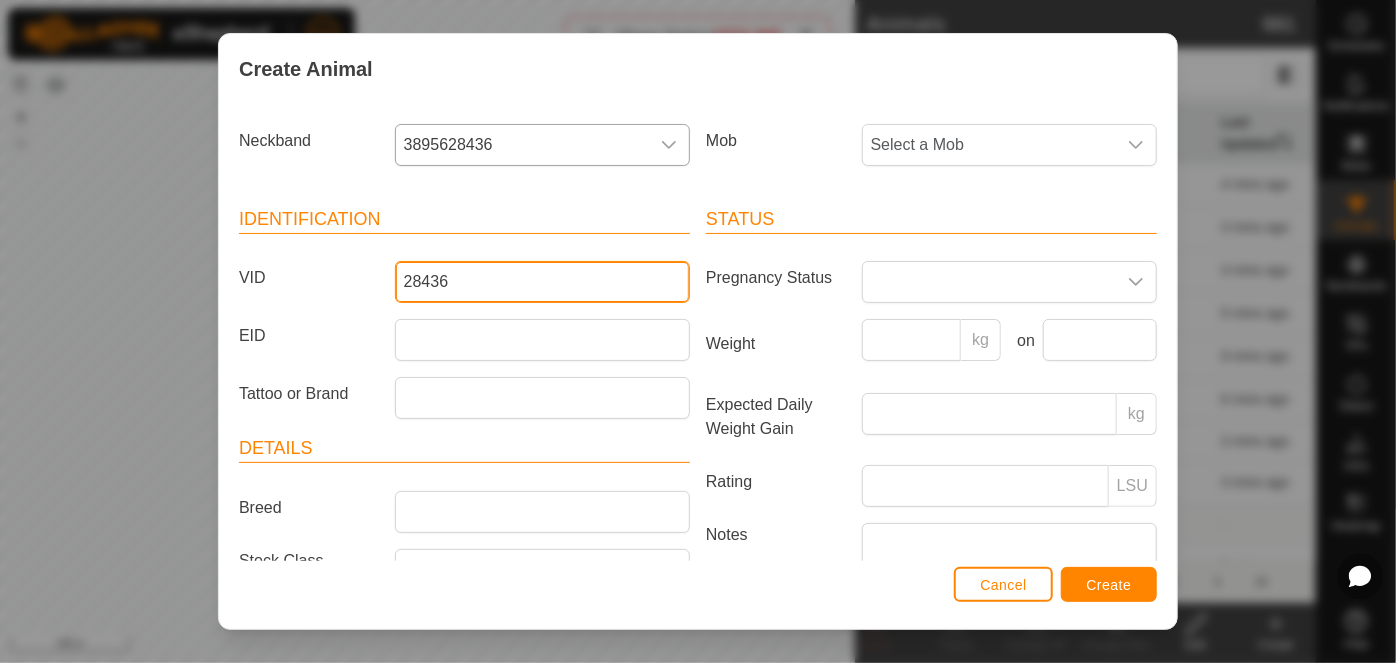 type on "28436" 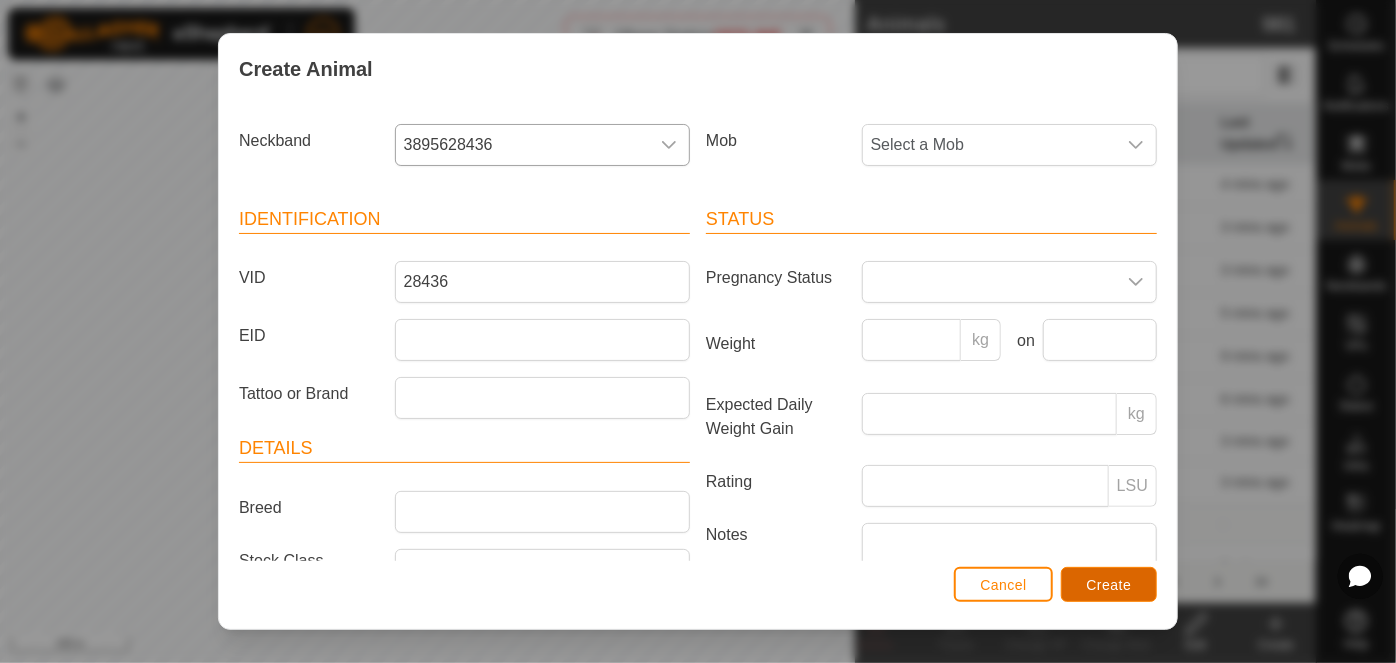 click on "Create" at bounding box center (1109, 584) 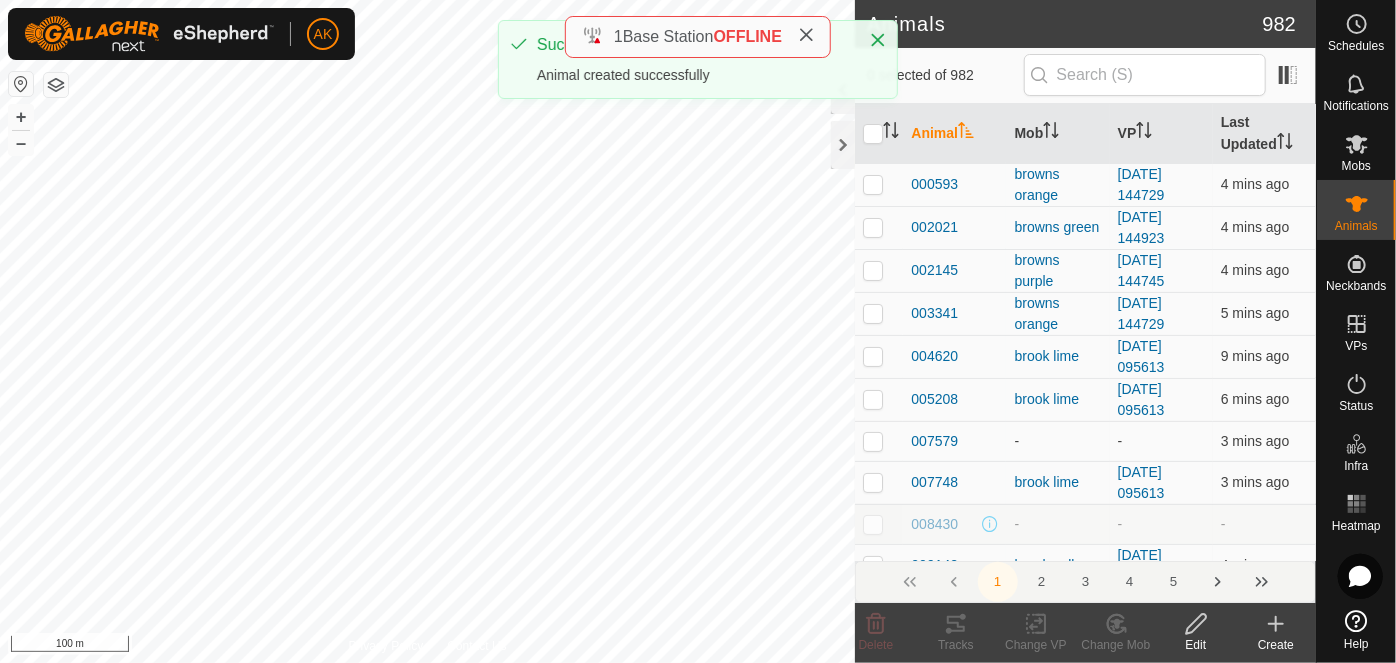 click 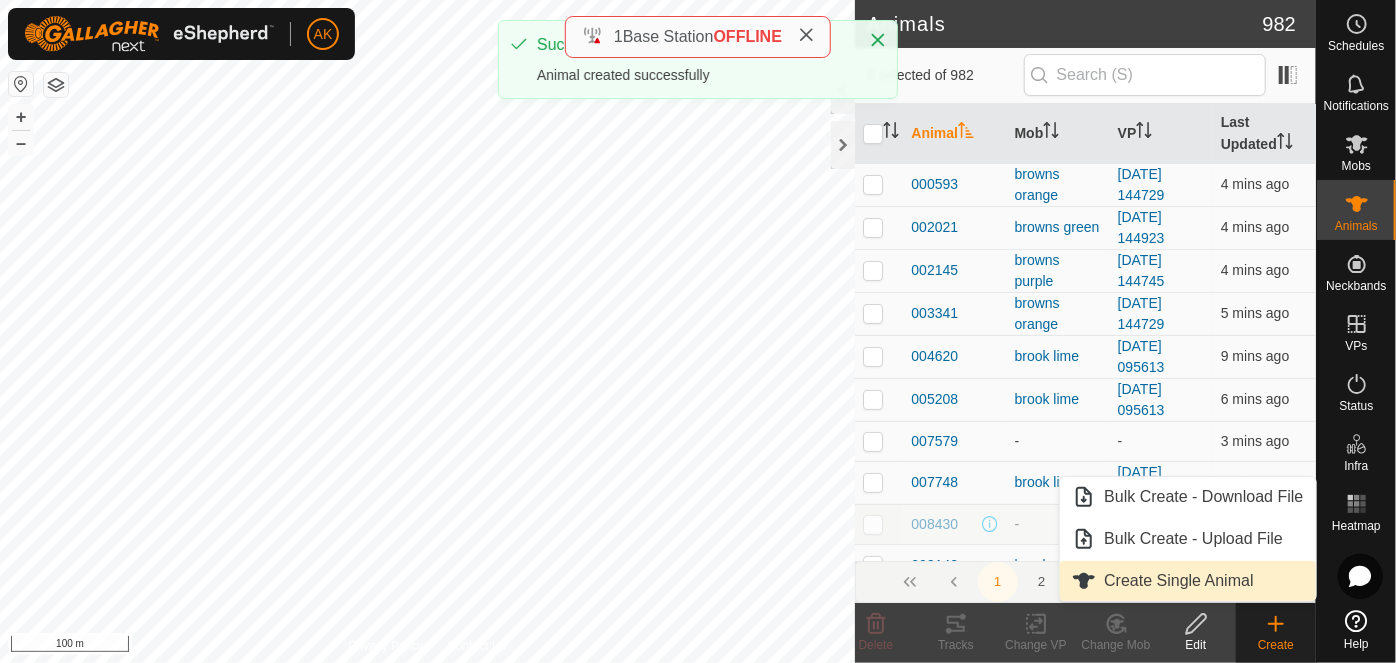 click on "Create Single Animal" at bounding box center [1187, 581] 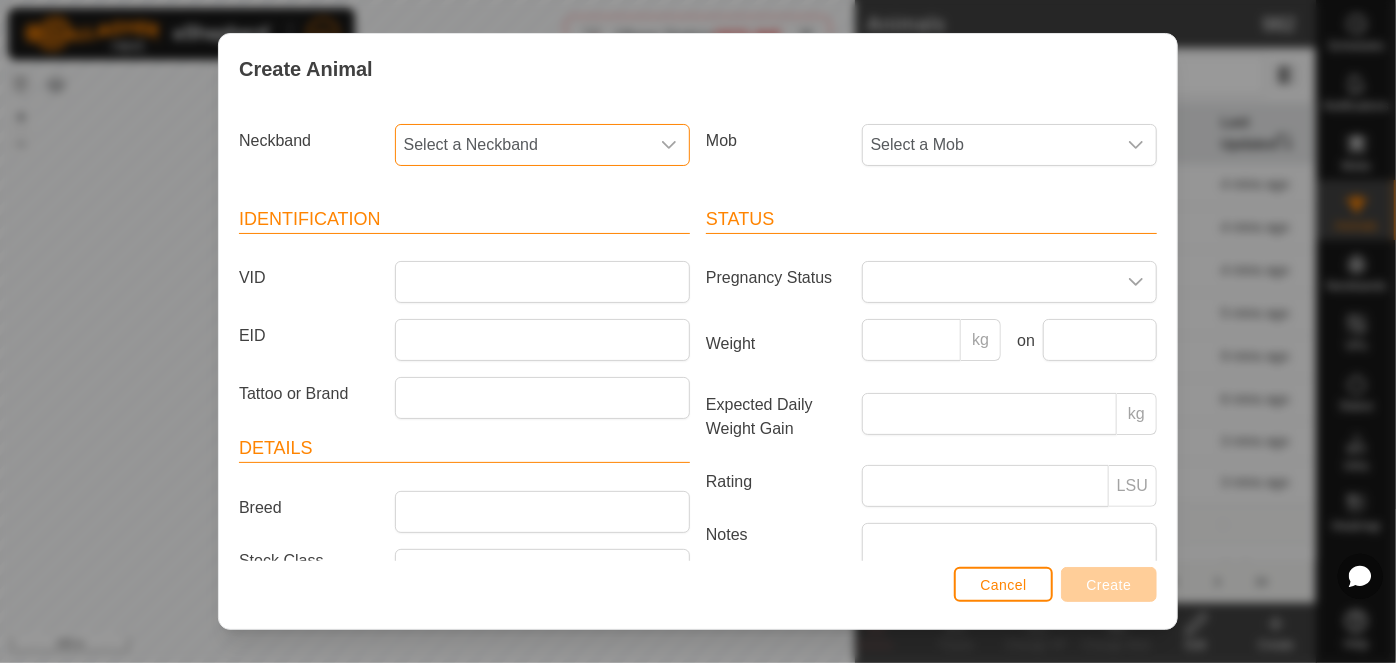 click on "Select a Neckband" at bounding box center [522, 145] 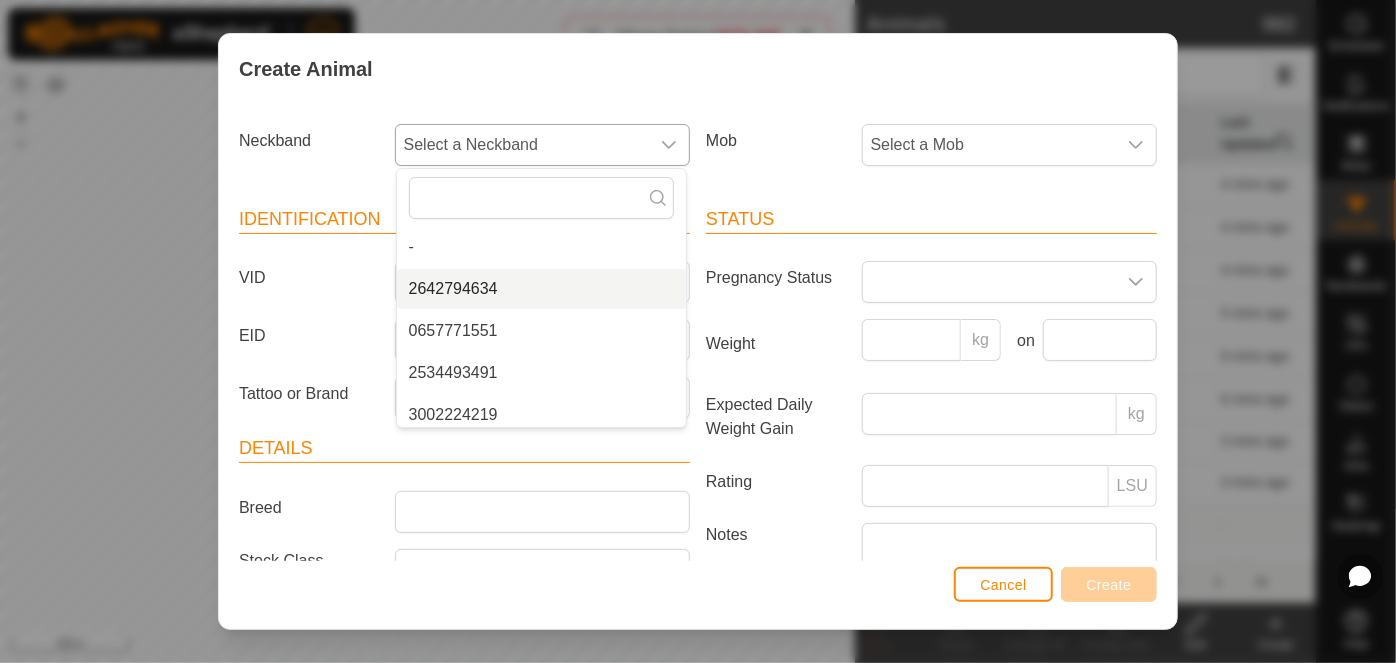 click on "2642794634" at bounding box center (541, 289) 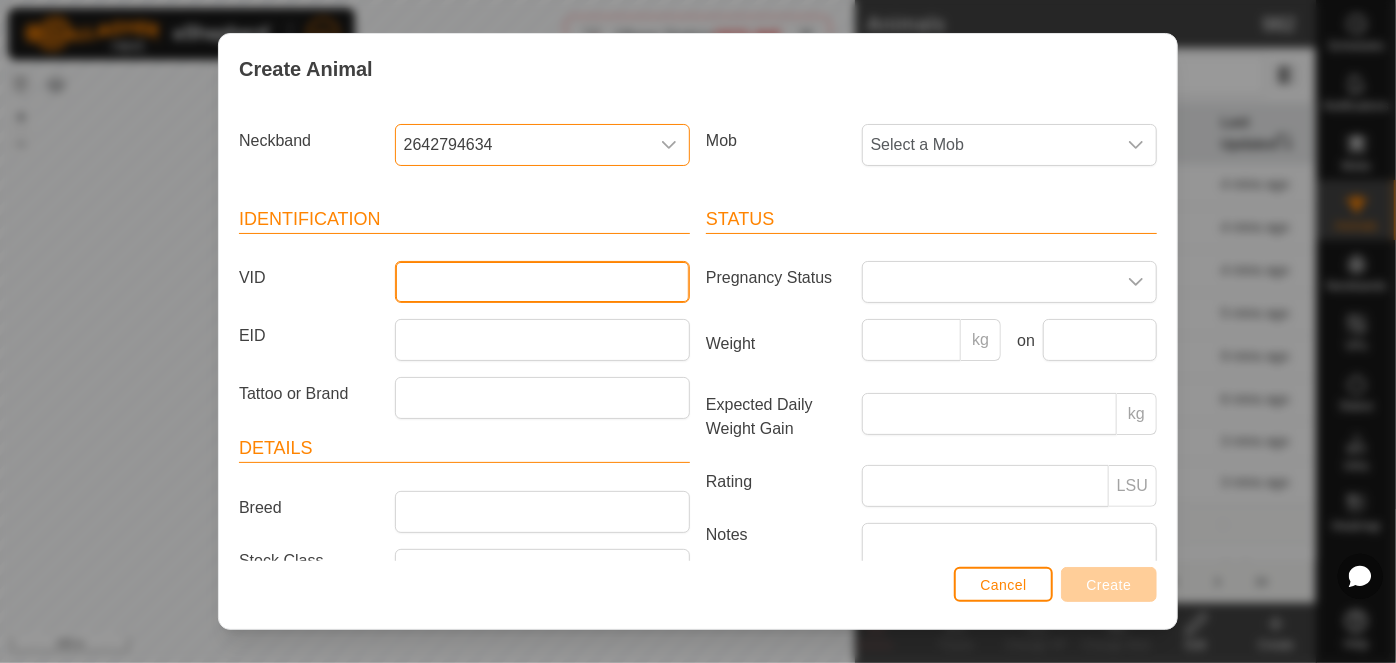 click on "VID" at bounding box center [542, 282] 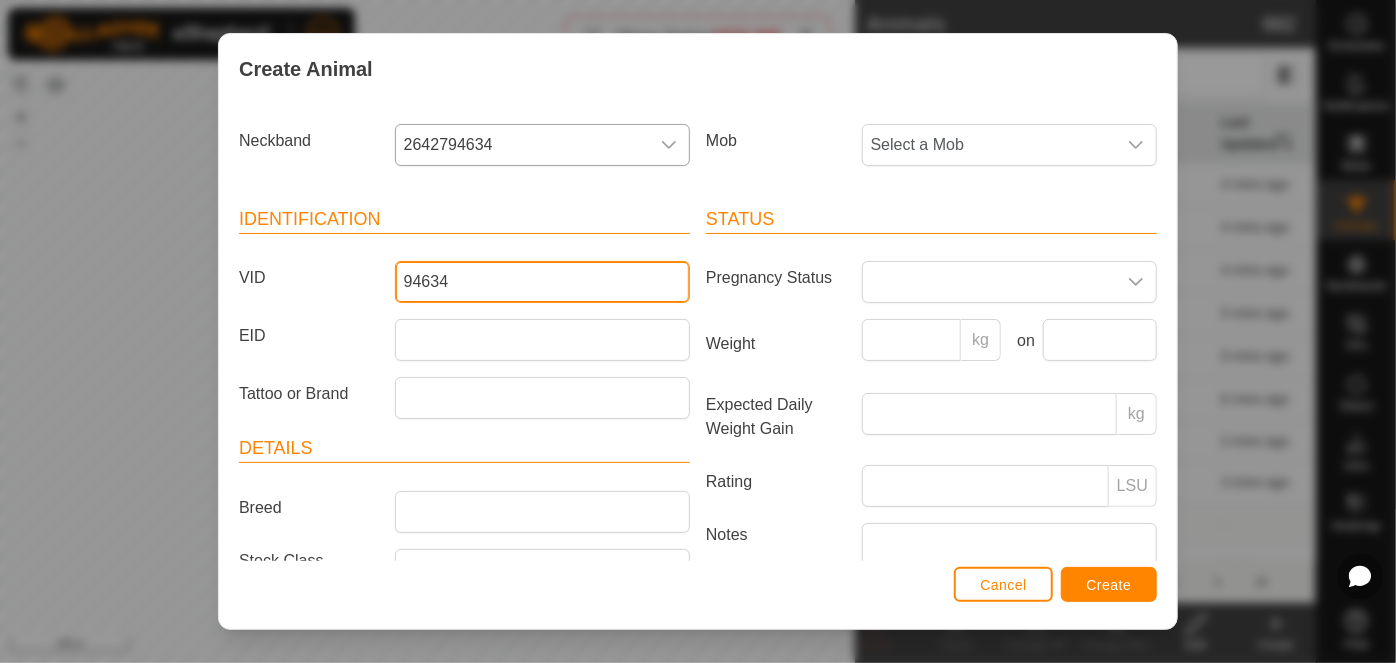 type on "94634" 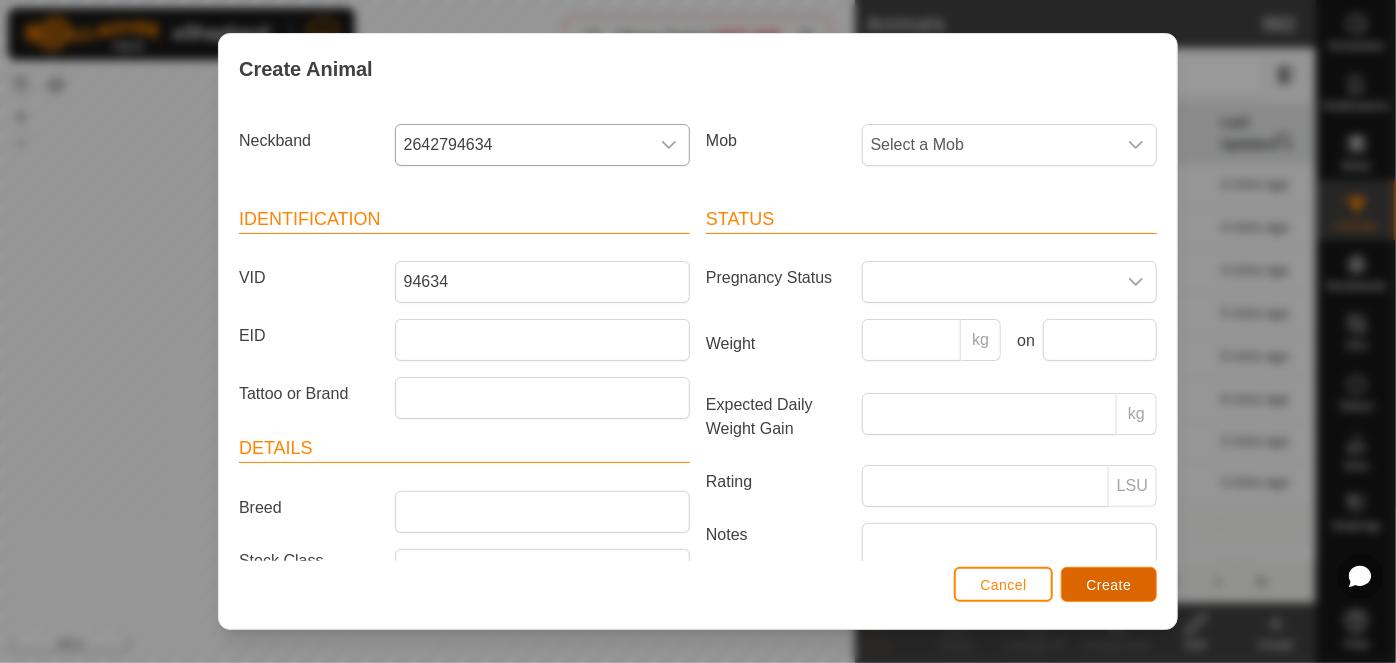 click on "Create" at bounding box center (1109, 585) 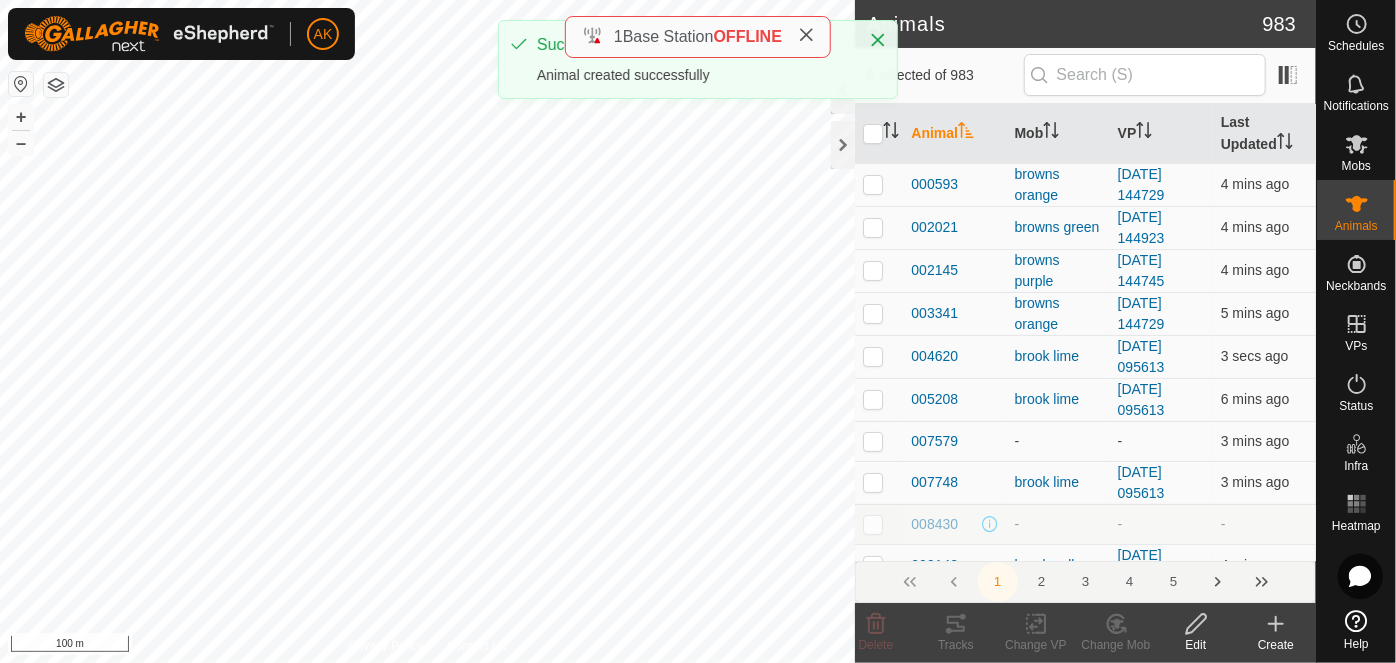 click 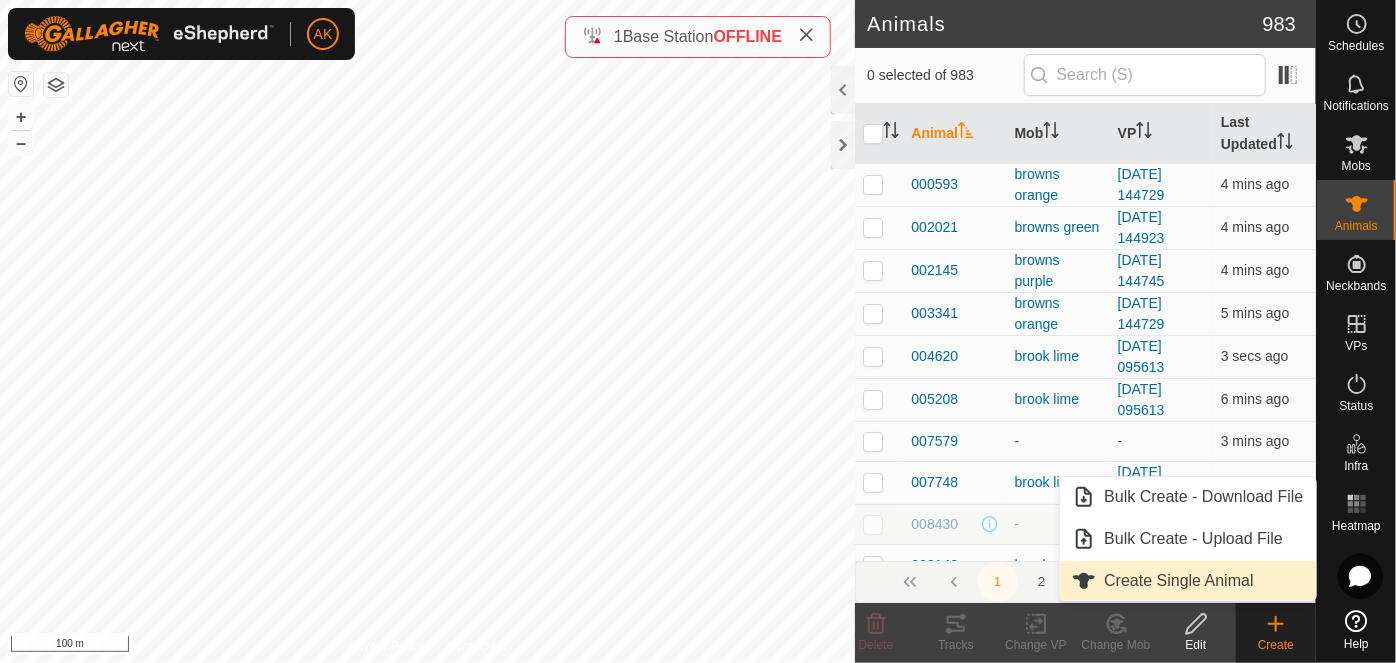 click on "Create Single Animal" at bounding box center (1187, 581) 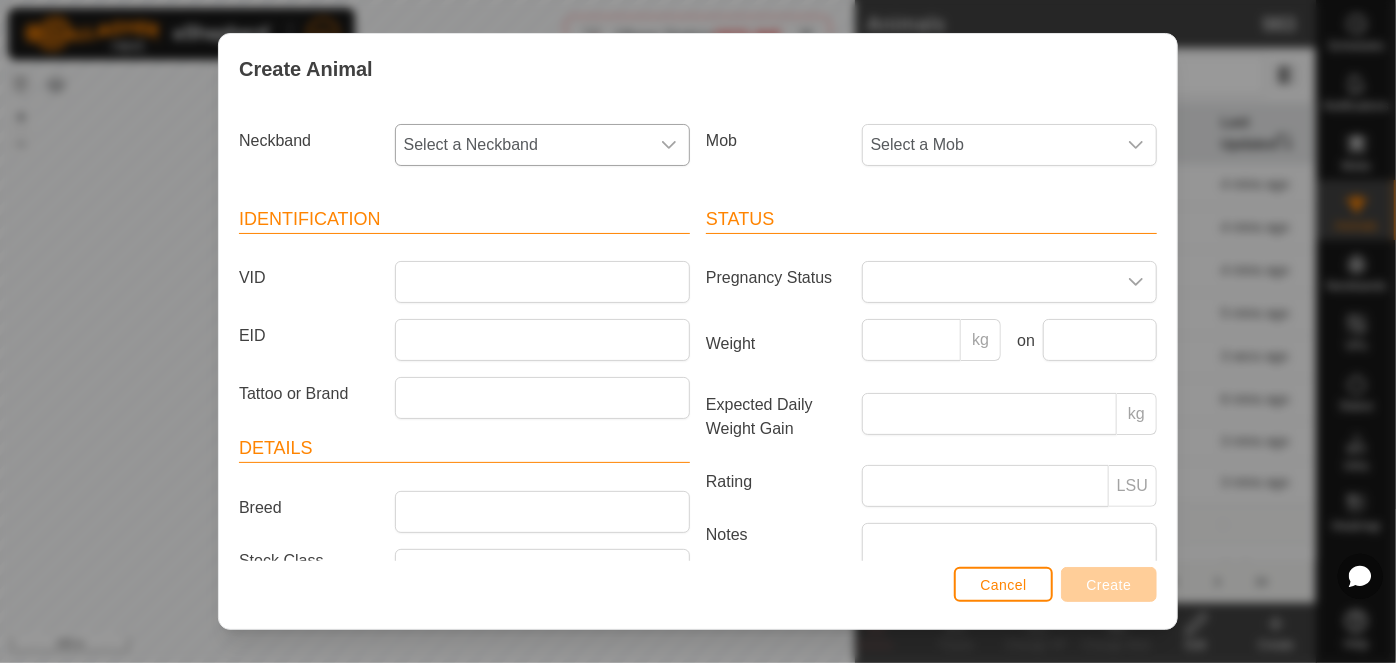 click on "Select a Neckband" at bounding box center (522, 145) 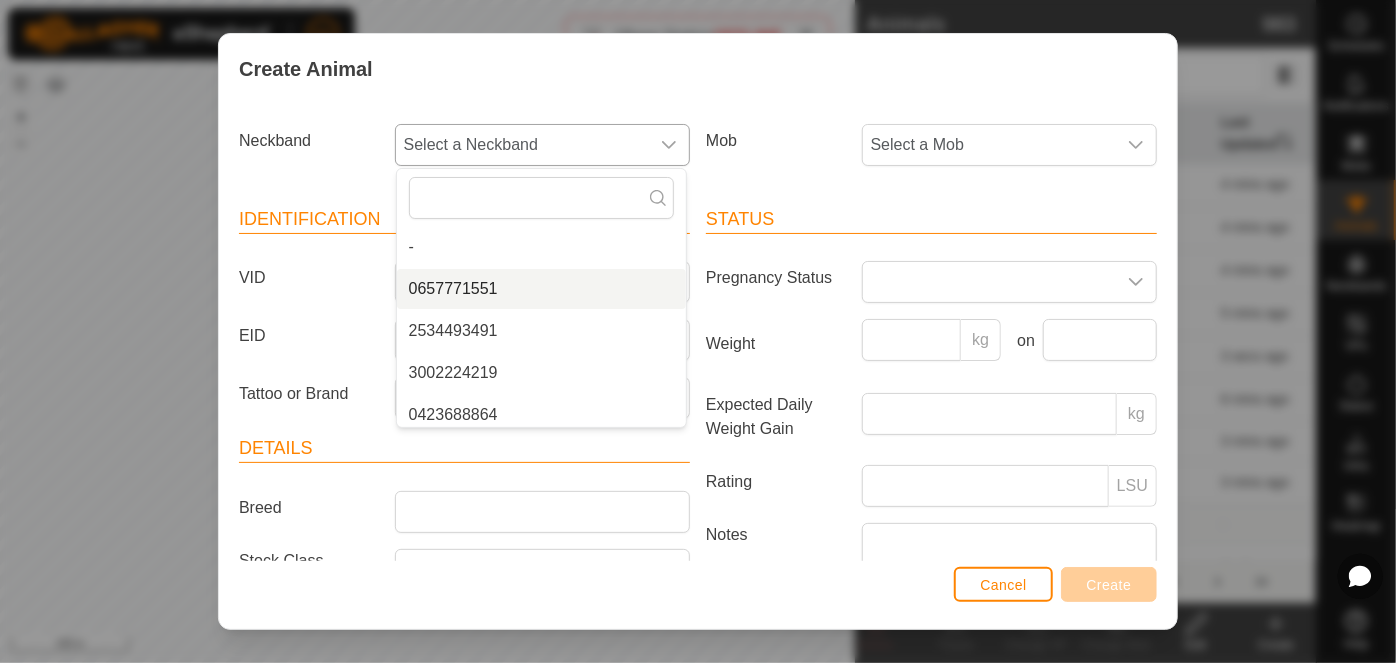 click on "0657771551" at bounding box center [541, 289] 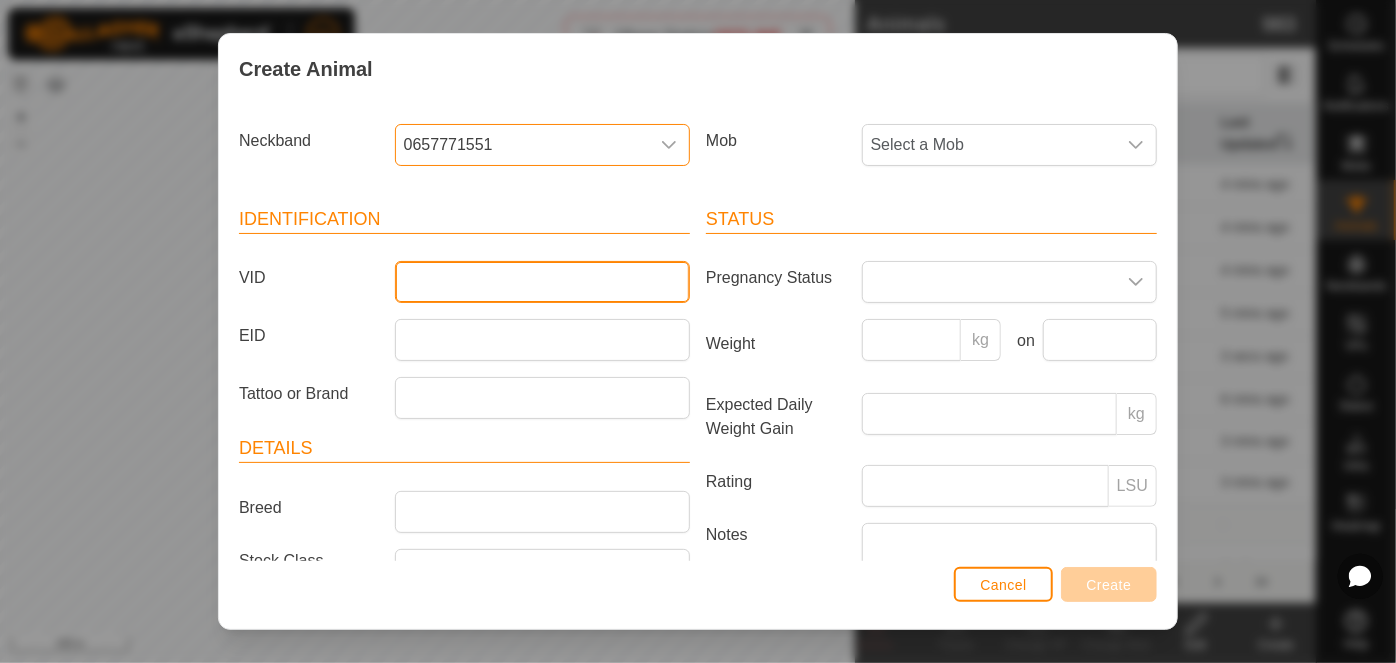 click on "VID" at bounding box center (542, 282) 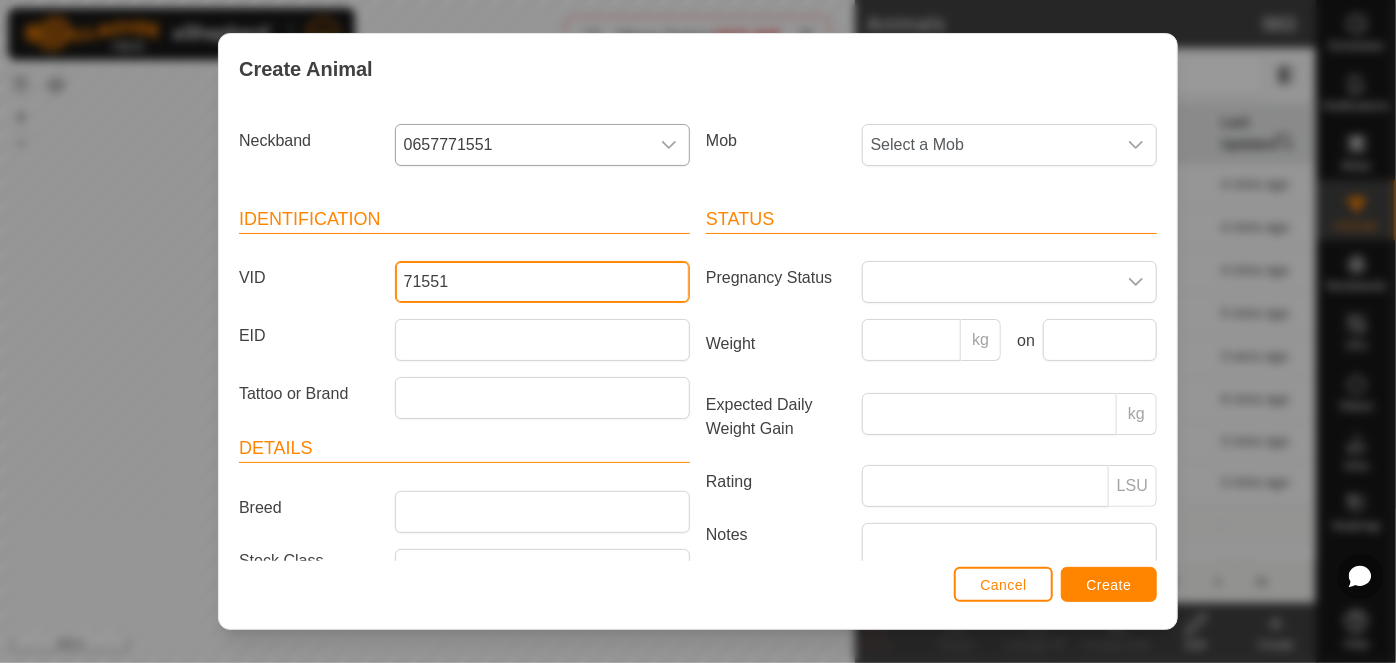 type on "71551" 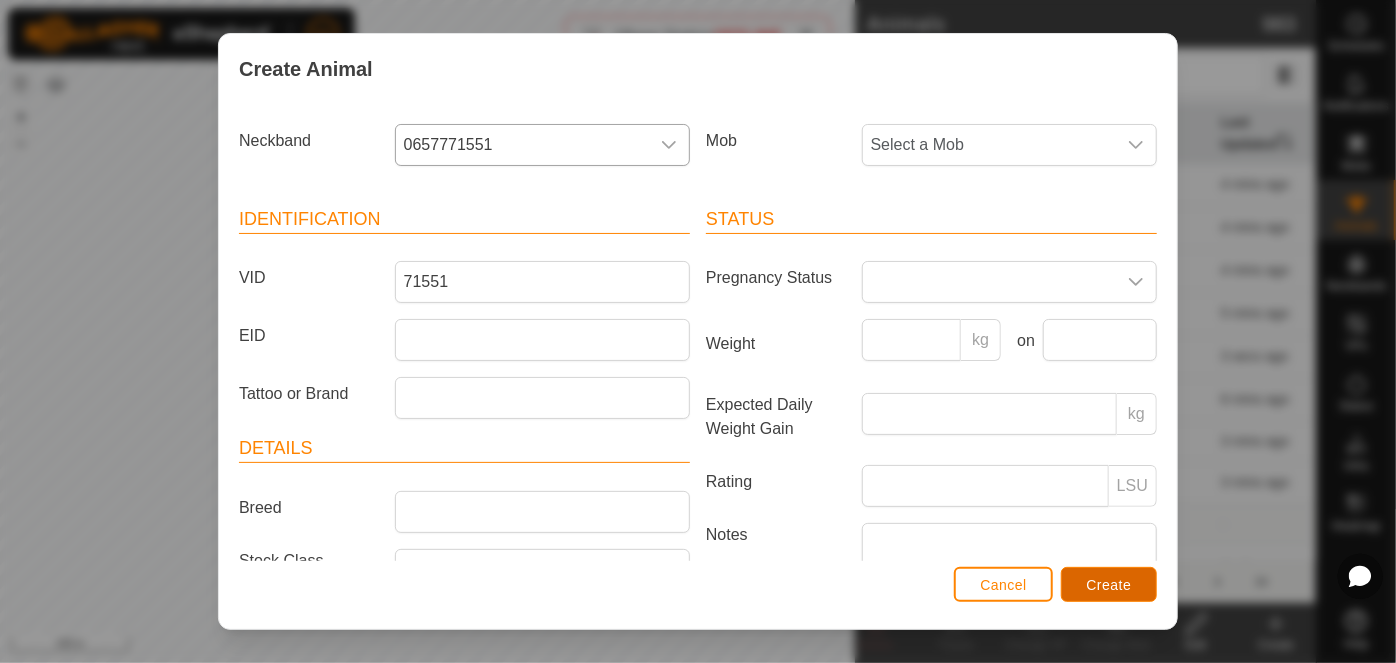 click on "Create" at bounding box center [1109, 585] 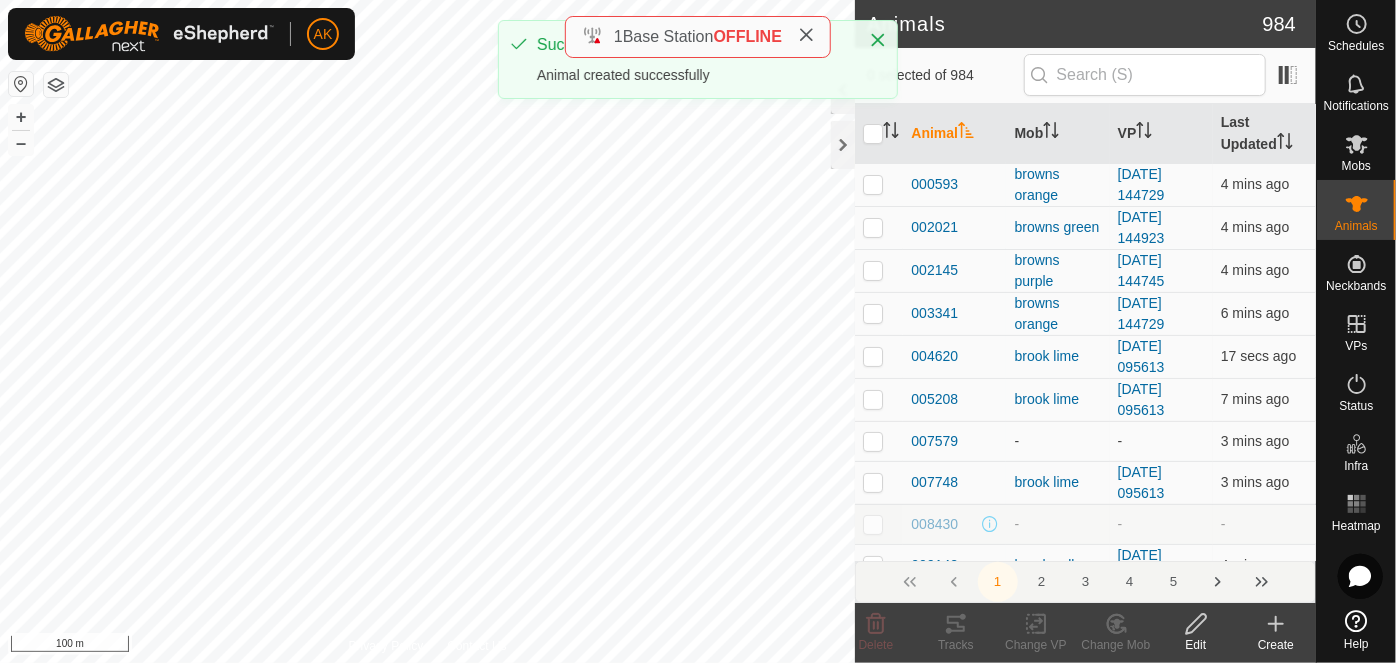 click 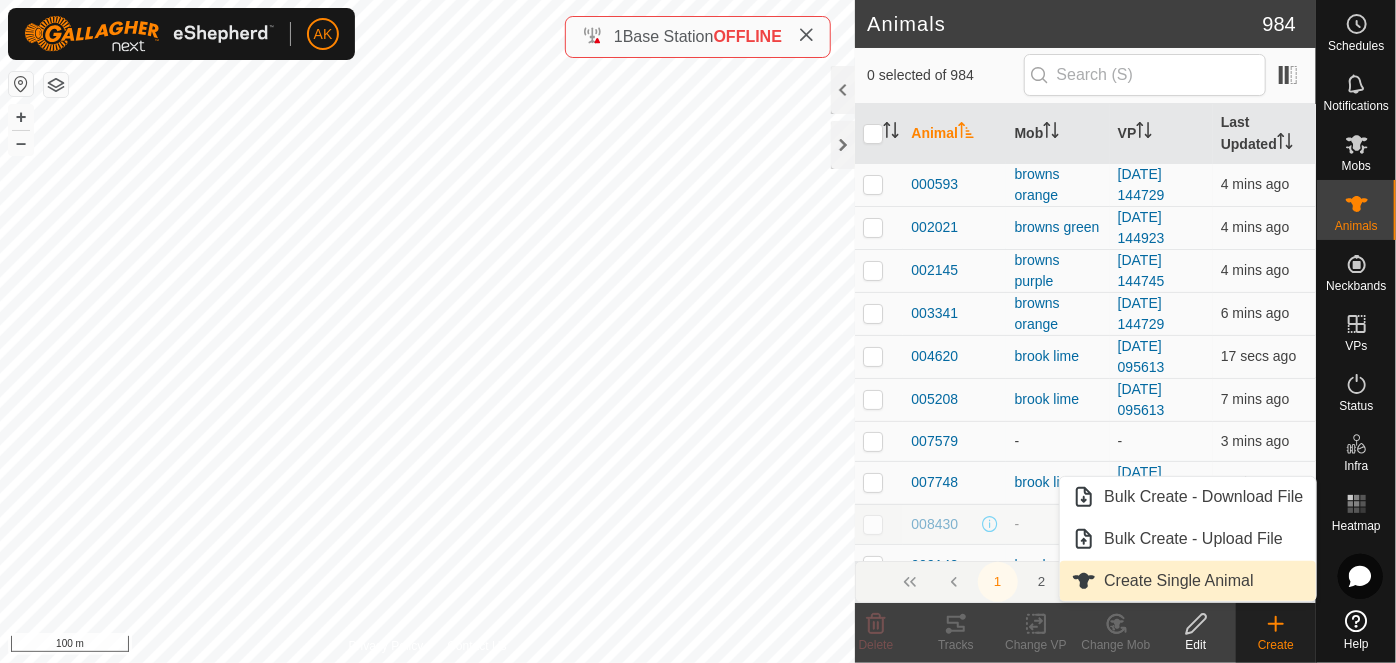 click on "Create Single Animal" at bounding box center (1187, 581) 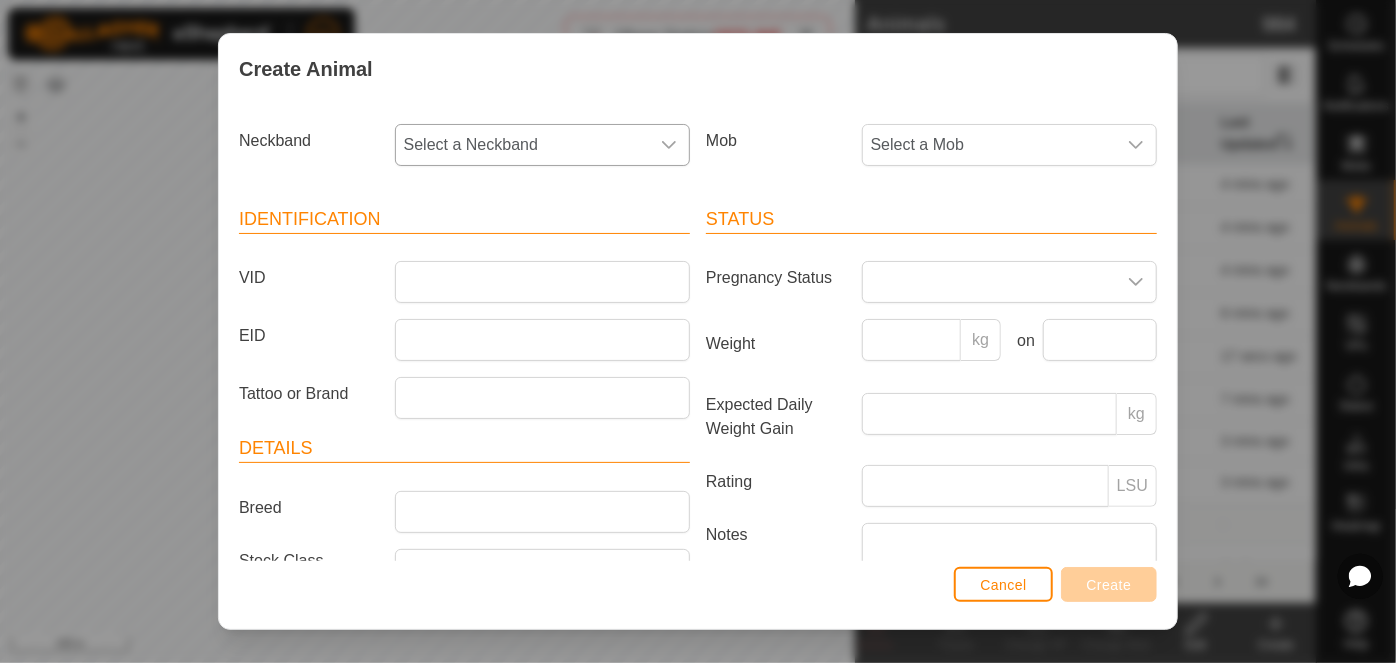 click on "Select a Neckband" at bounding box center (522, 145) 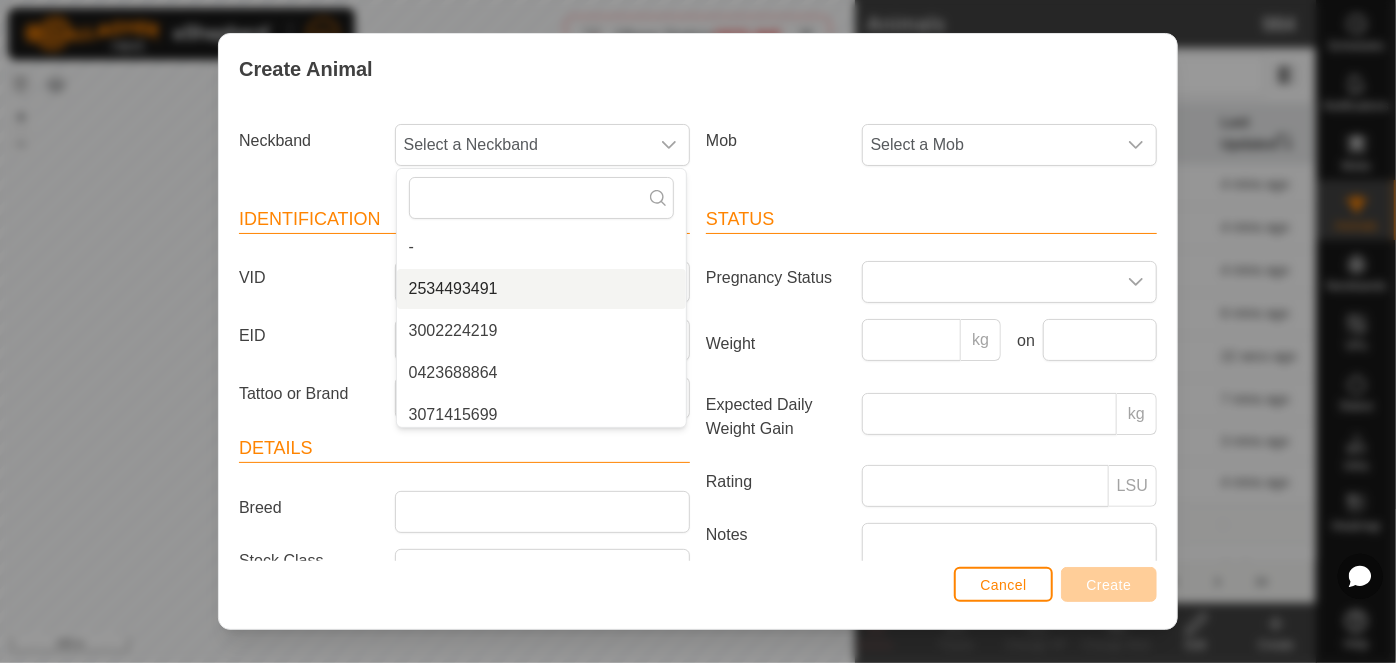 click on "Identification VID EID Tattoo or Brand" at bounding box center [464, 312] 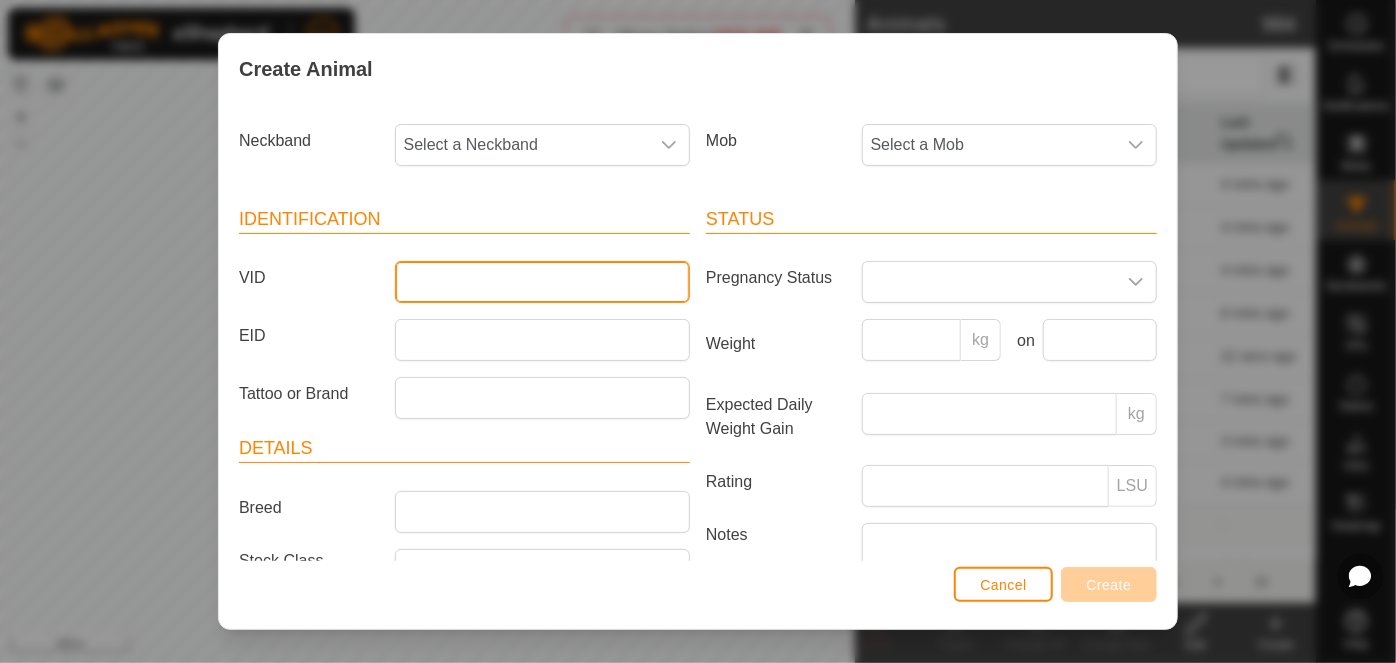 click on "VID" at bounding box center (542, 282) 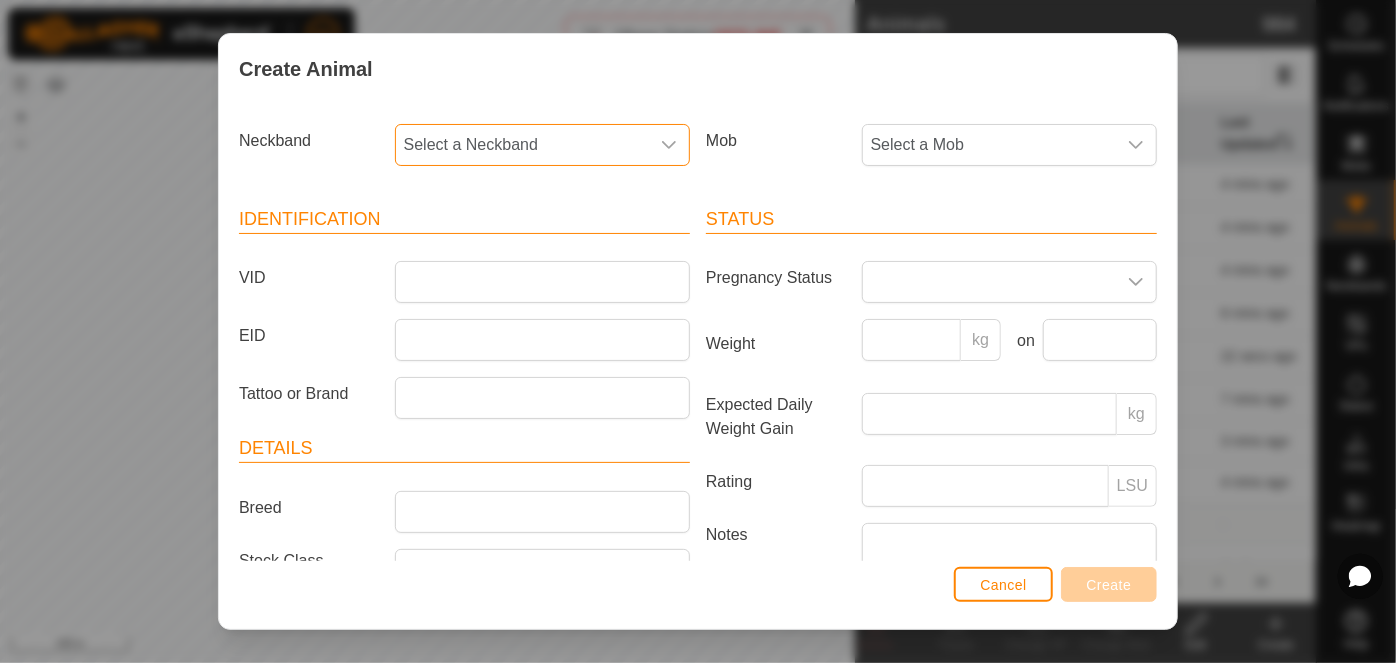 click on "Select a Neckband" at bounding box center [522, 145] 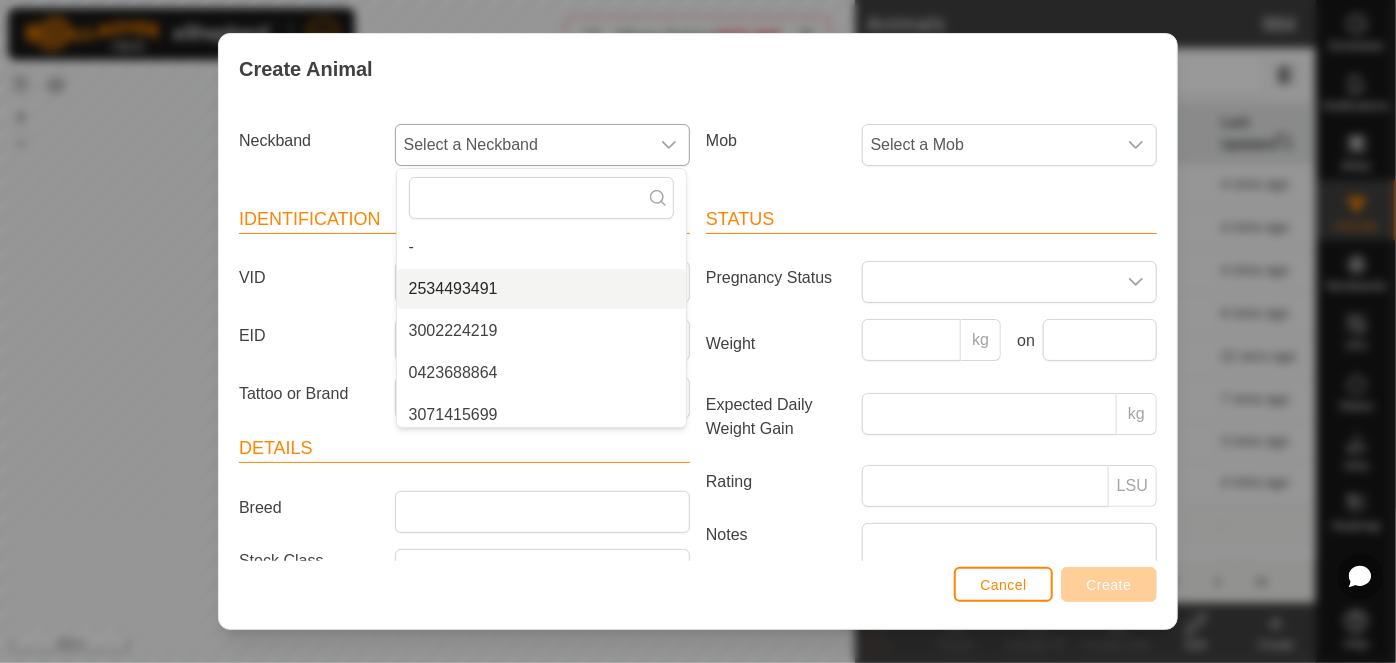 click on "2534493491" at bounding box center [541, 289] 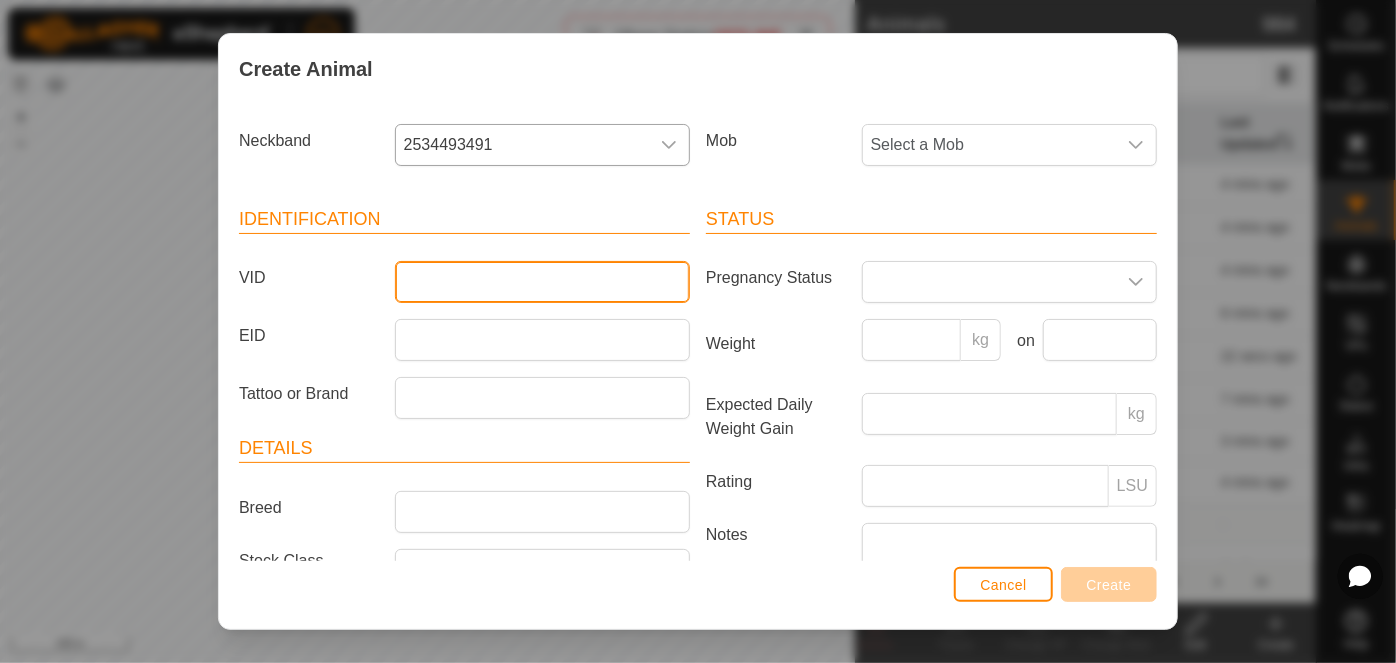 click on "VID" at bounding box center (542, 282) 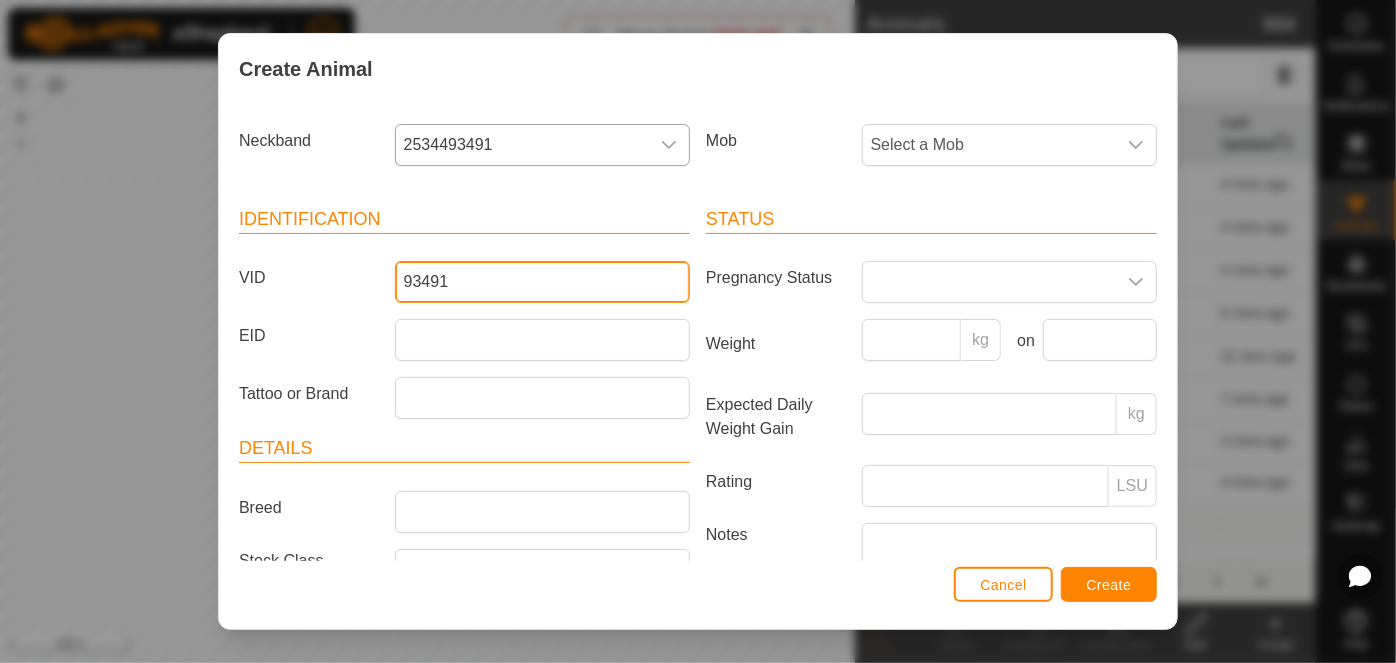 type on "93491" 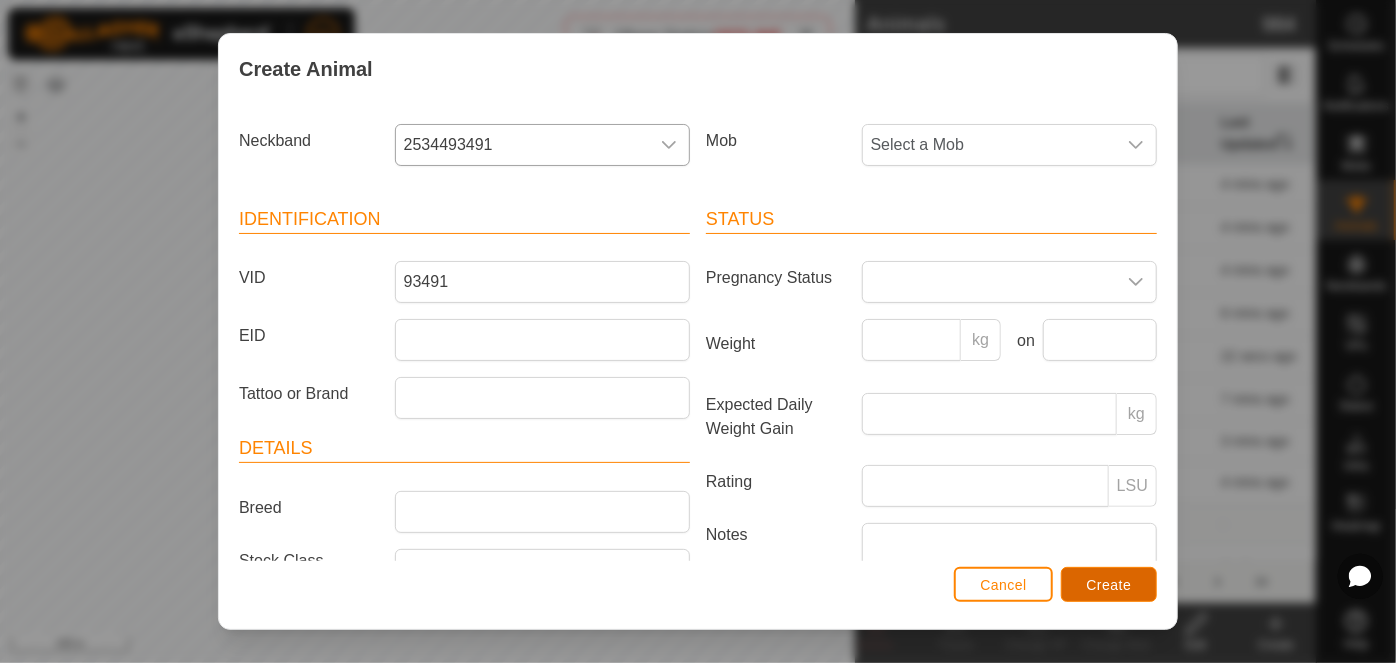 click on "Create" at bounding box center (1109, 585) 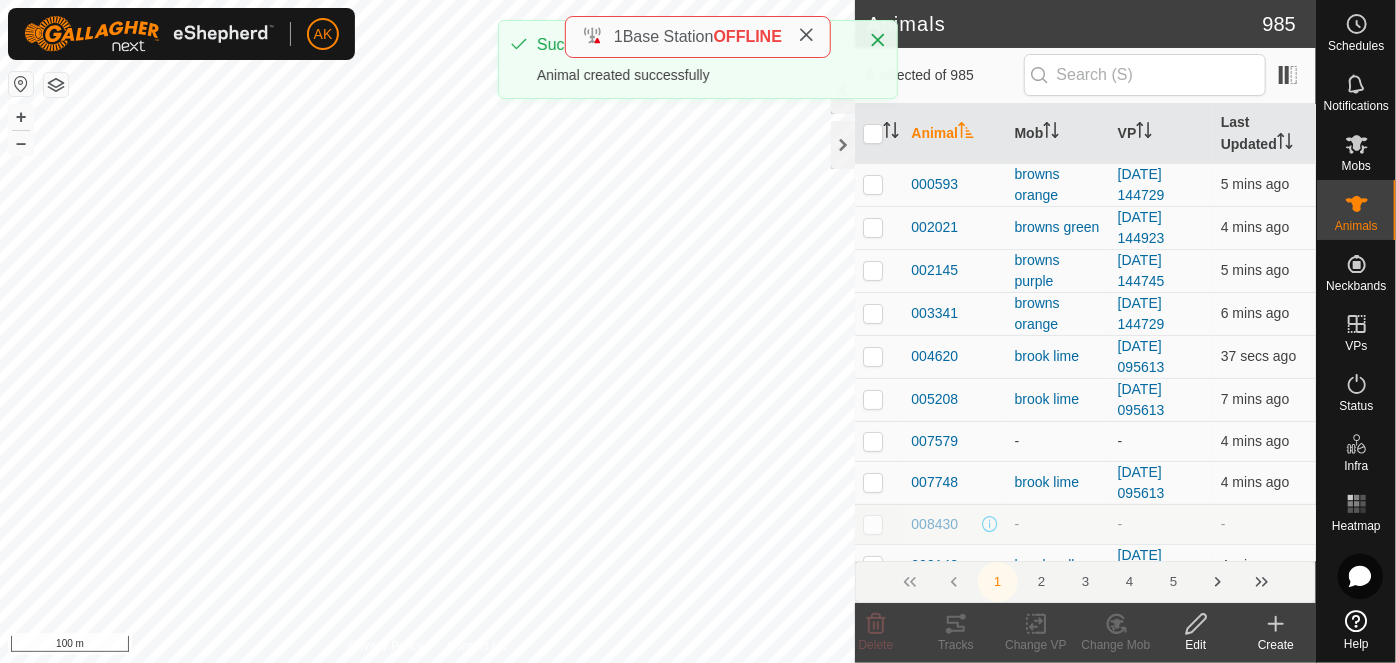 click 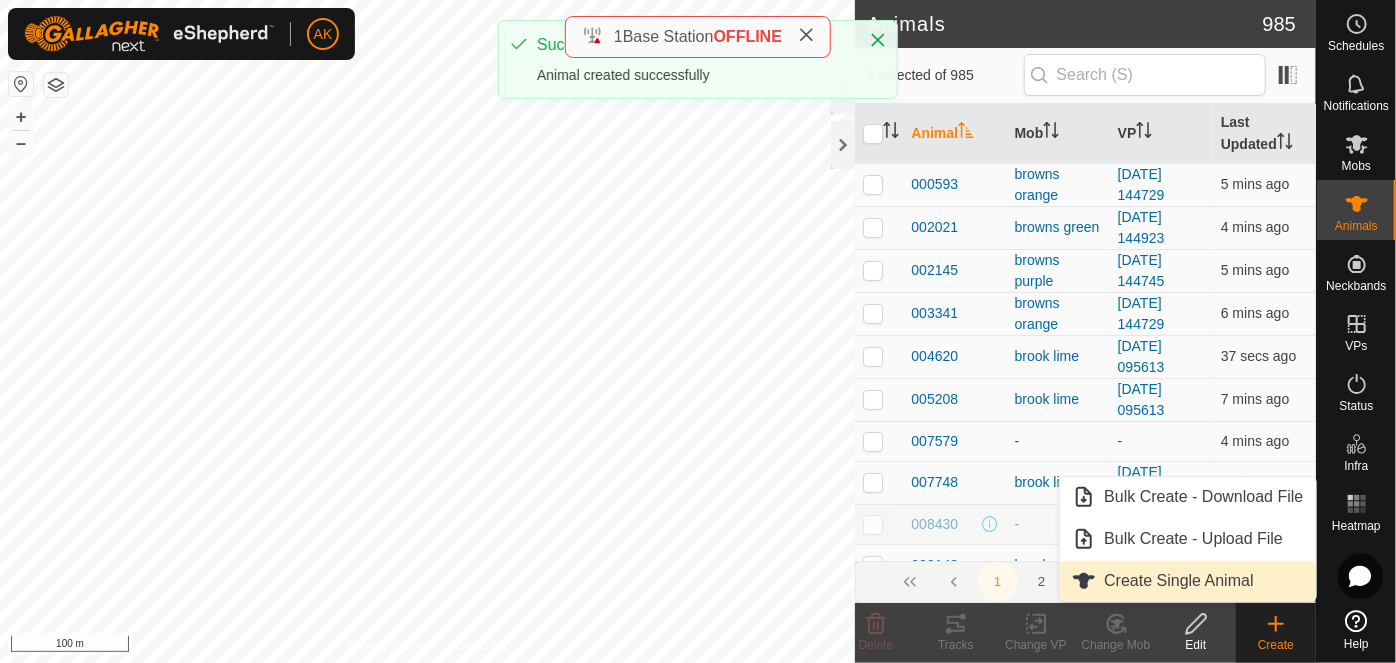 click on "Create Single Animal" at bounding box center [1187, 581] 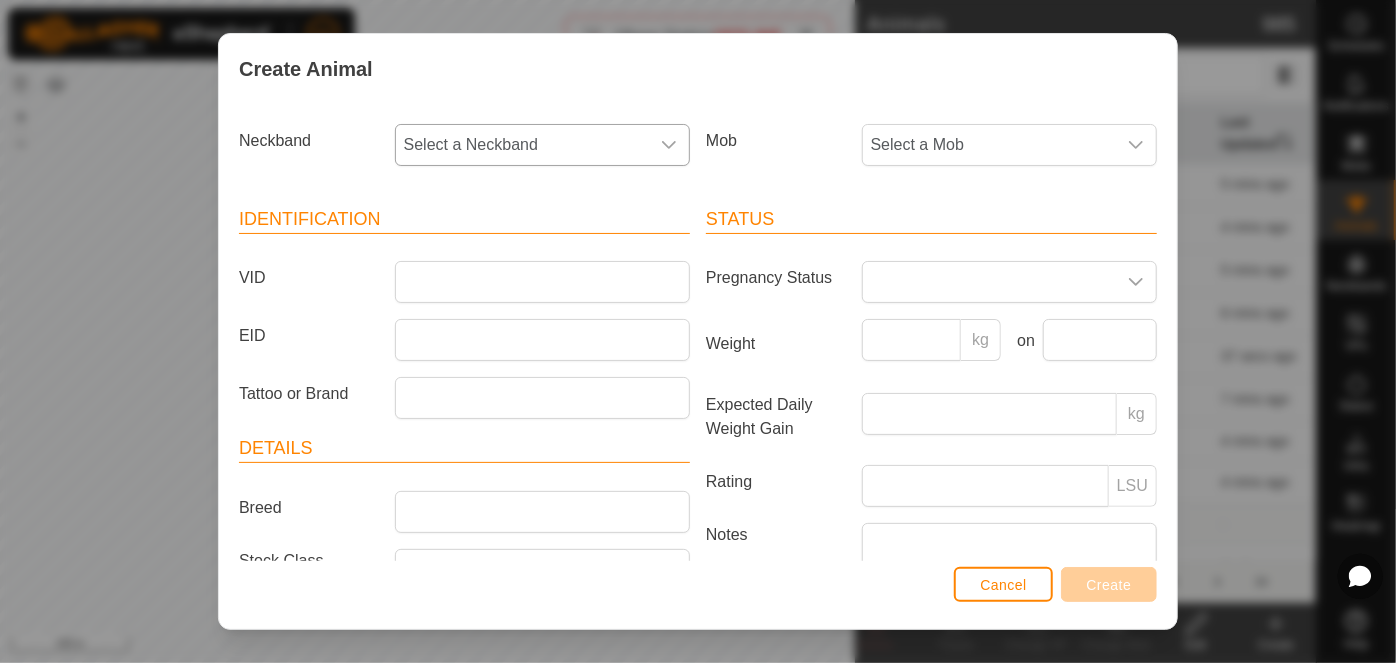 click on "Select a Neckband" at bounding box center [522, 145] 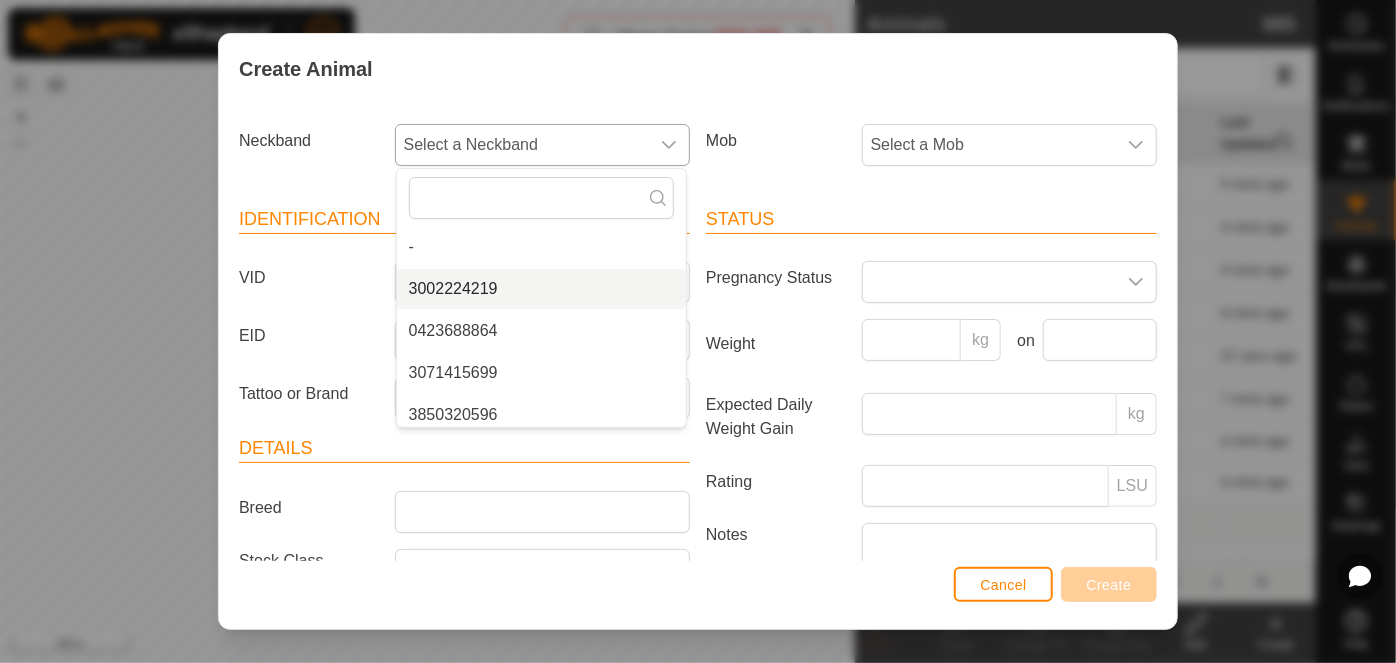 click on "3002224219" at bounding box center (541, 289) 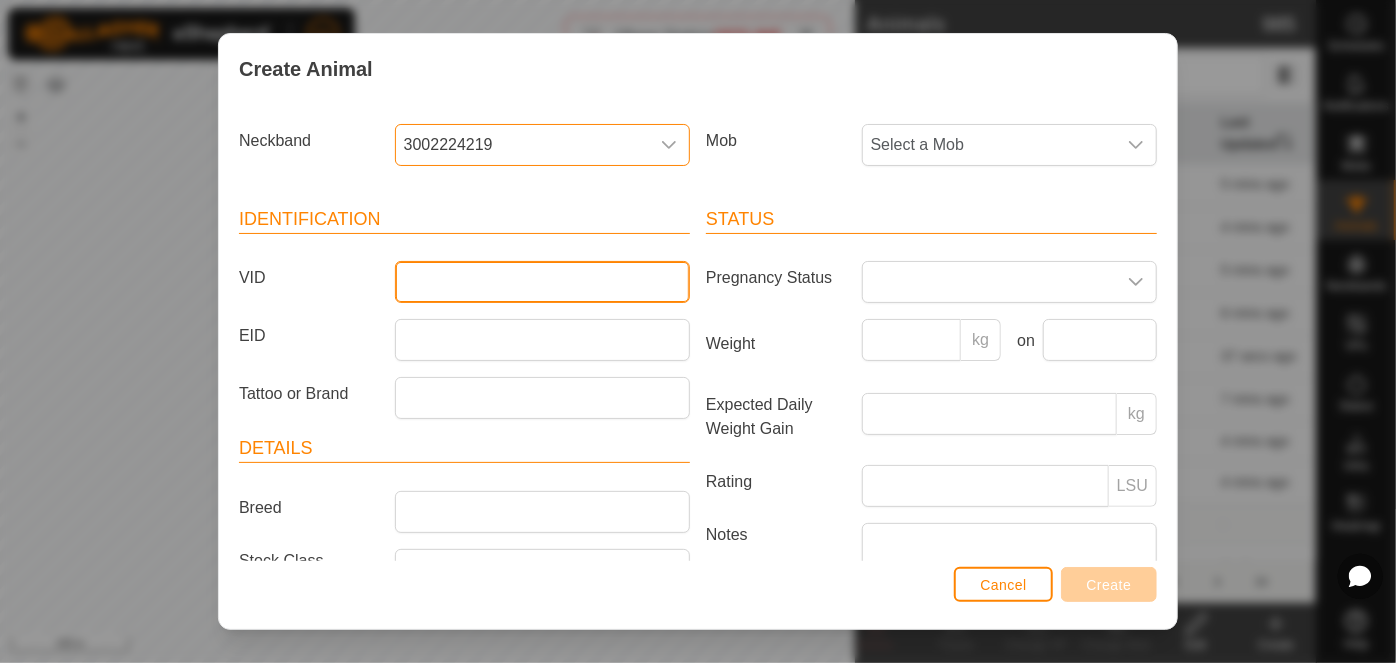 click on "VID" at bounding box center (542, 282) 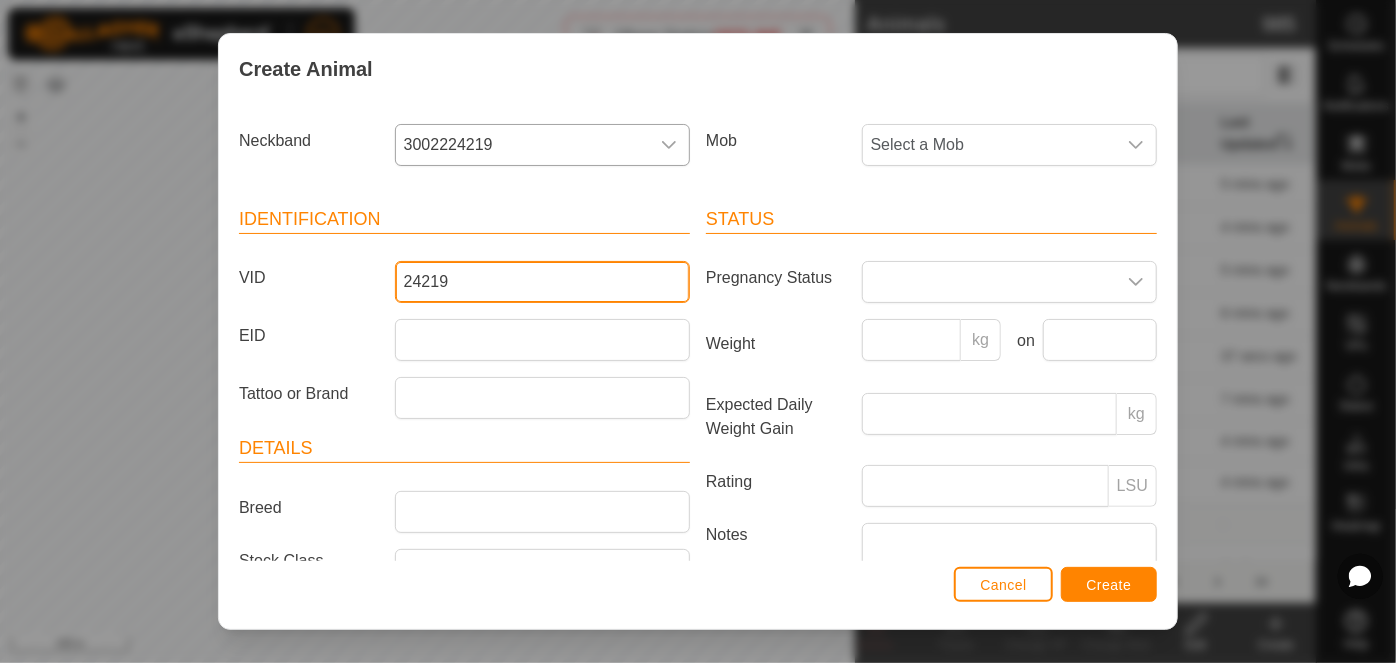 type on "24219" 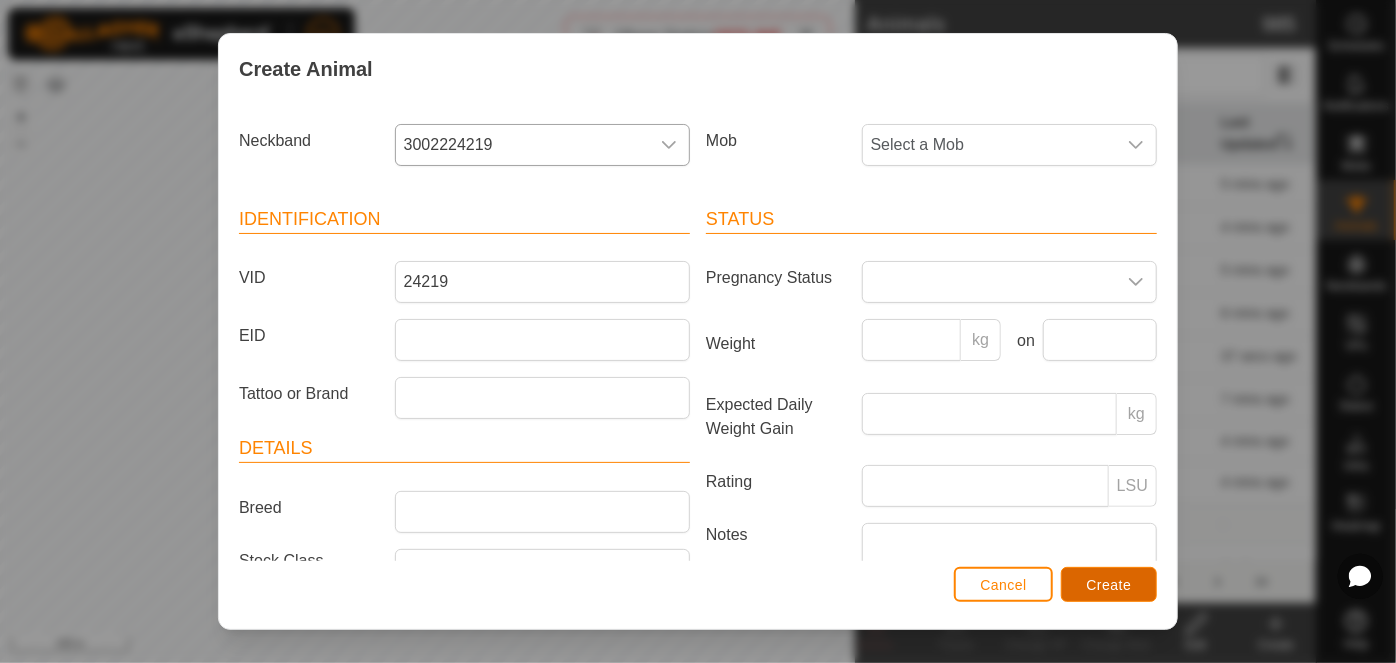 click on "Create" at bounding box center [1109, 585] 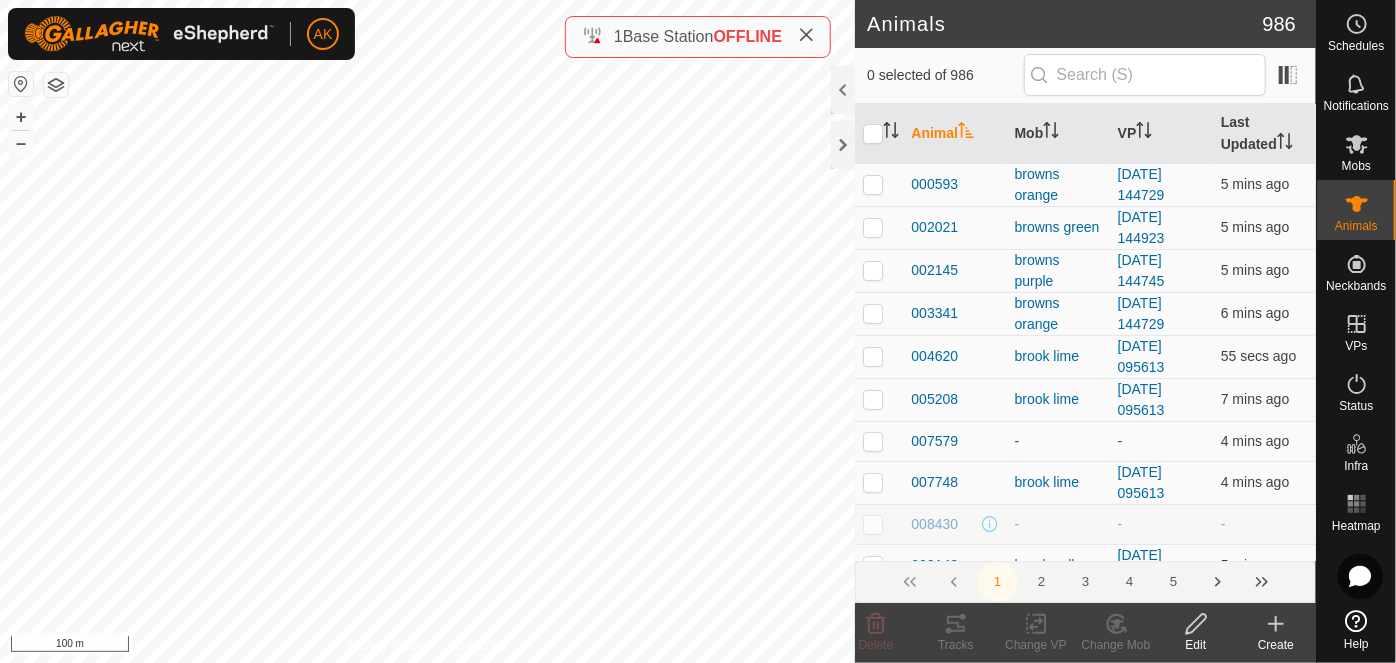 click 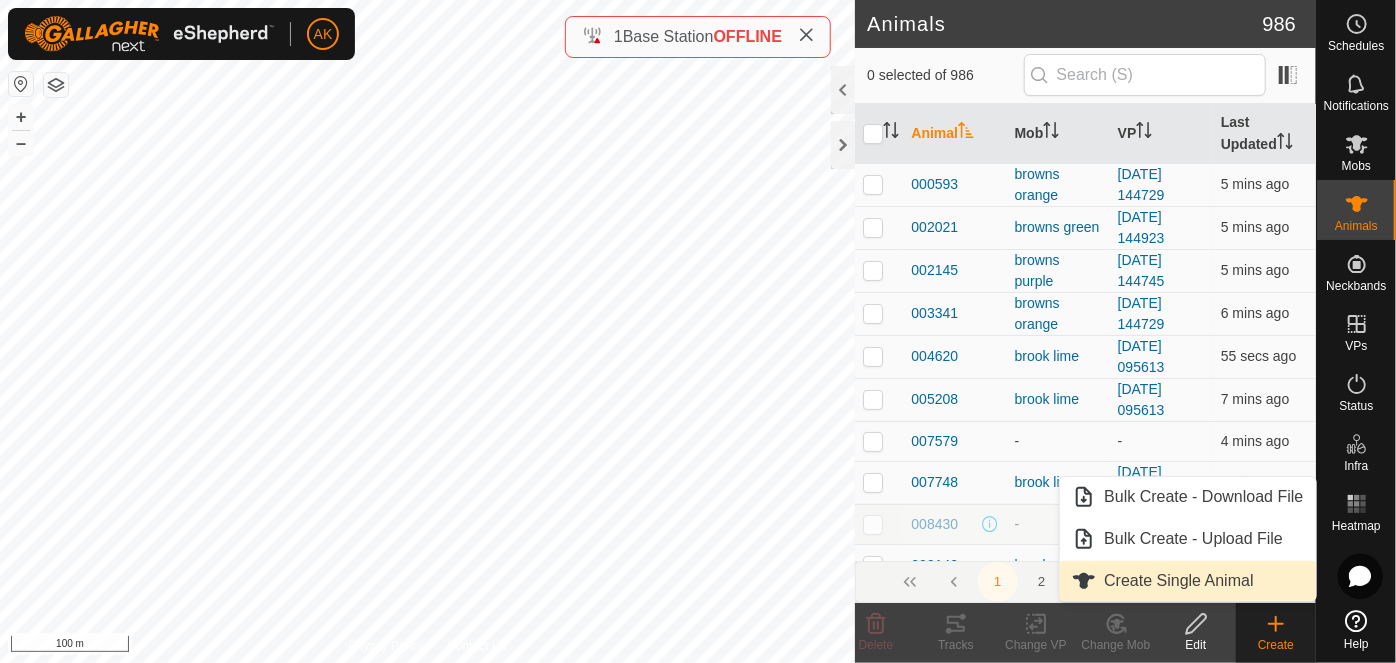 click on "Create Single Animal" at bounding box center (1187, 581) 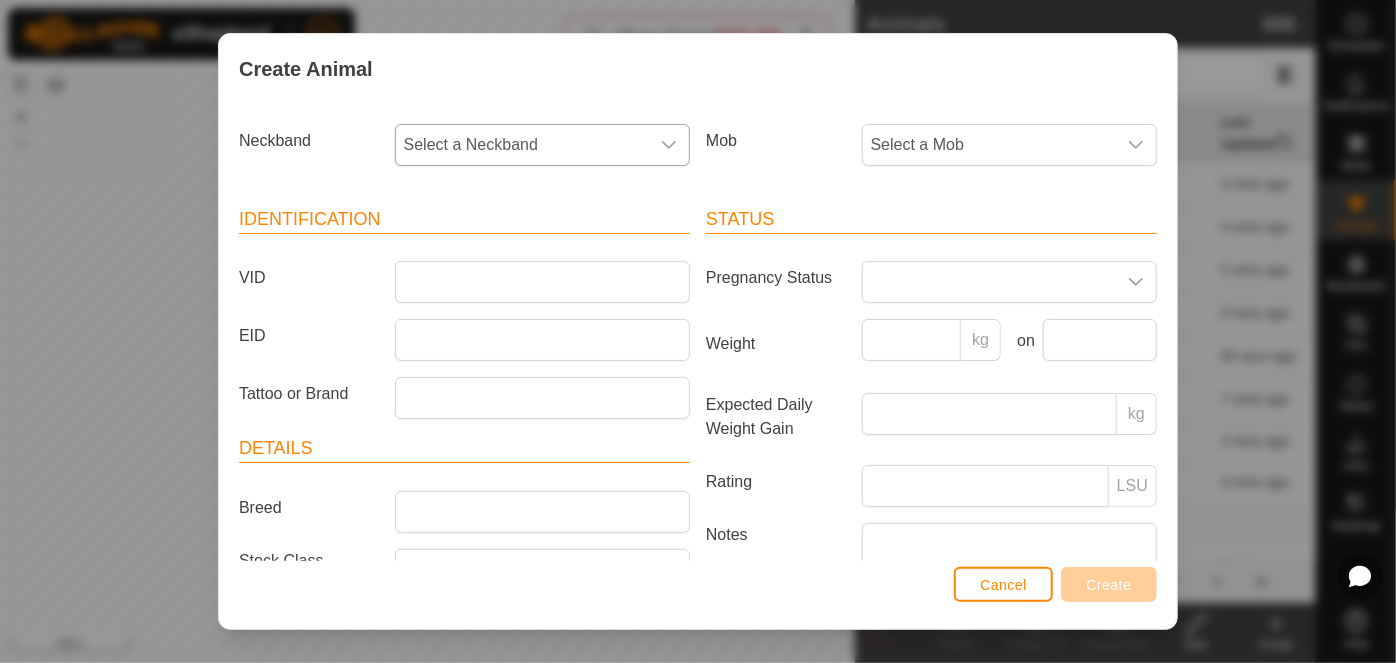 click on "Select a Neckband" at bounding box center (522, 145) 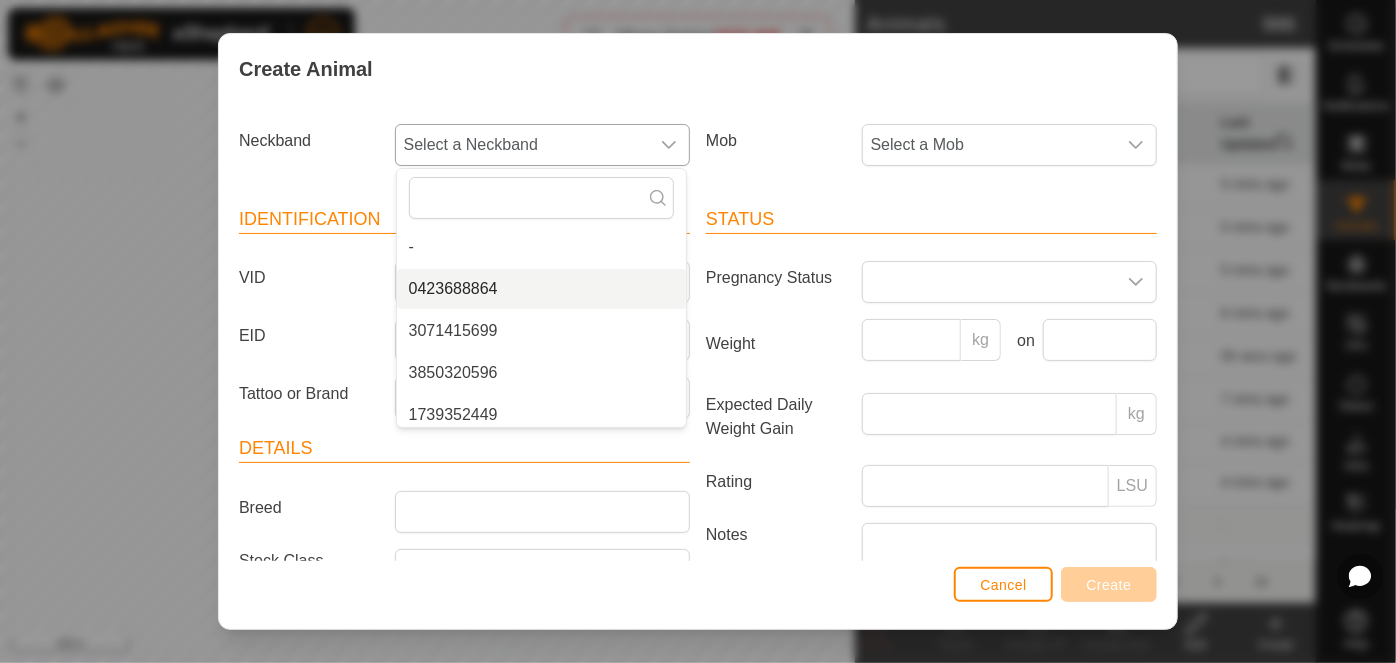 click on "0423688864" at bounding box center (541, 289) 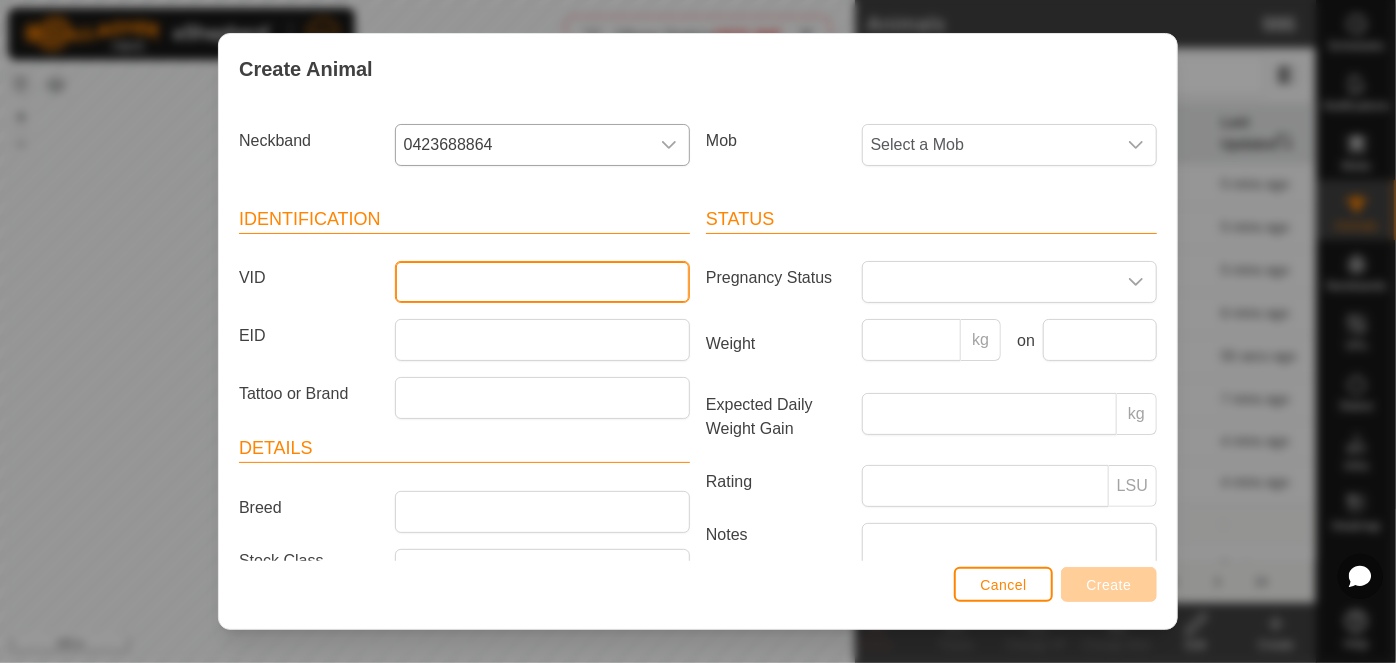 click on "VID" at bounding box center (542, 282) 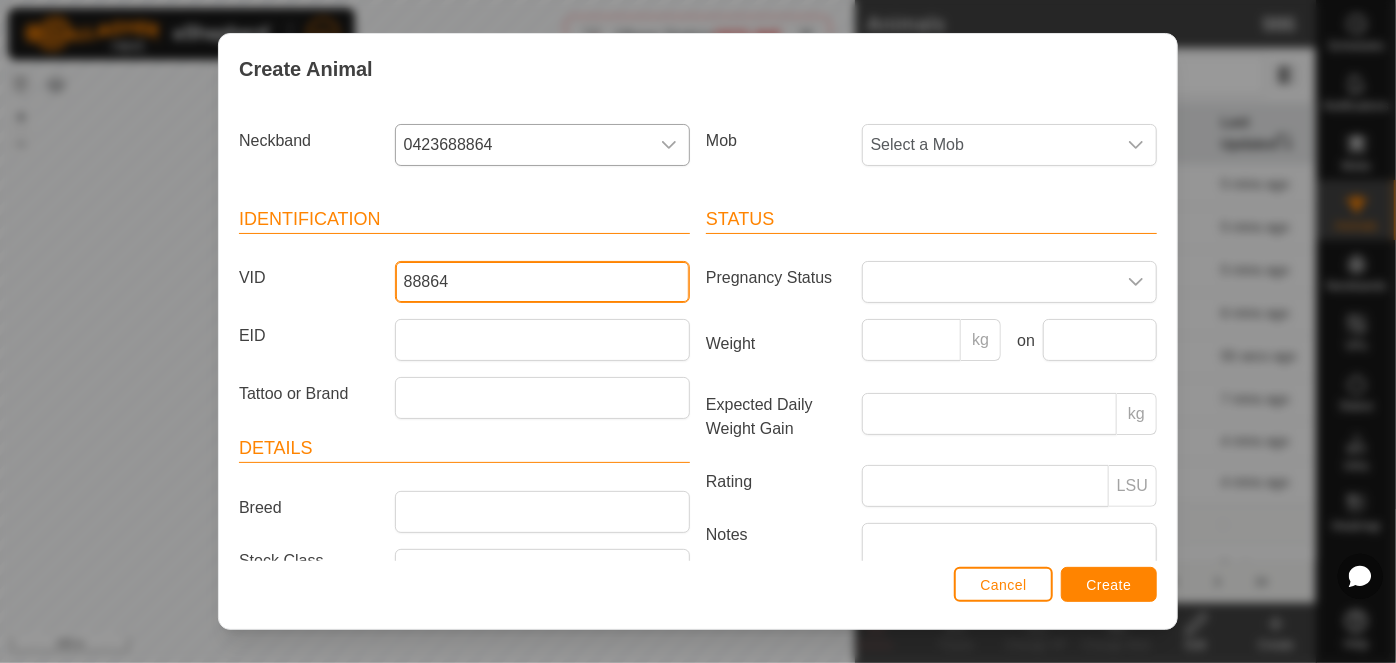 type on "88864" 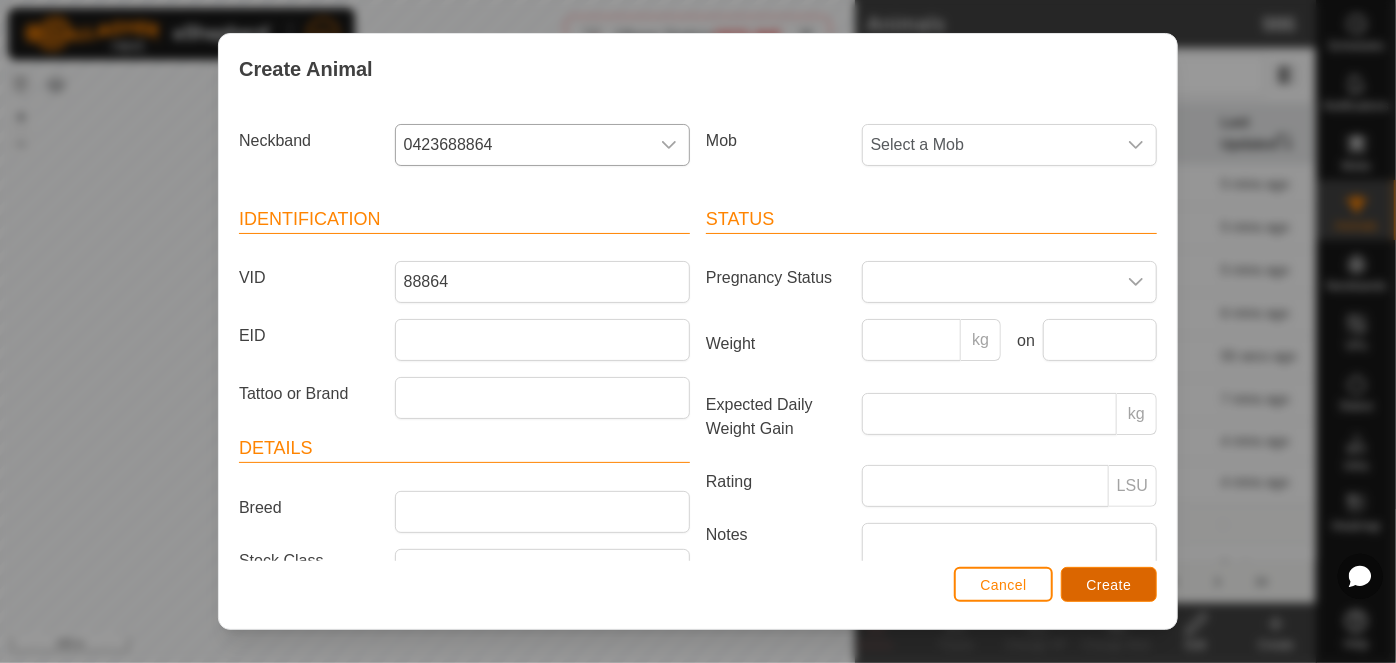 click on "Create" at bounding box center (1109, 585) 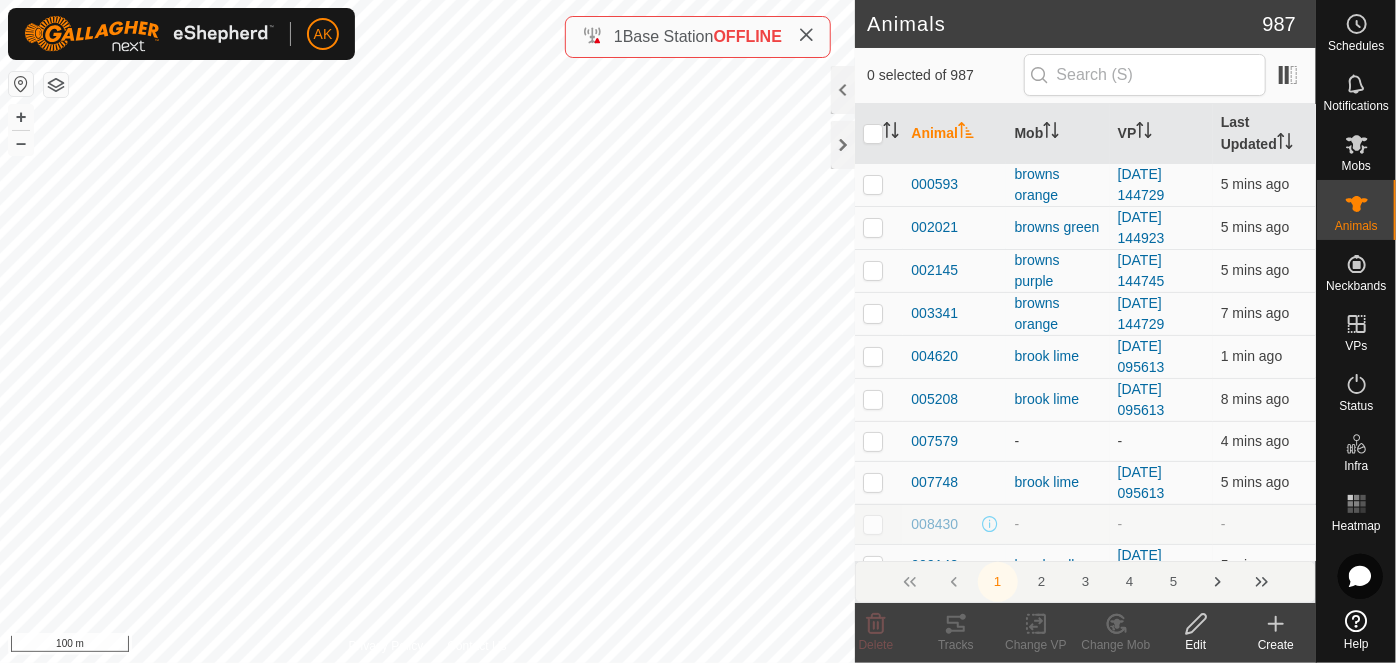 click 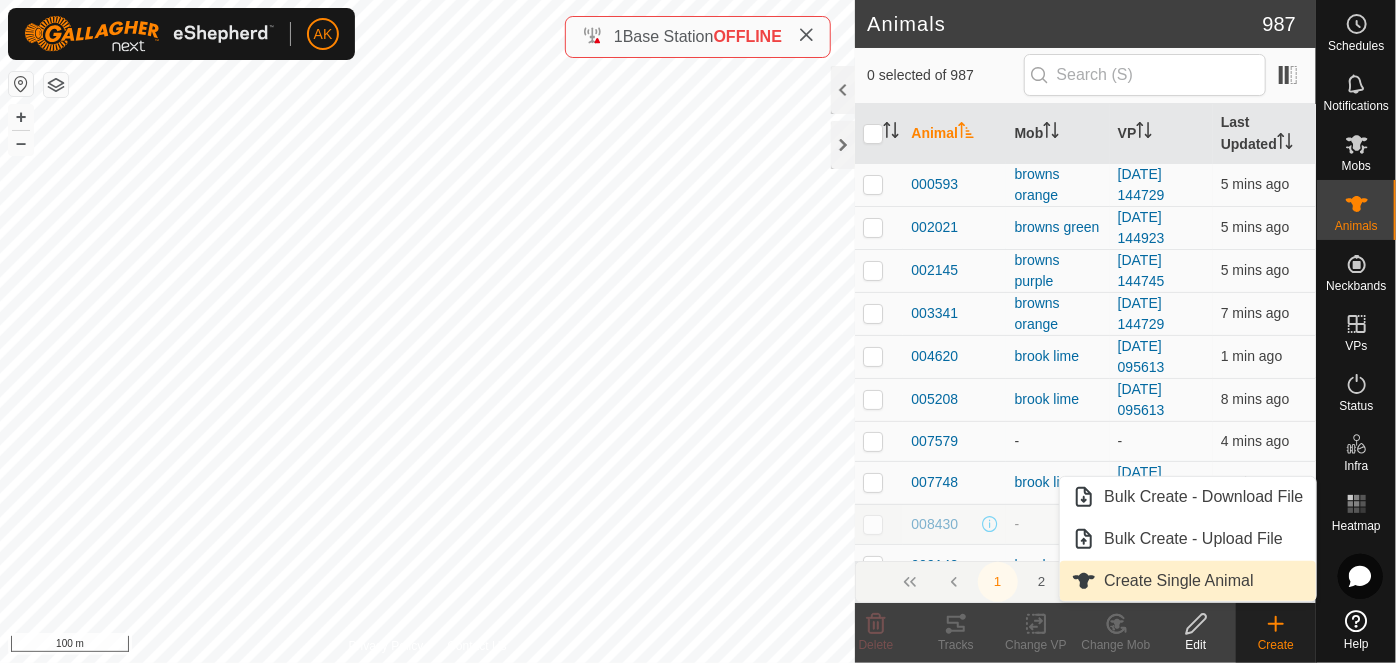 click on "Create Single Animal" at bounding box center [1187, 581] 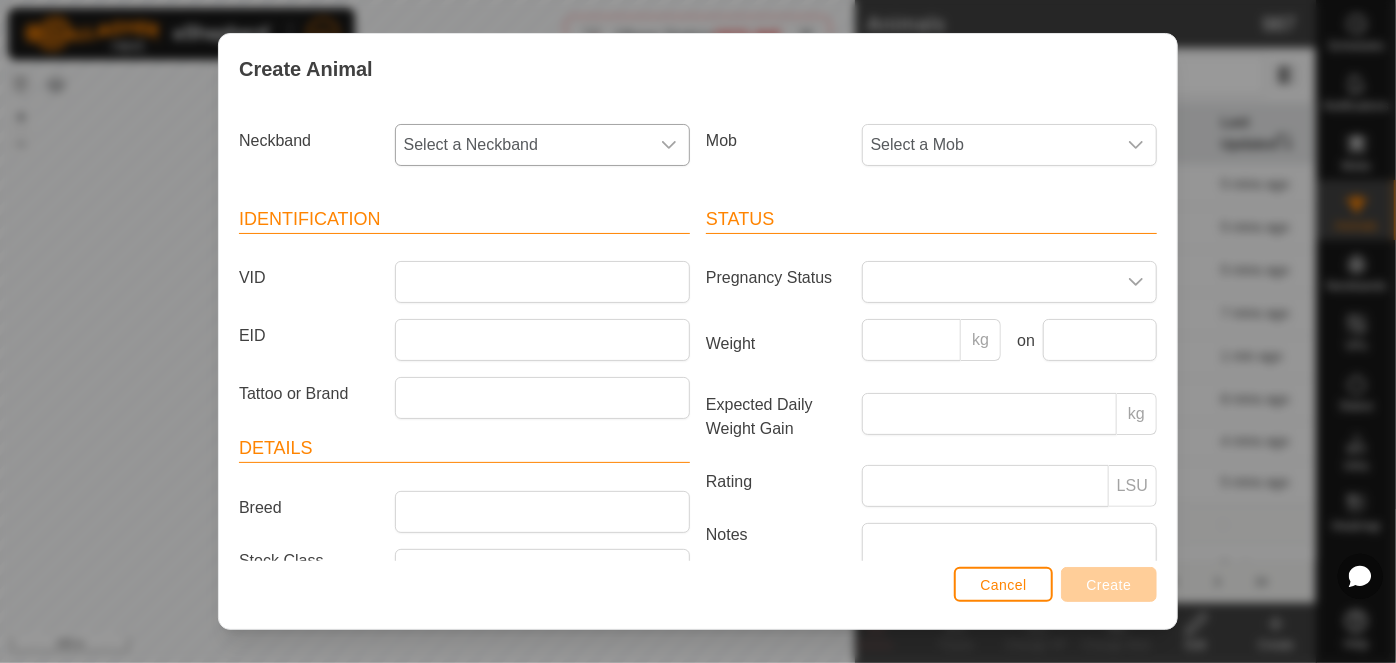 click on "Select a Neckband" at bounding box center (522, 145) 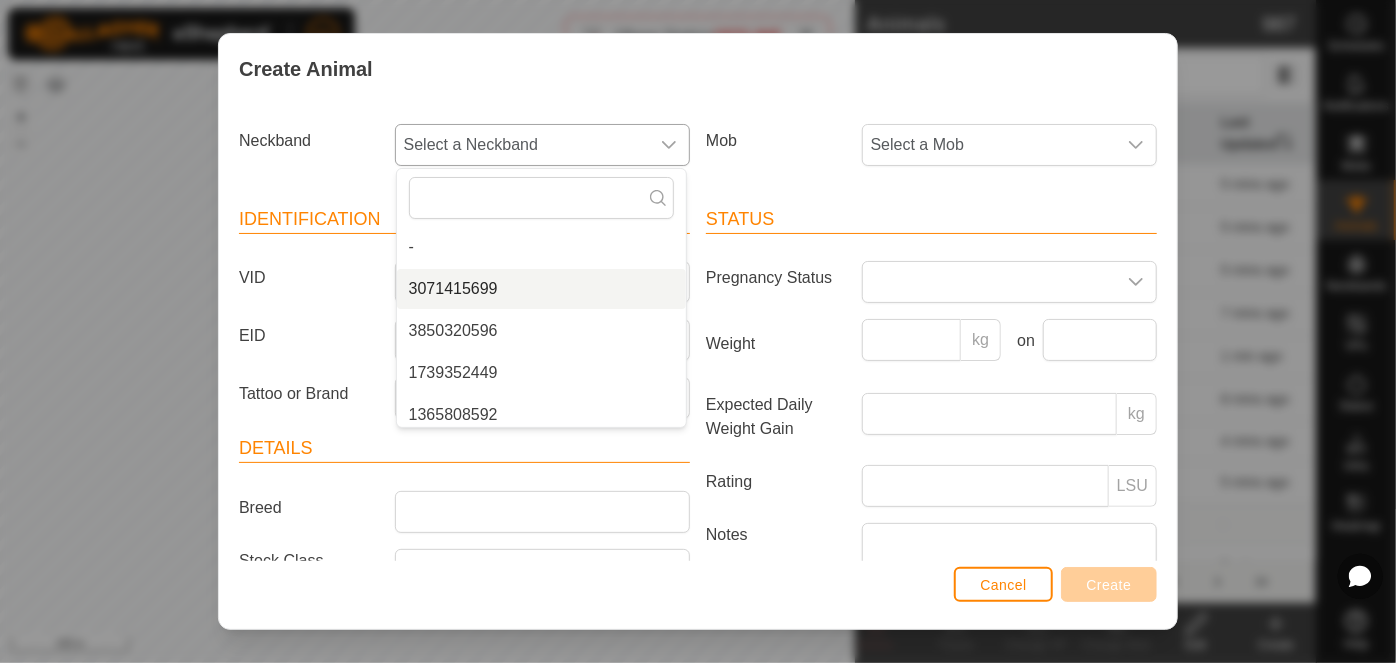click on "3071415699" at bounding box center [541, 289] 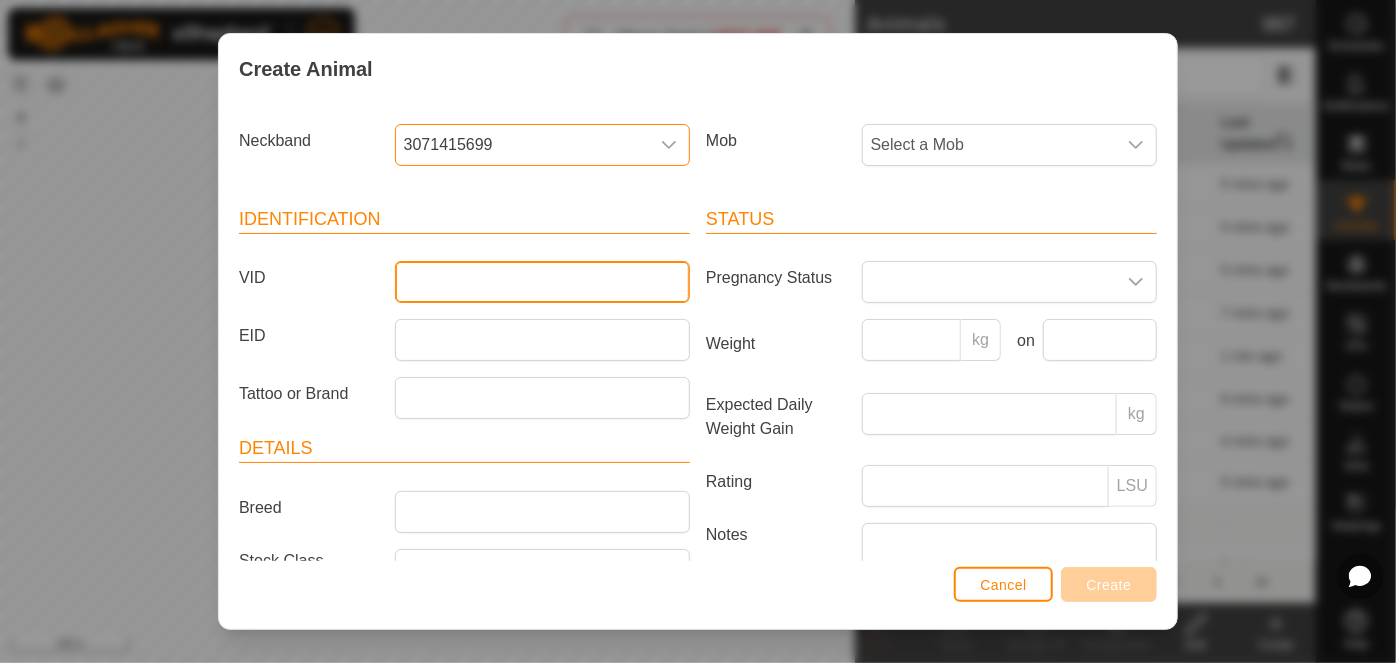 click on "VID" at bounding box center (542, 282) 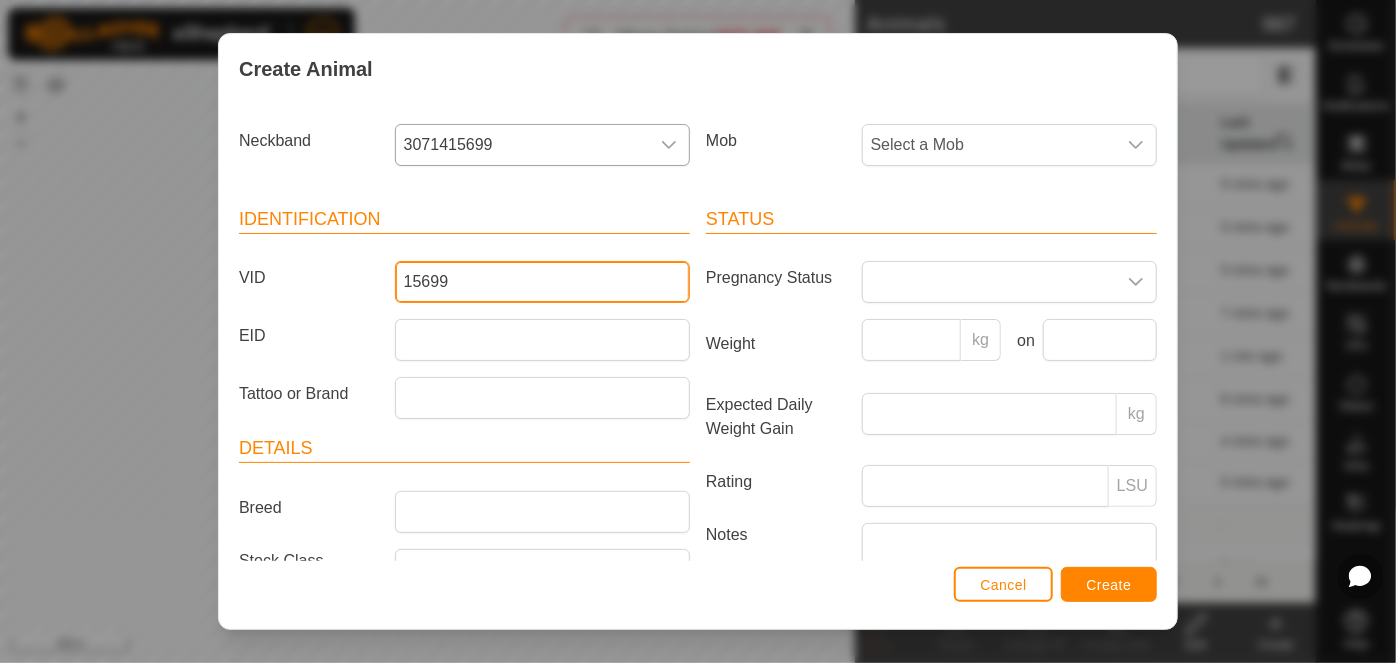 type on "15699" 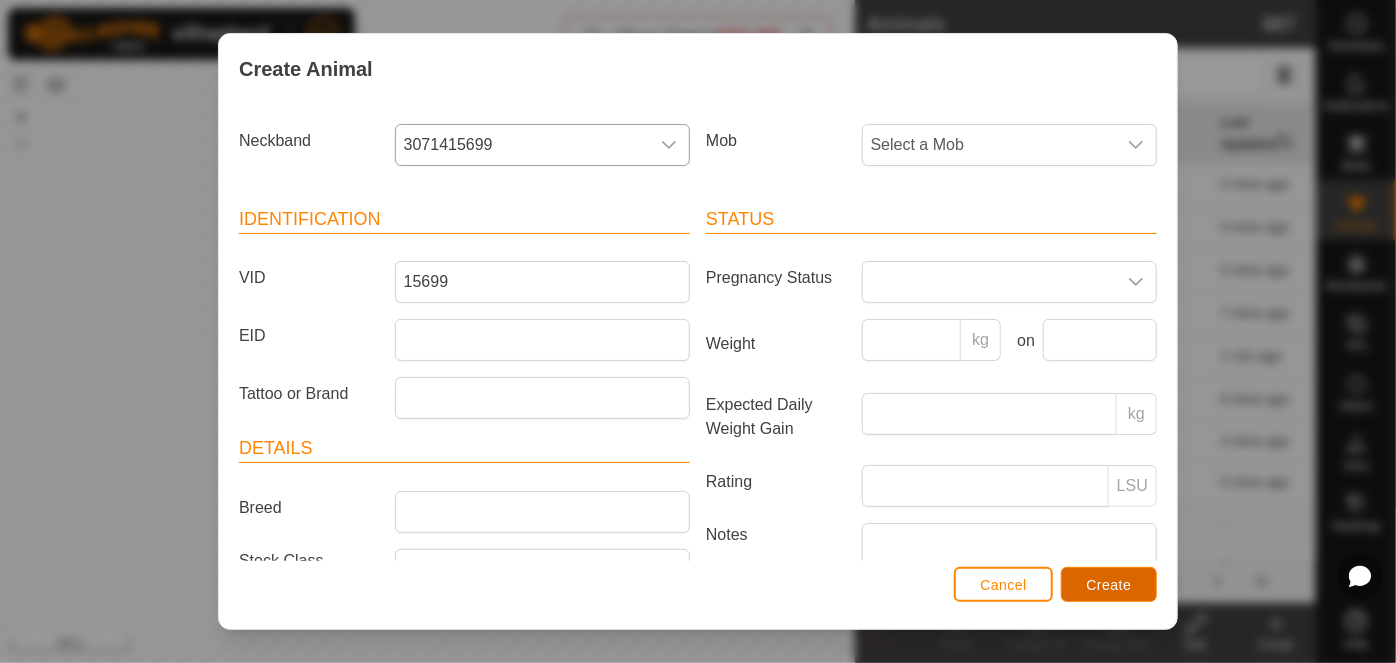 click on "Create" at bounding box center [1109, 584] 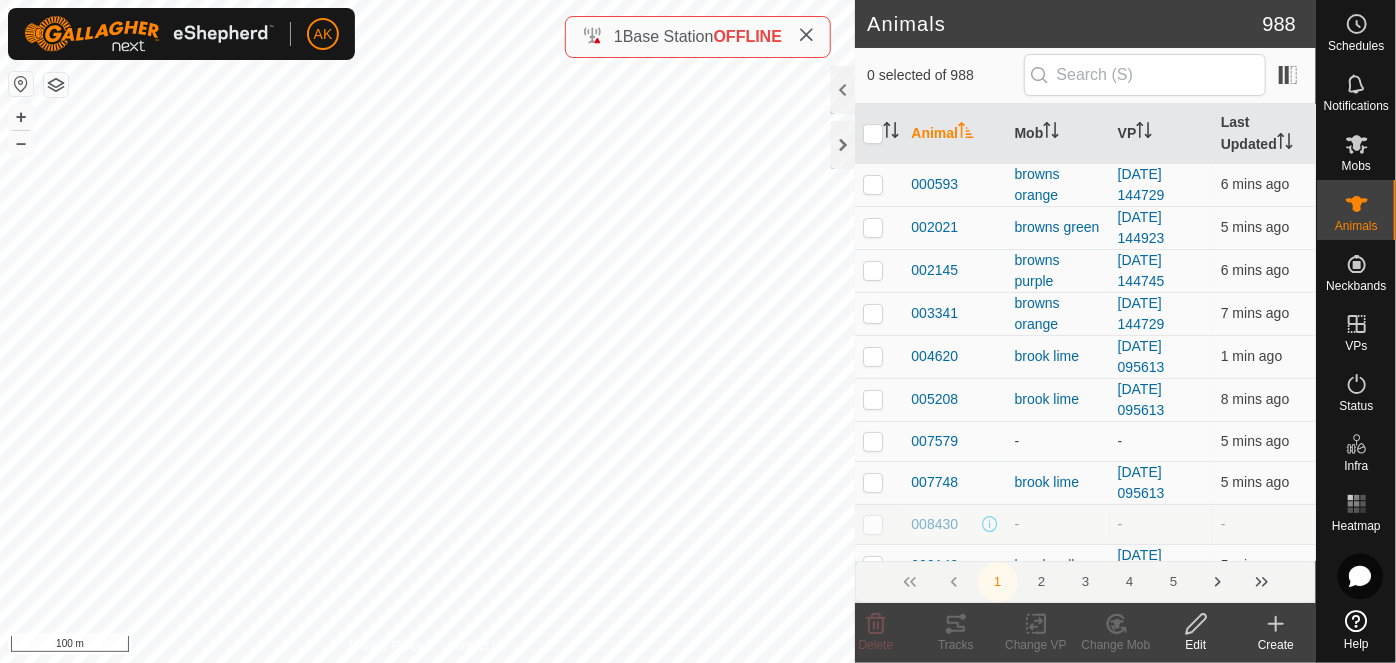 click 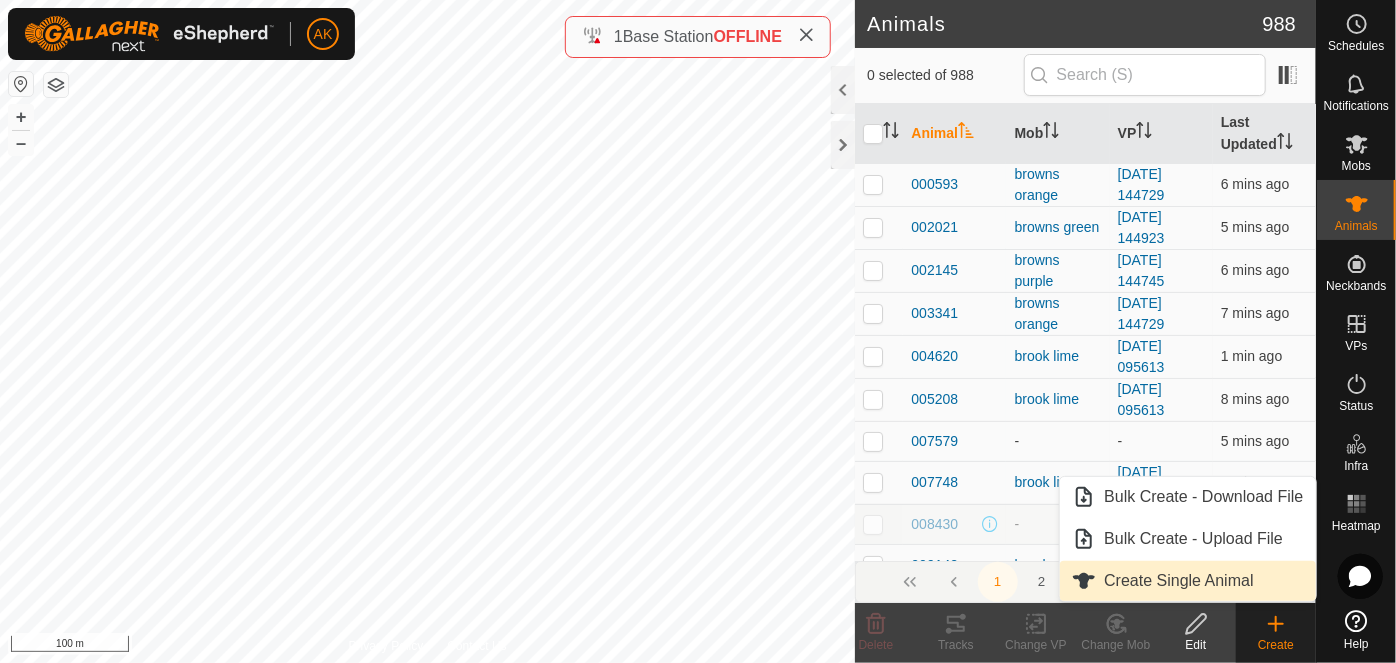click on "Create Single Animal" at bounding box center (1187, 581) 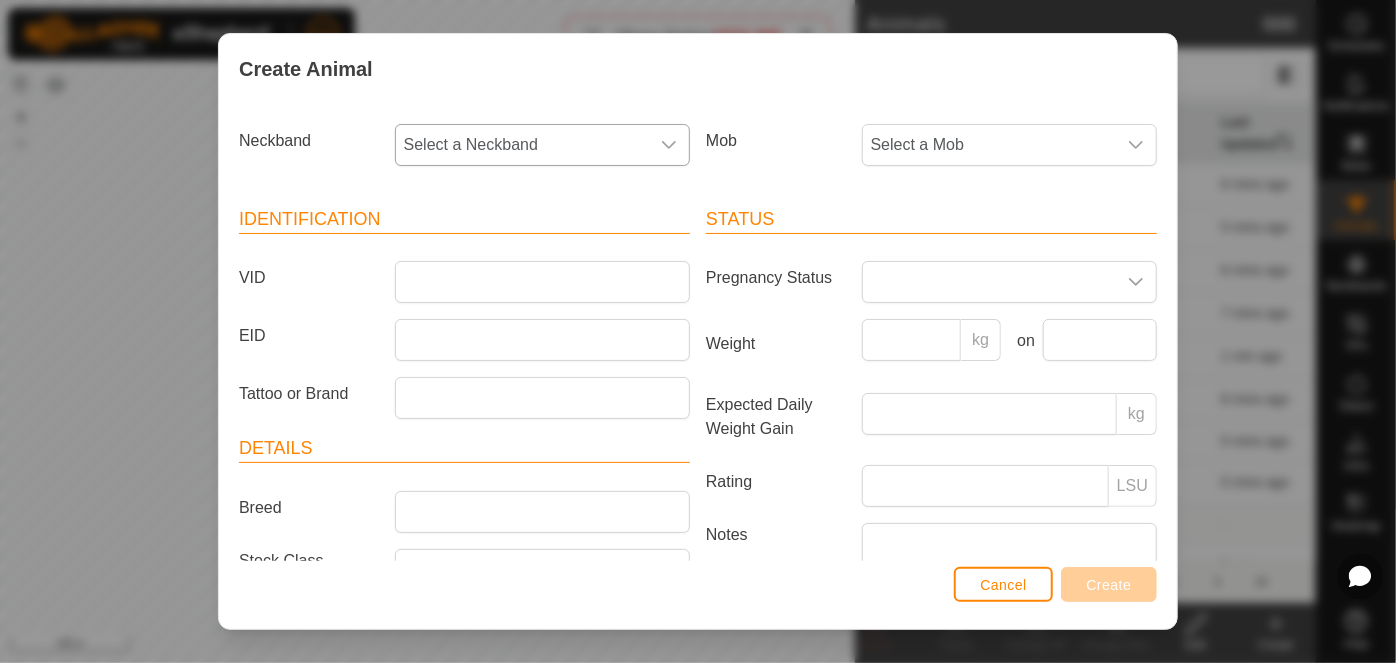 click on "Select a Neckband" at bounding box center (522, 145) 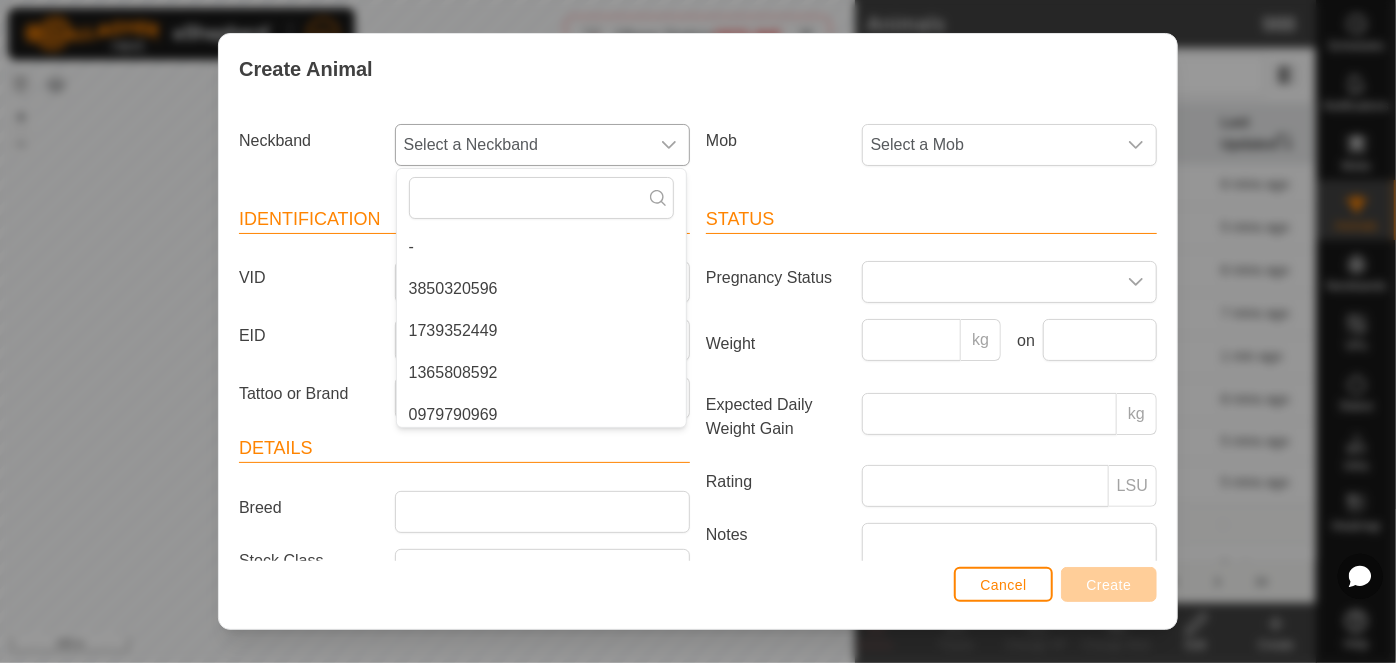 click on "3850320596" at bounding box center [541, 289] 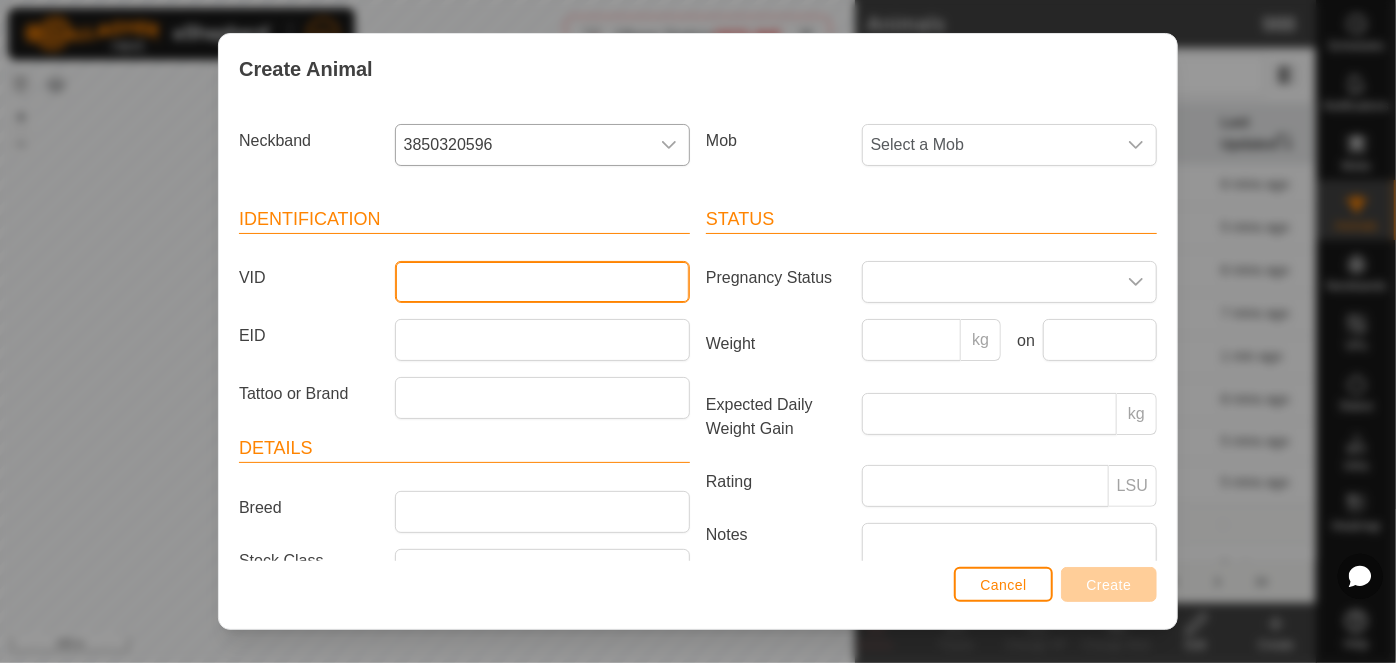 click on "VID" at bounding box center [542, 282] 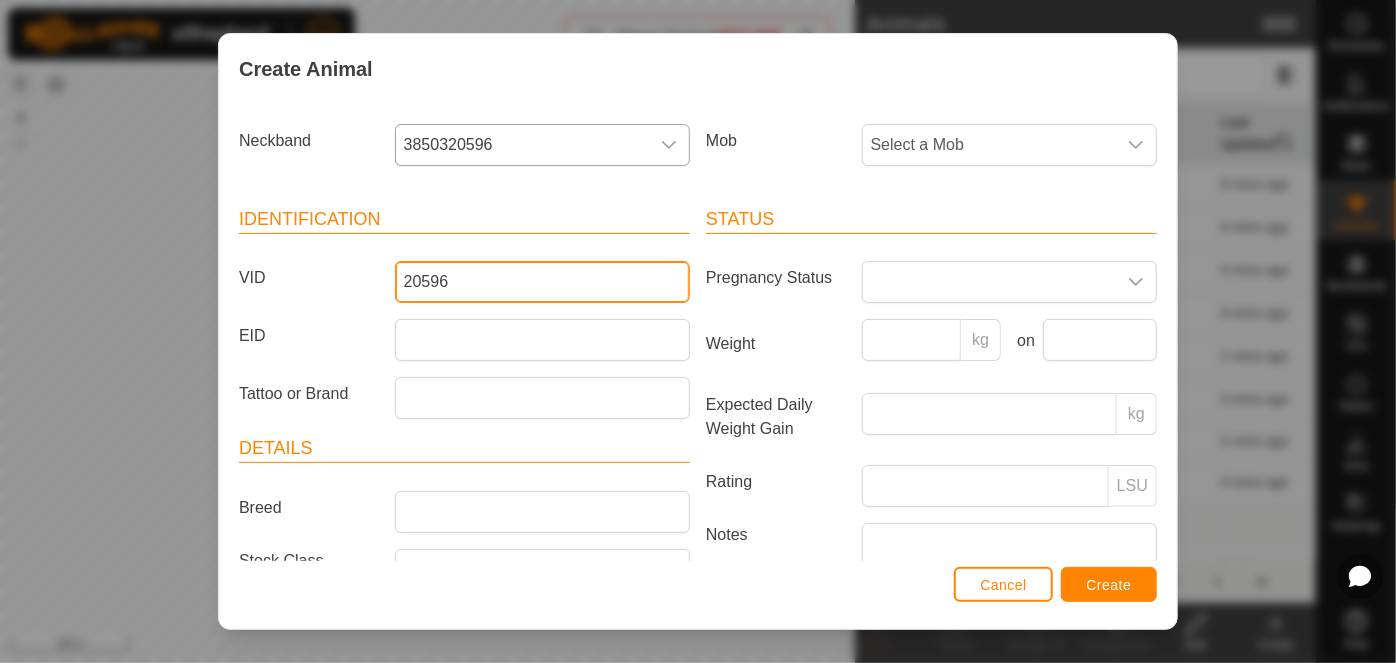 type on "20596" 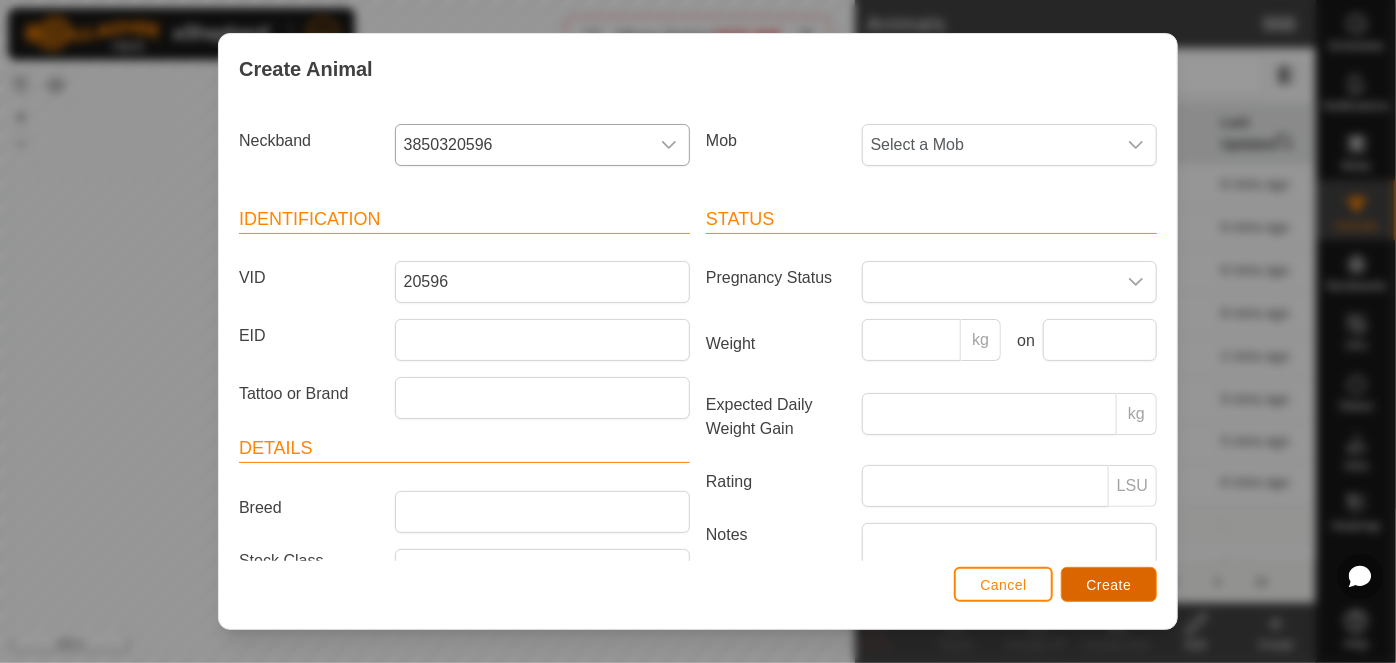 click on "Create" at bounding box center [1109, 585] 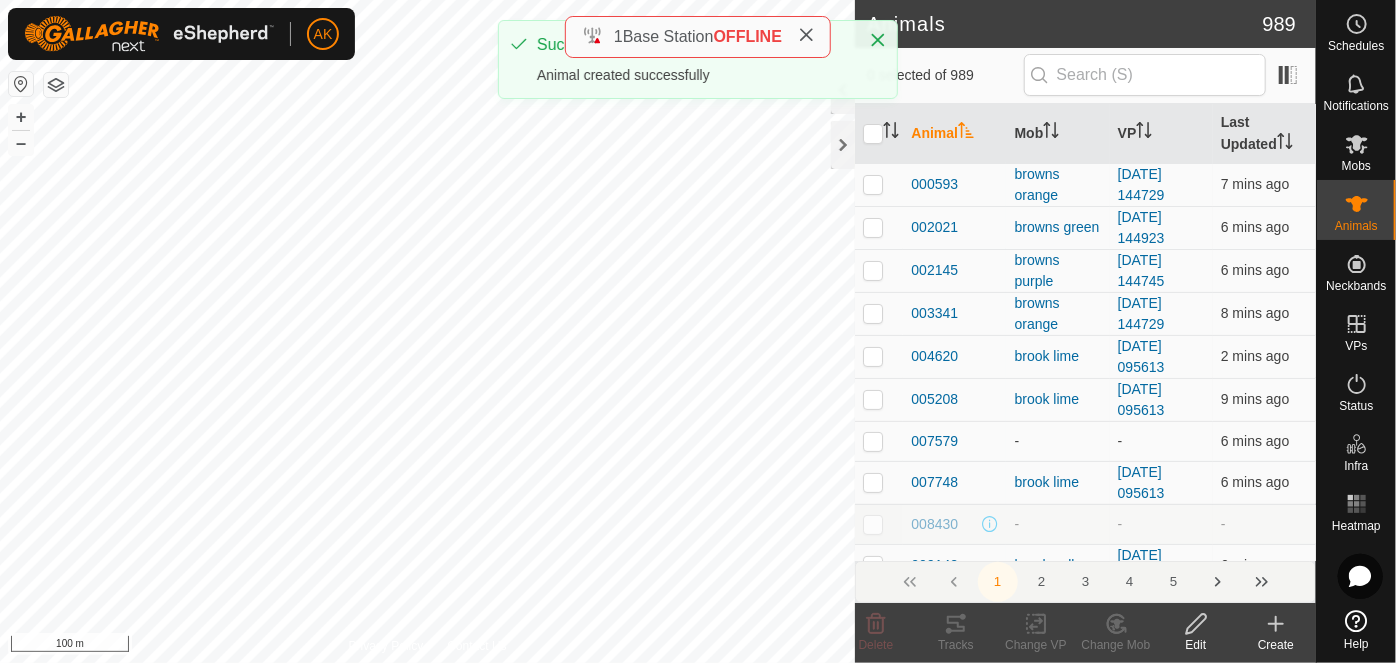 click 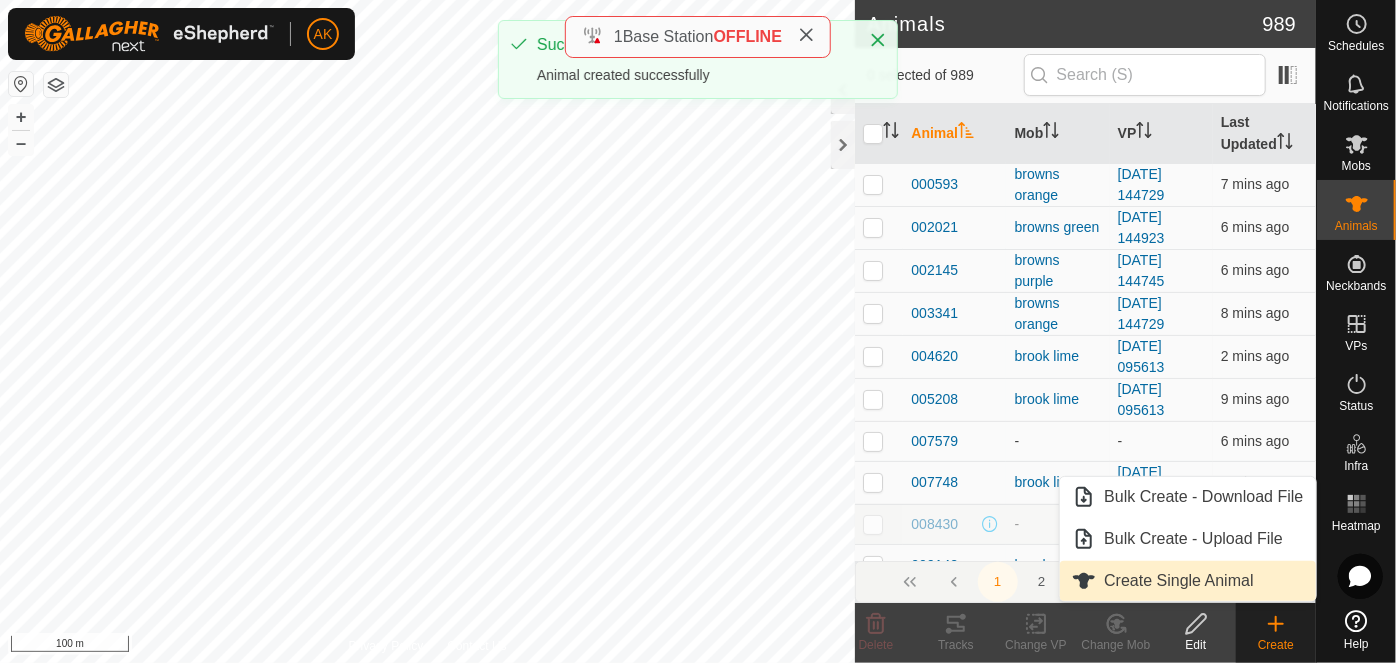 click on "Create Single Animal" at bounding box center [1187, 581] 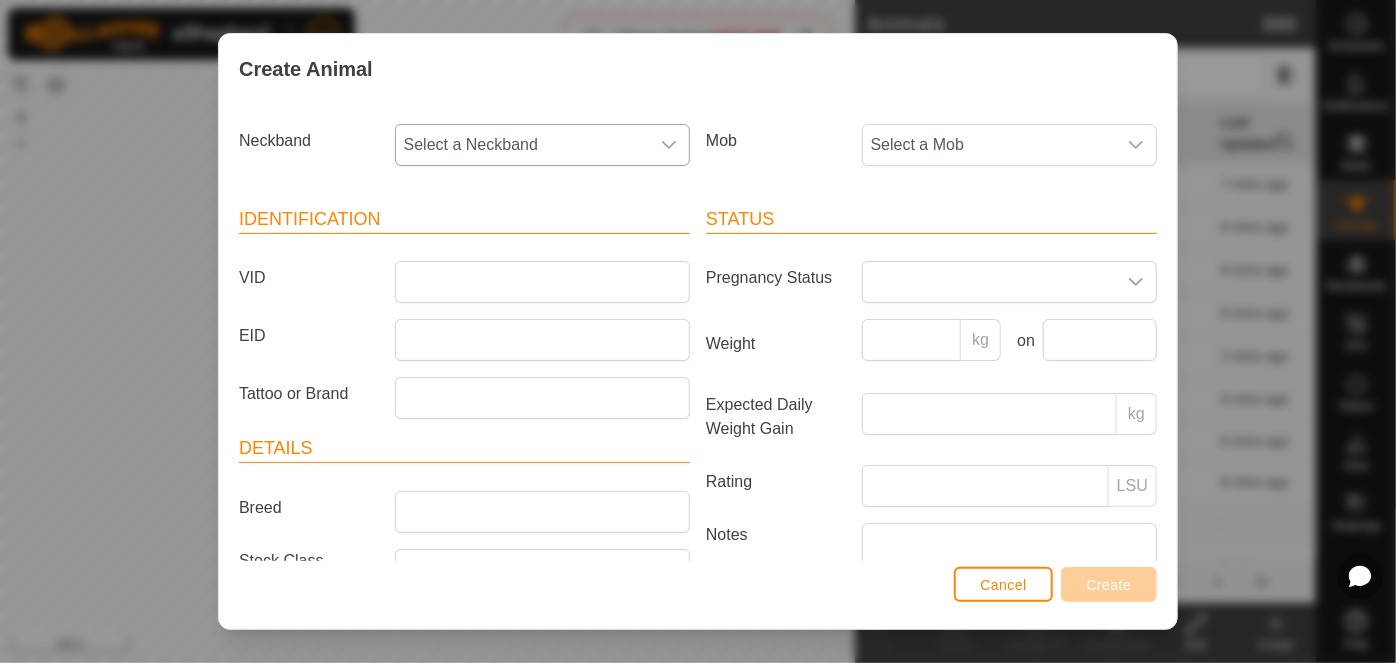 click on "Select a Neckband" at bounding box center (522, 145) 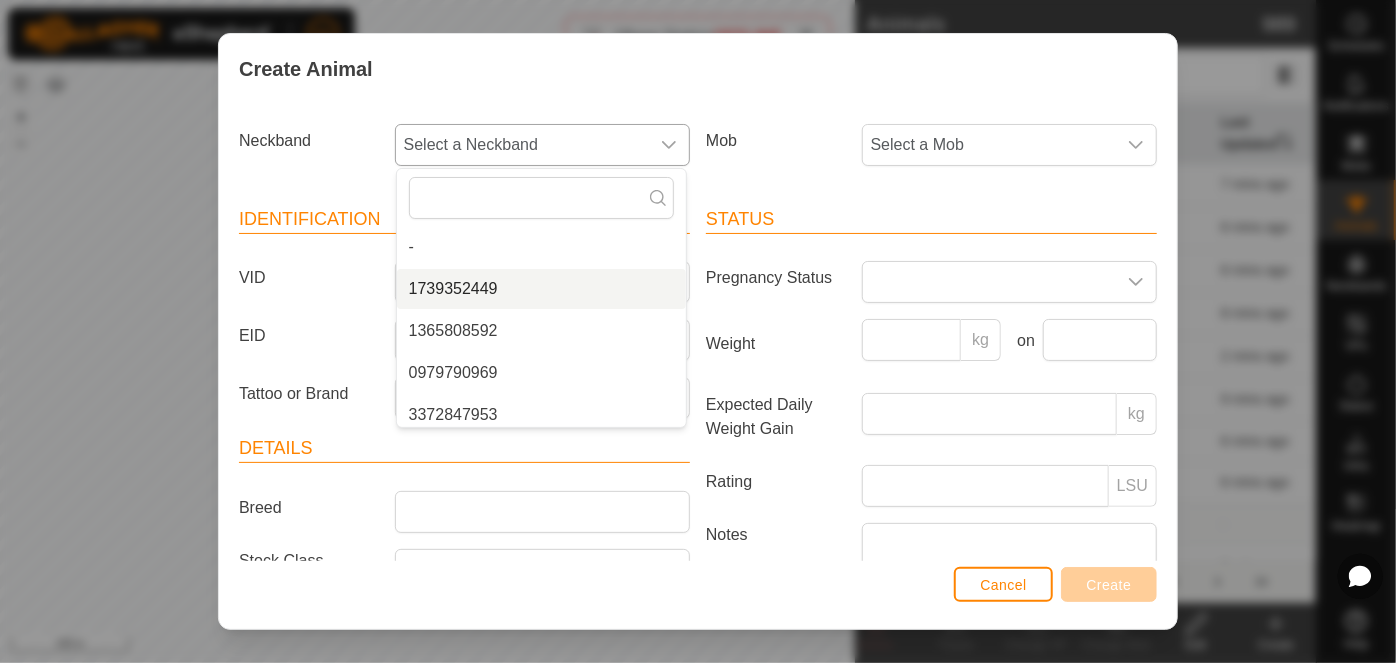 click on "1739352449" at bounding box center (541, 289) 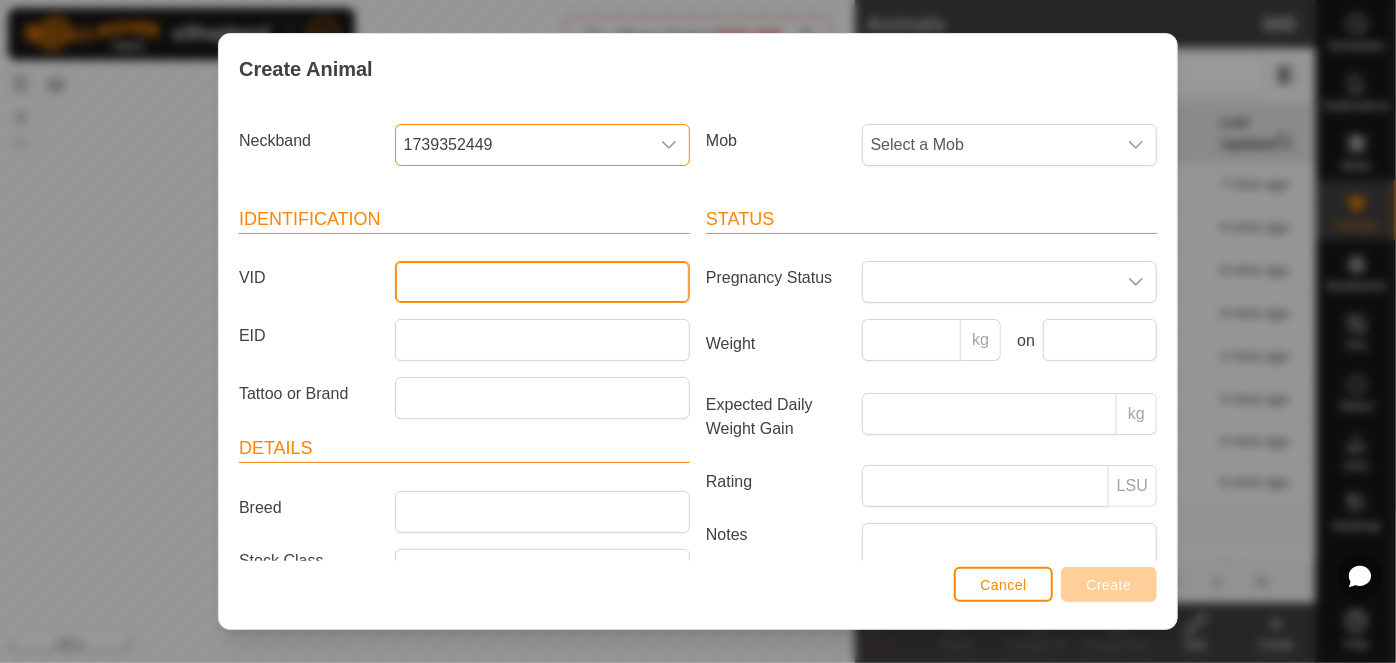 click on "VID" at bounding box center [542, 282] 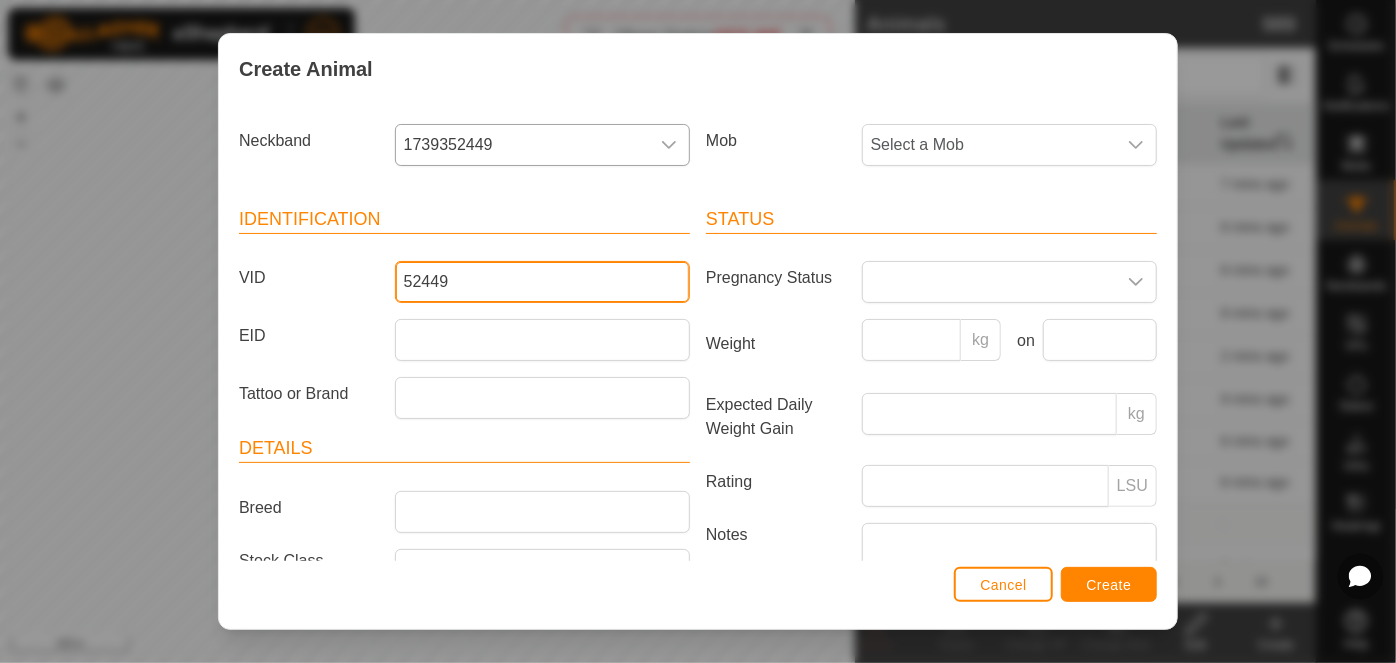 type on "52449" 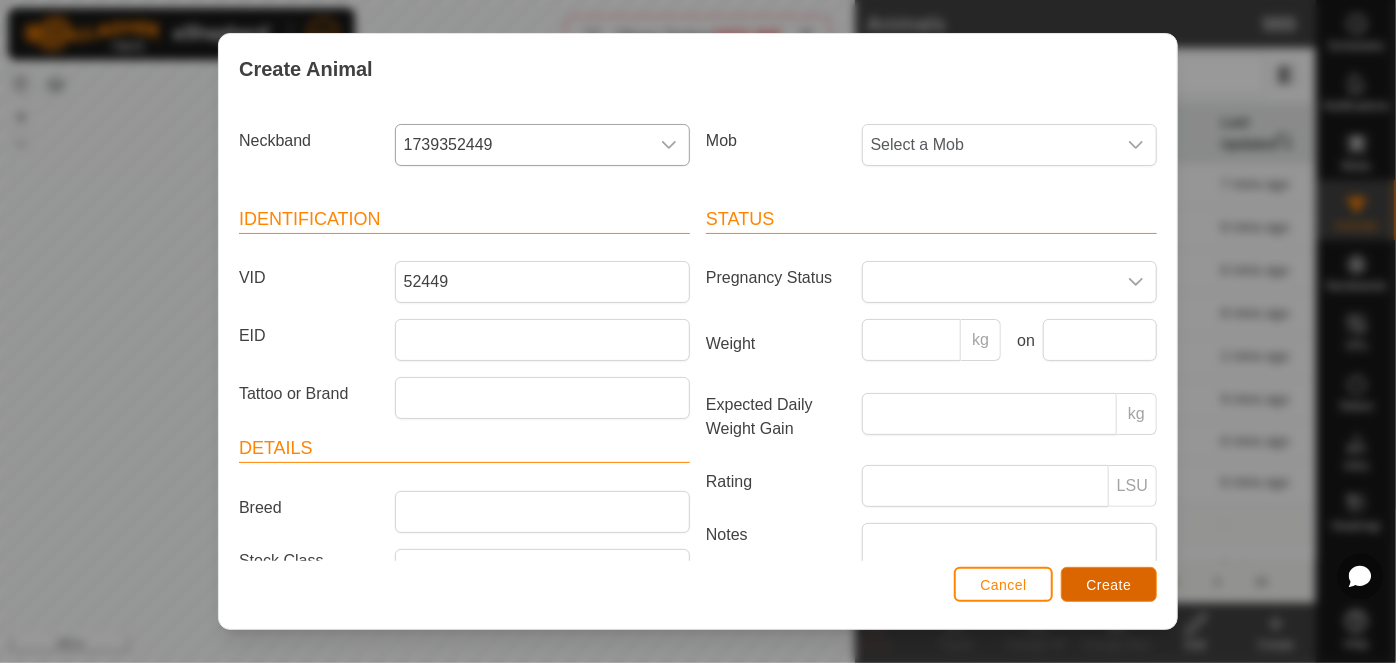 click on "Create" at bounding box center [1109, 584] 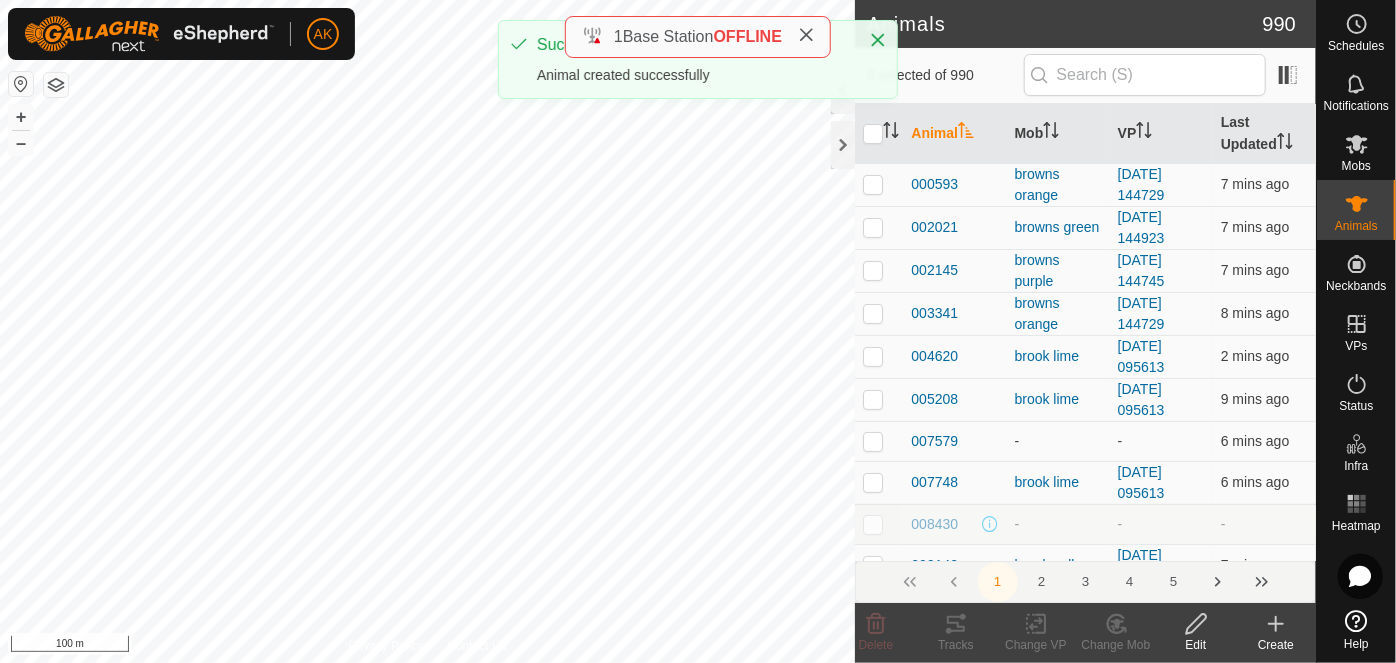 click 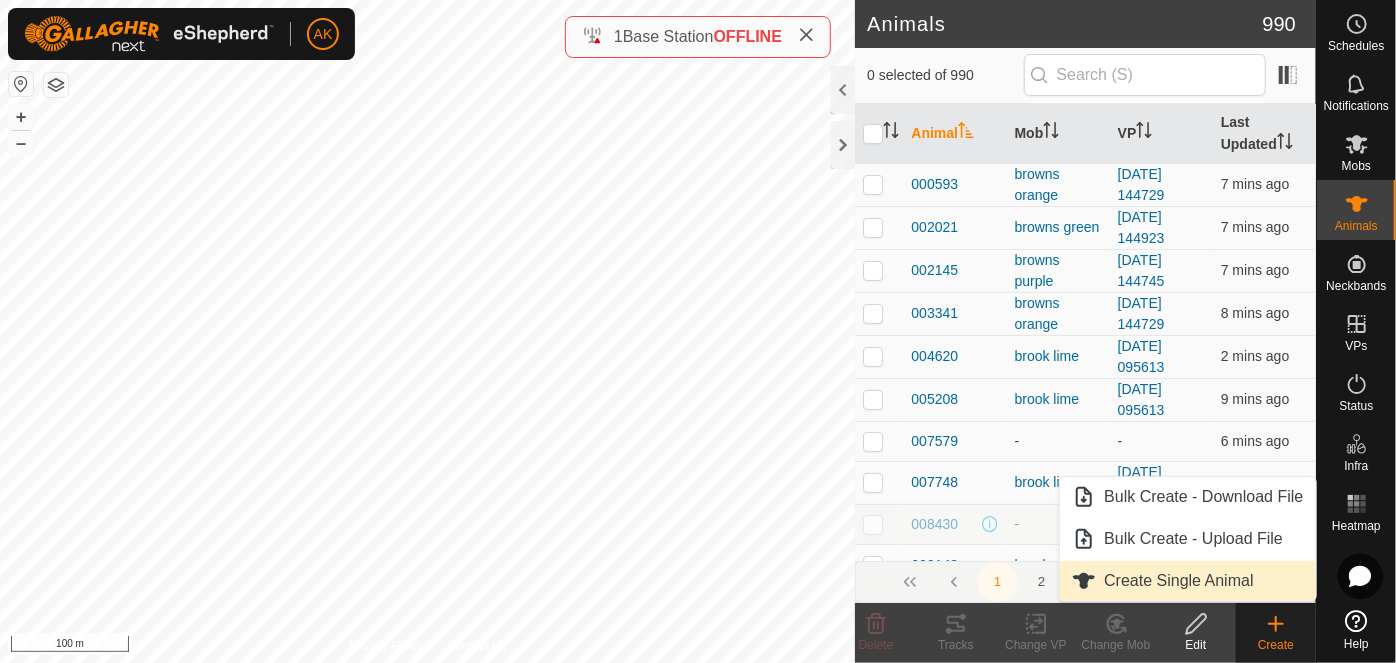 click on "Create Single Animal" at bounding box center [1187, 581] 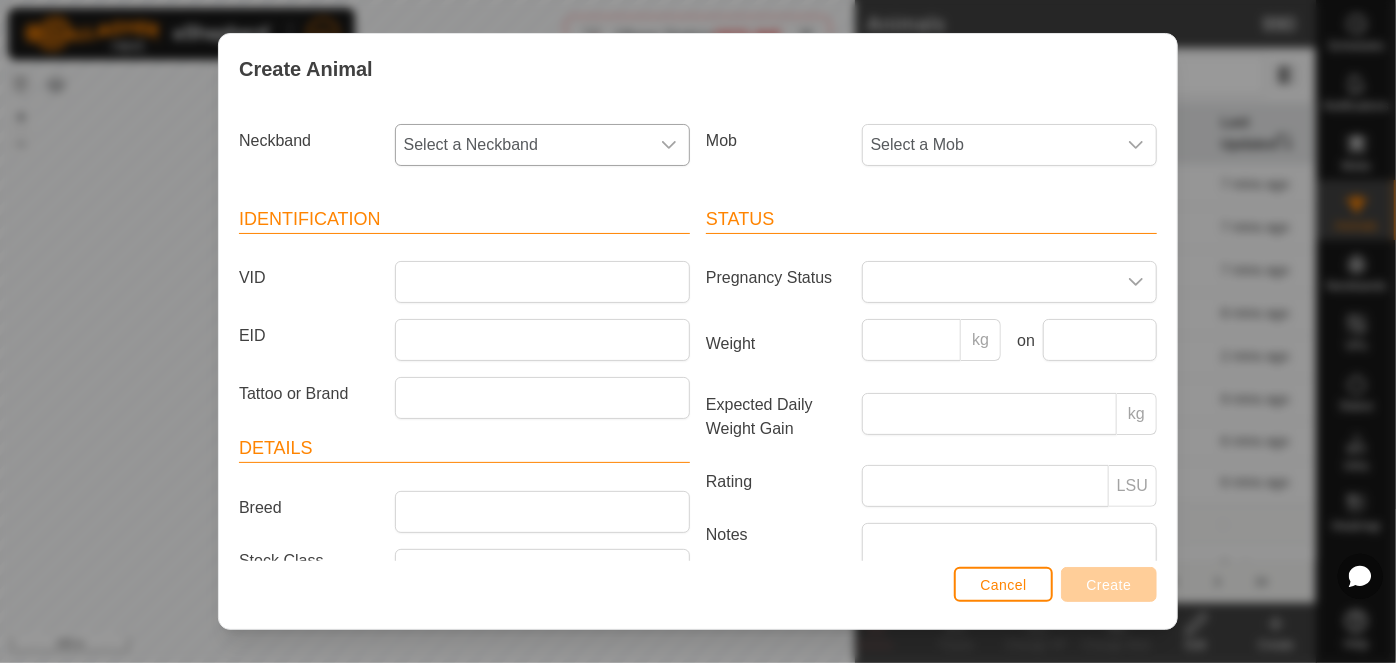 click on "Select a Neckband" at bounding box center (522, 145) 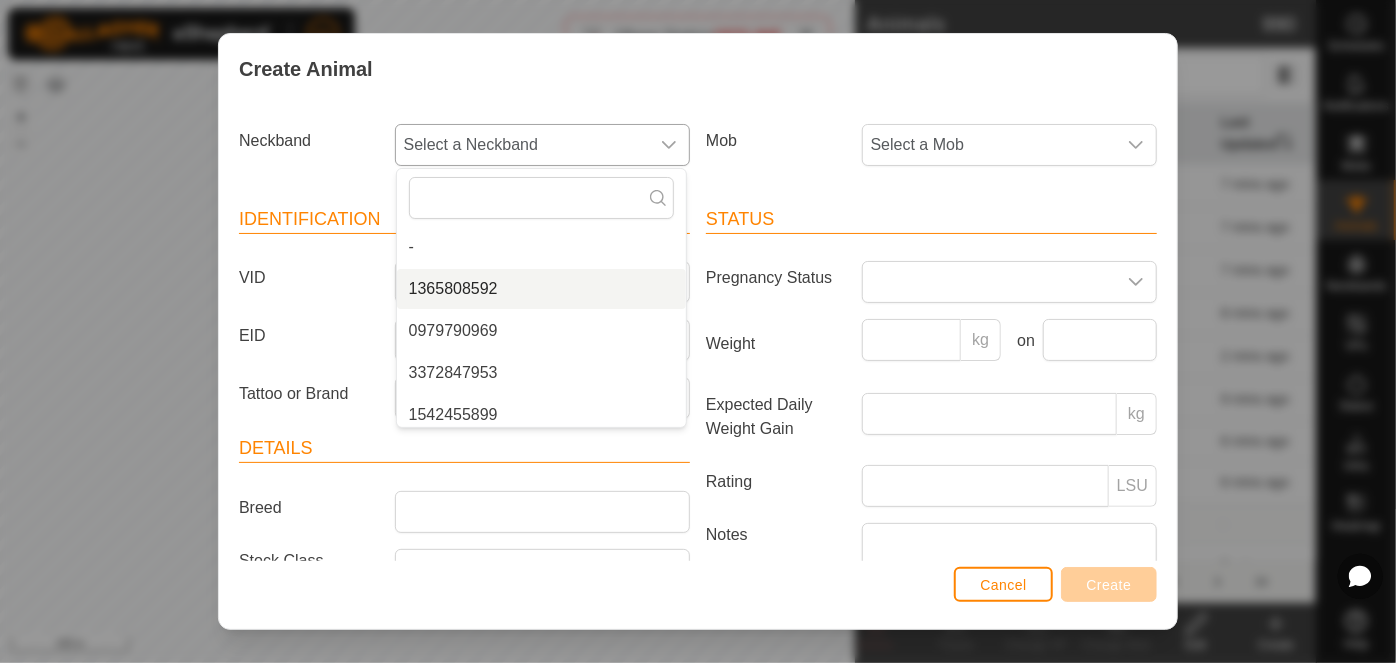 click on "1365808592" at bounding box center (541, 289) 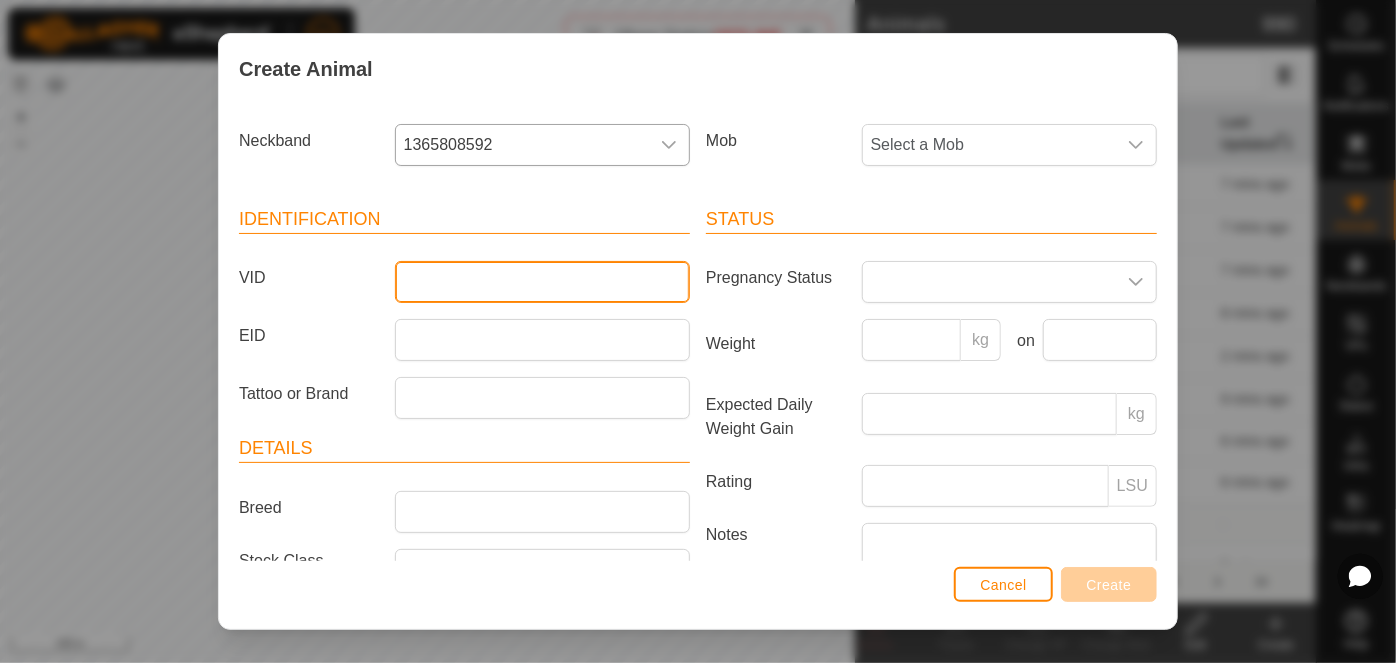 click on "VID" at bounding box center (542, 282) 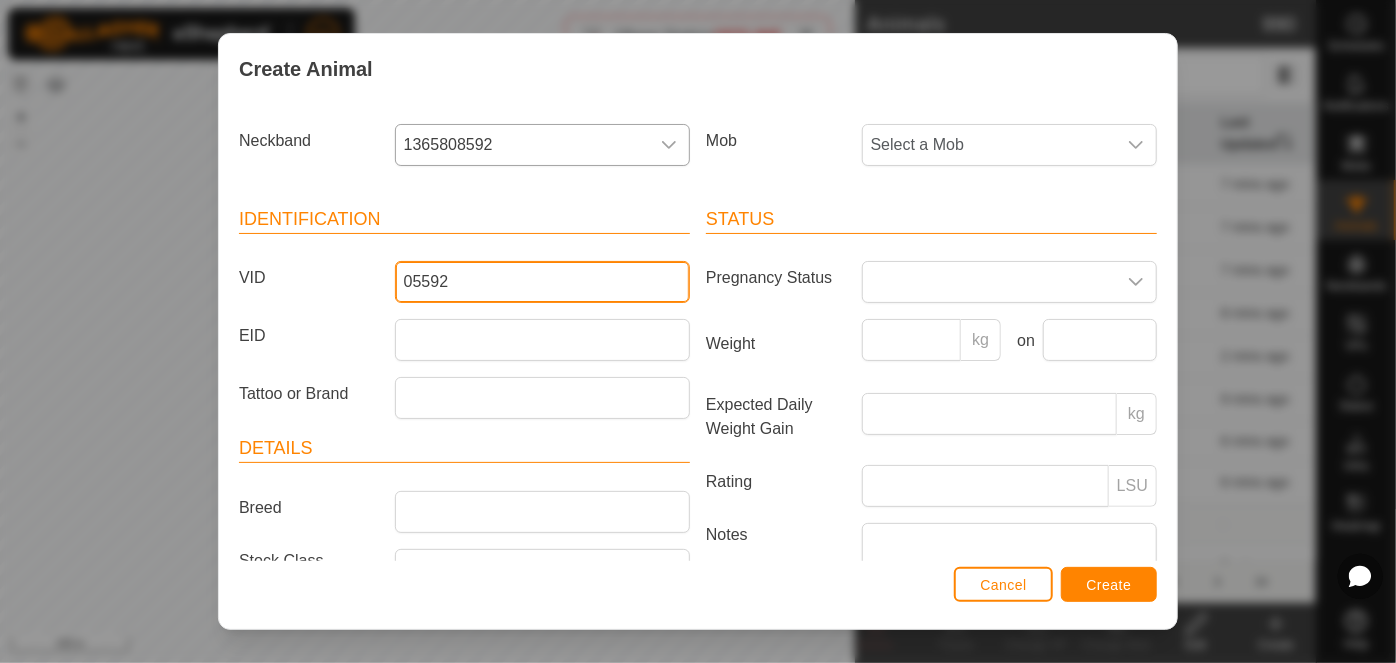 type on "05592" 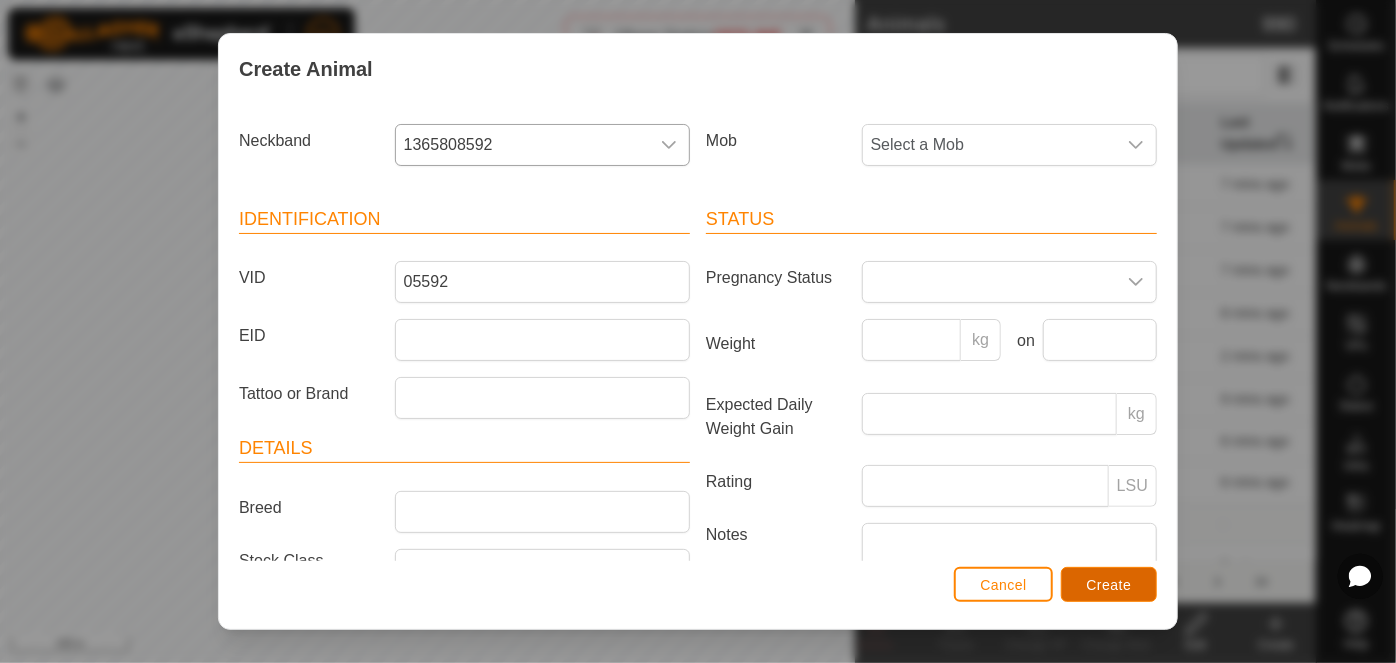 click on "Create" at bounding box center [1109, 584] 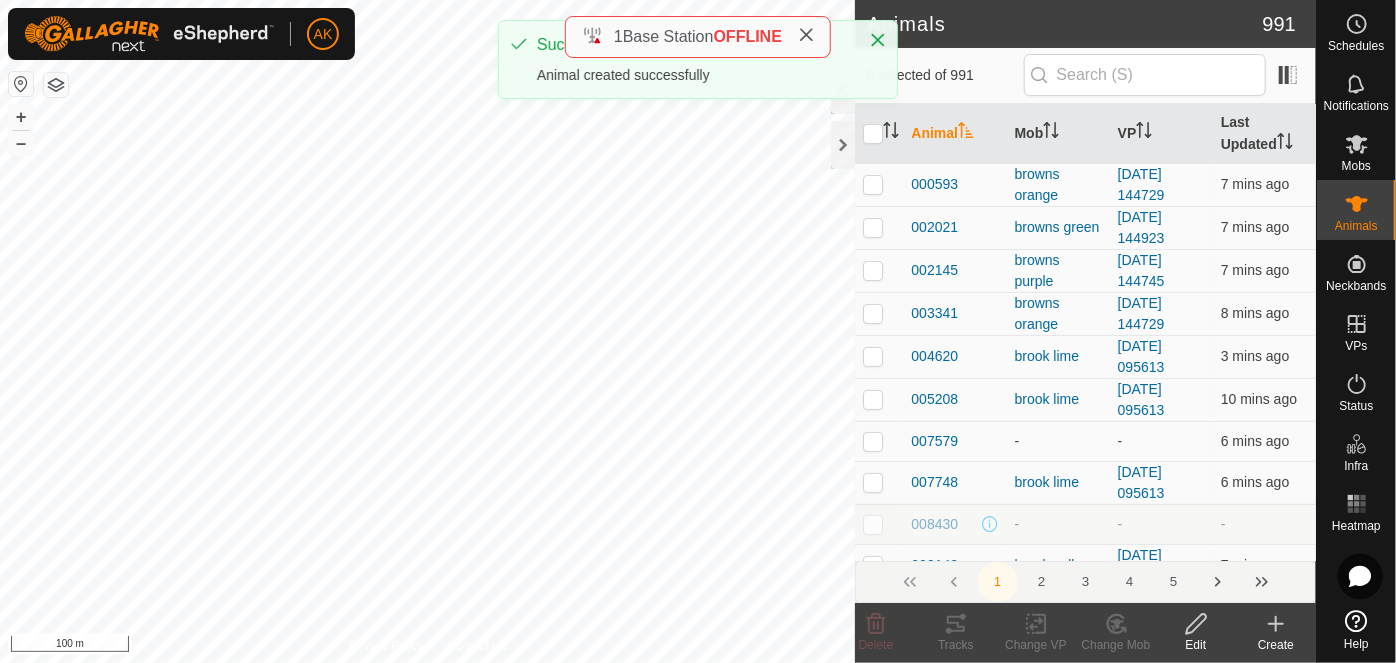 click 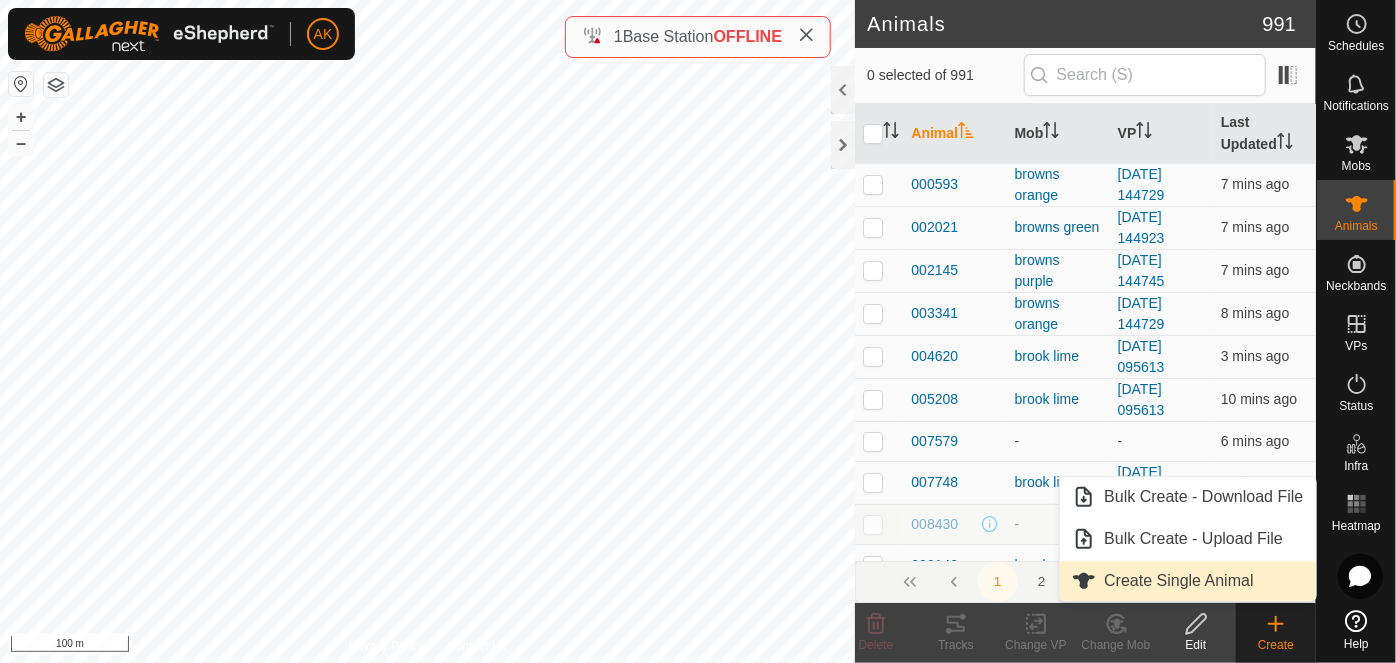 click on "Create Single Animal" at bounding box center [1187, 581] 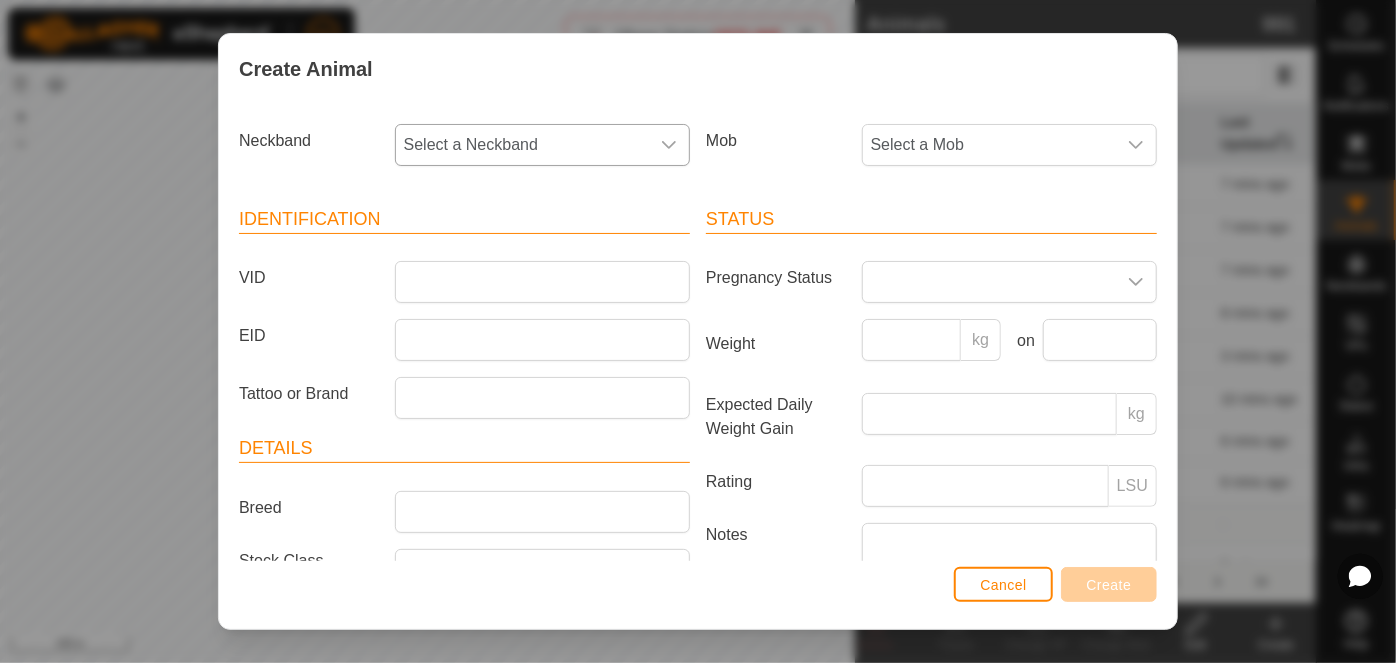 click on "Select a Neckband" at bounding box center (522, 145) 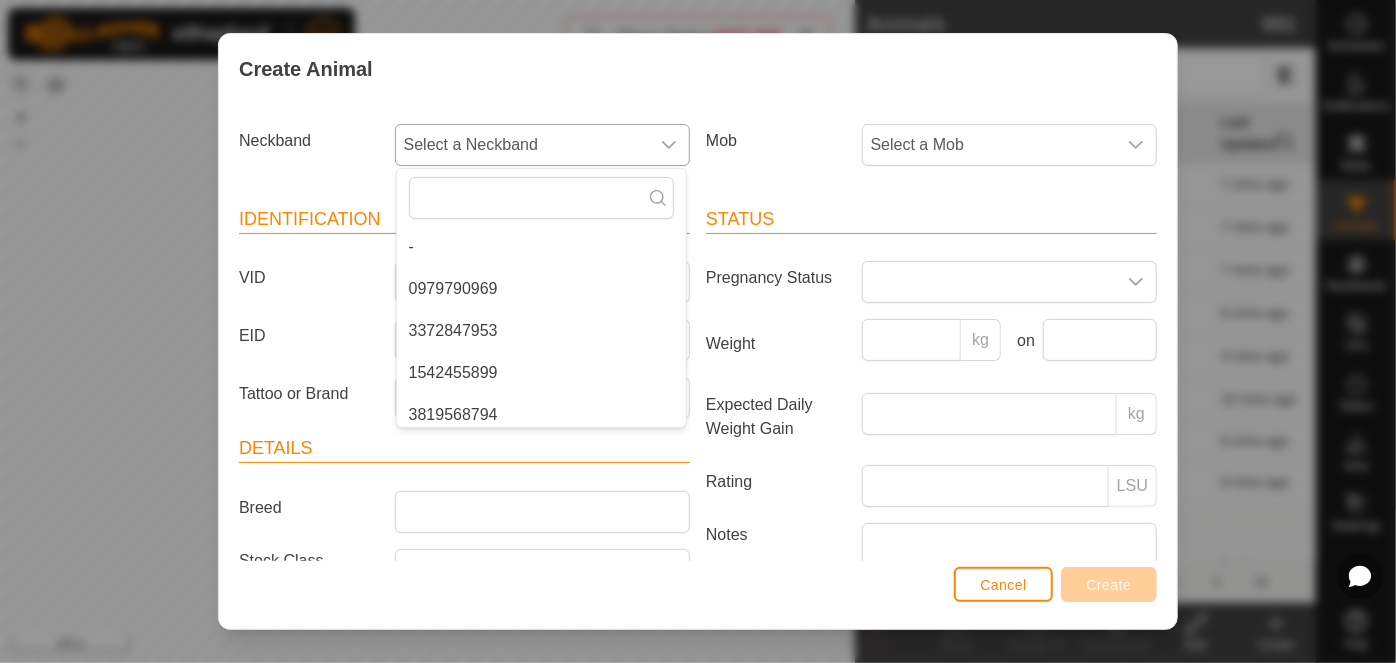 click on "0979790969" at bounding box center [541, 289] 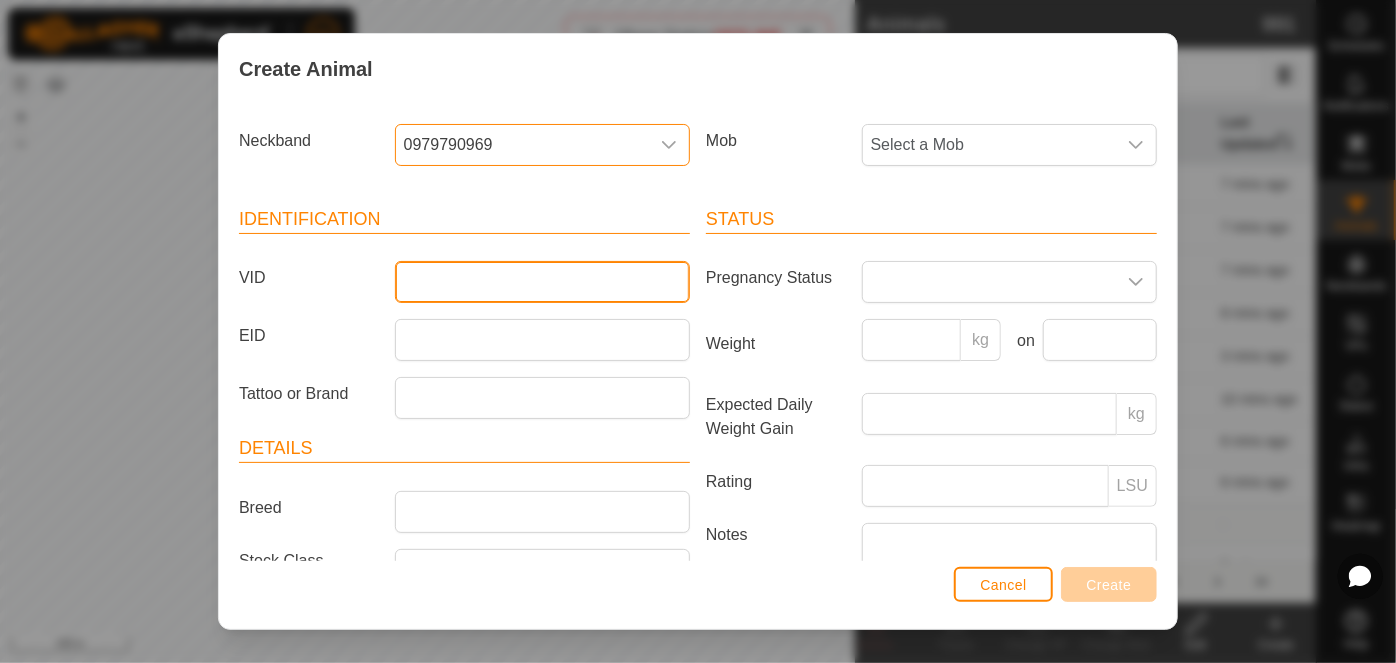 click on "VID" at bounding box center [542, 282] 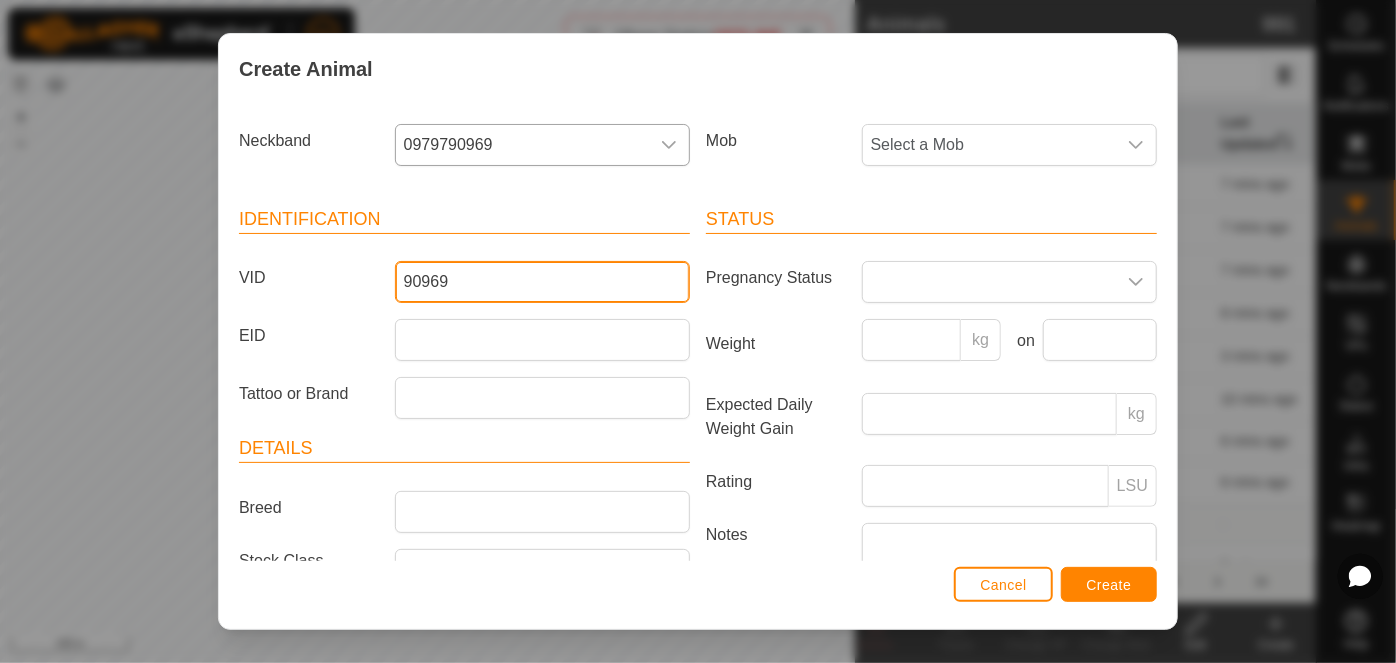 type on "90969" 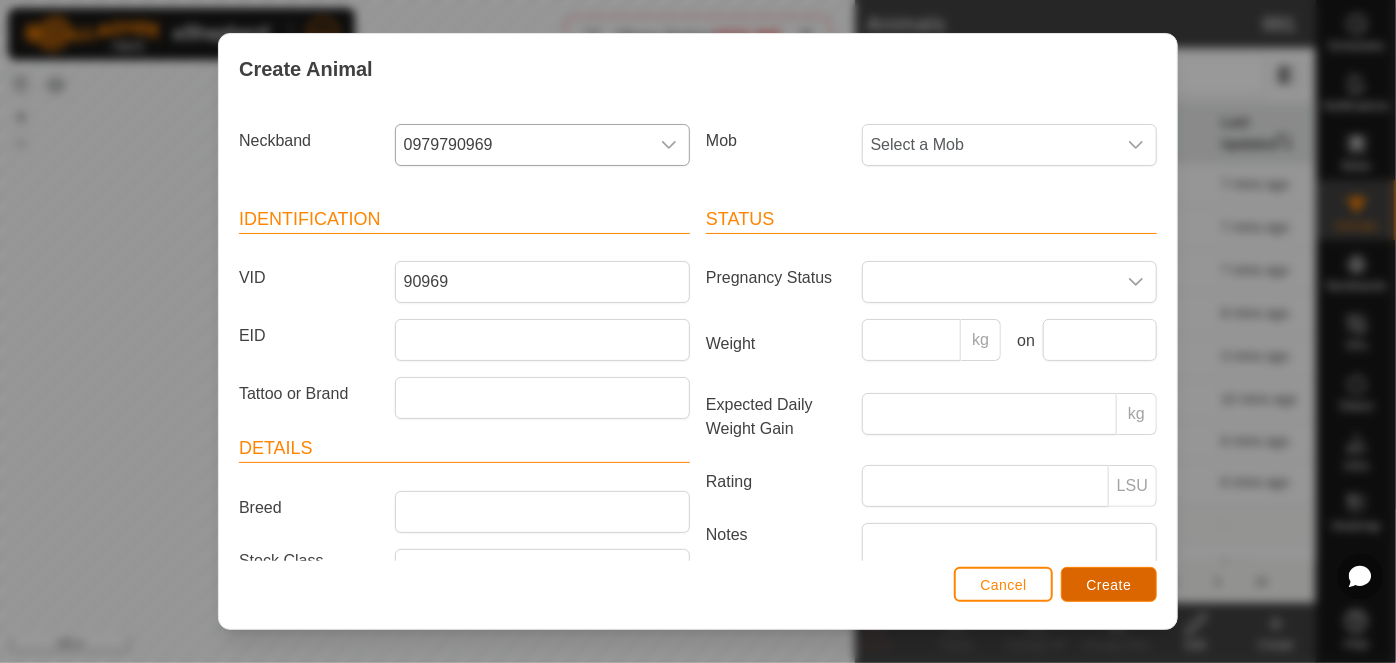 click on "Create" at bounding box center (1109, 585) 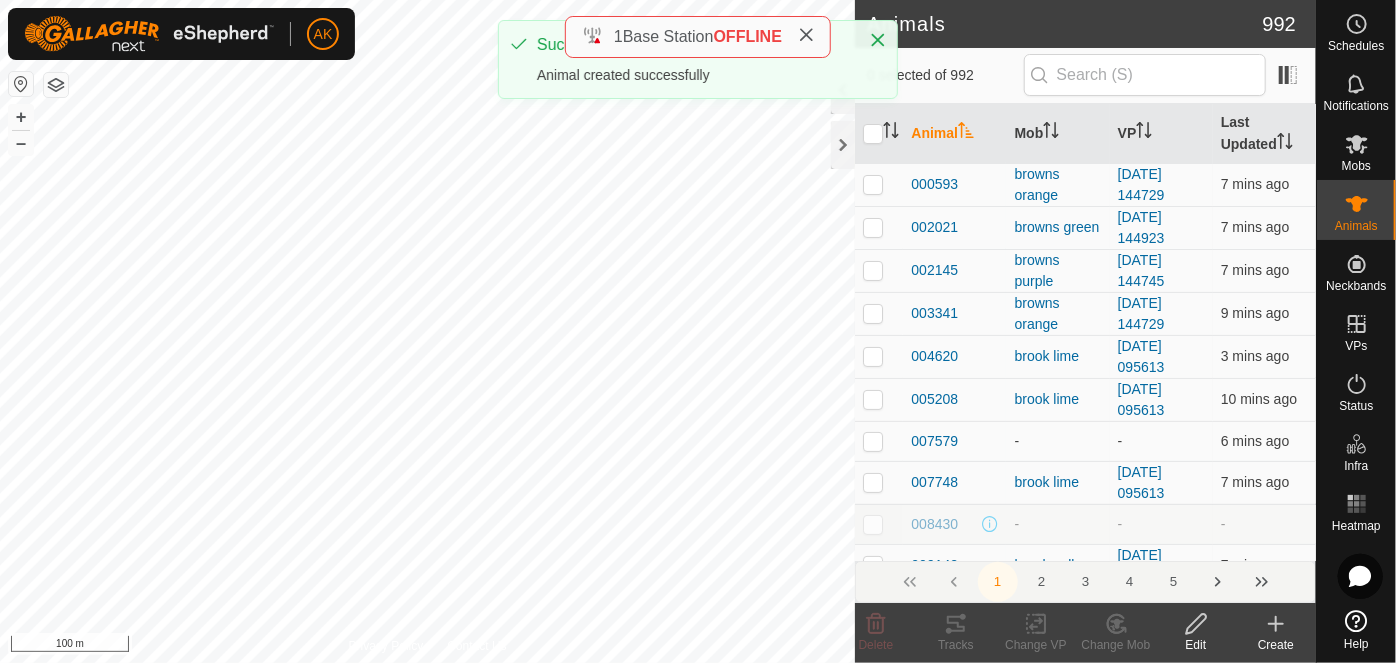 click 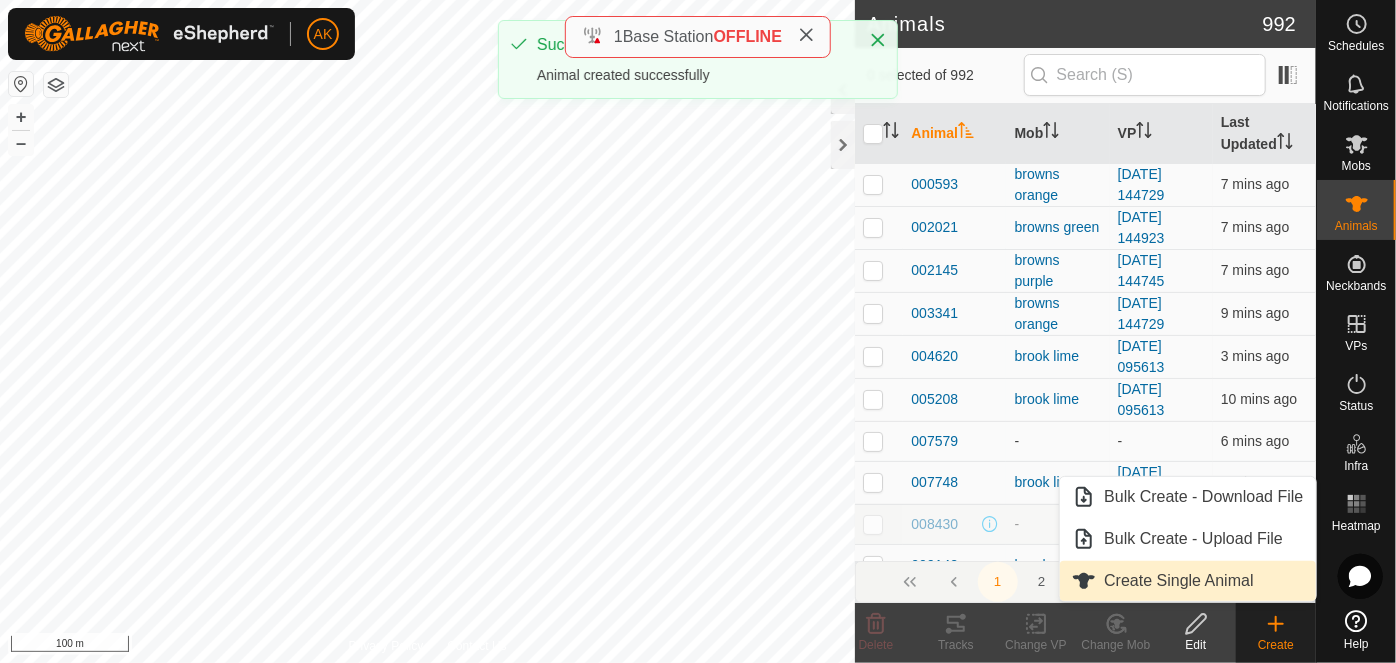 click on "Create Single Animal" at bounding box center [1187, 581] 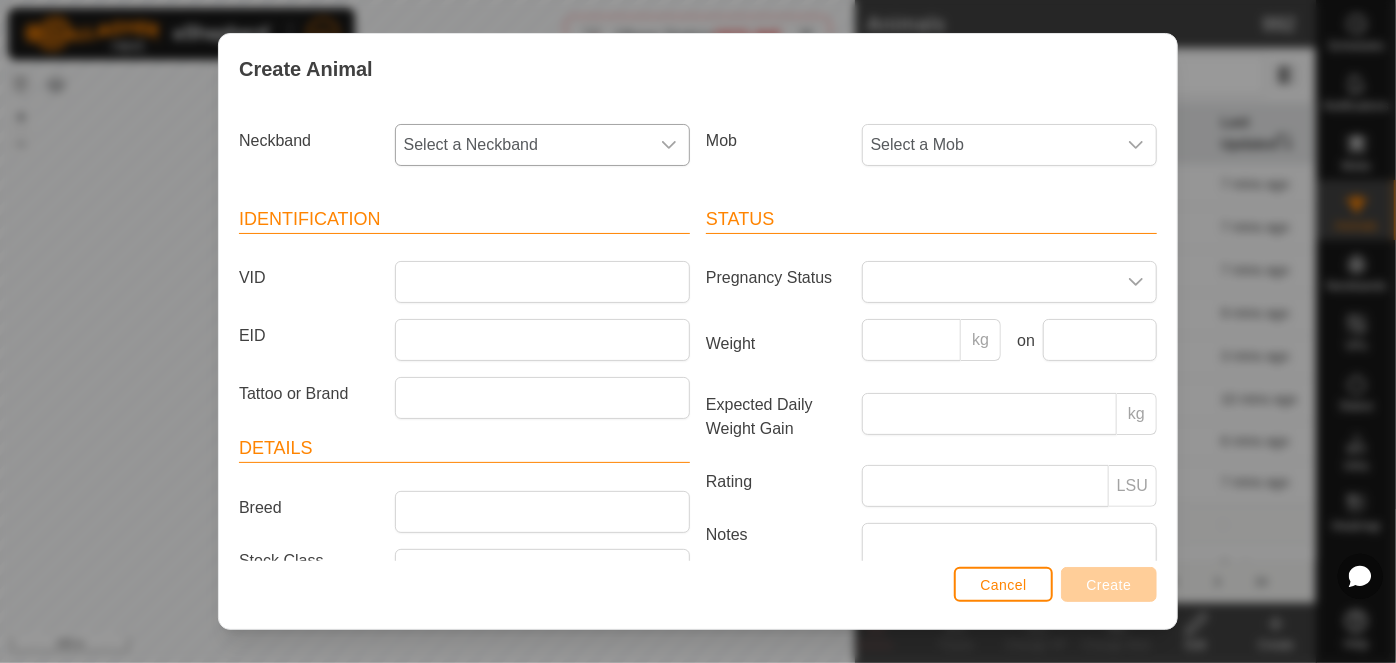 click on "Select a Neckband" at bounding box center (522, 145) 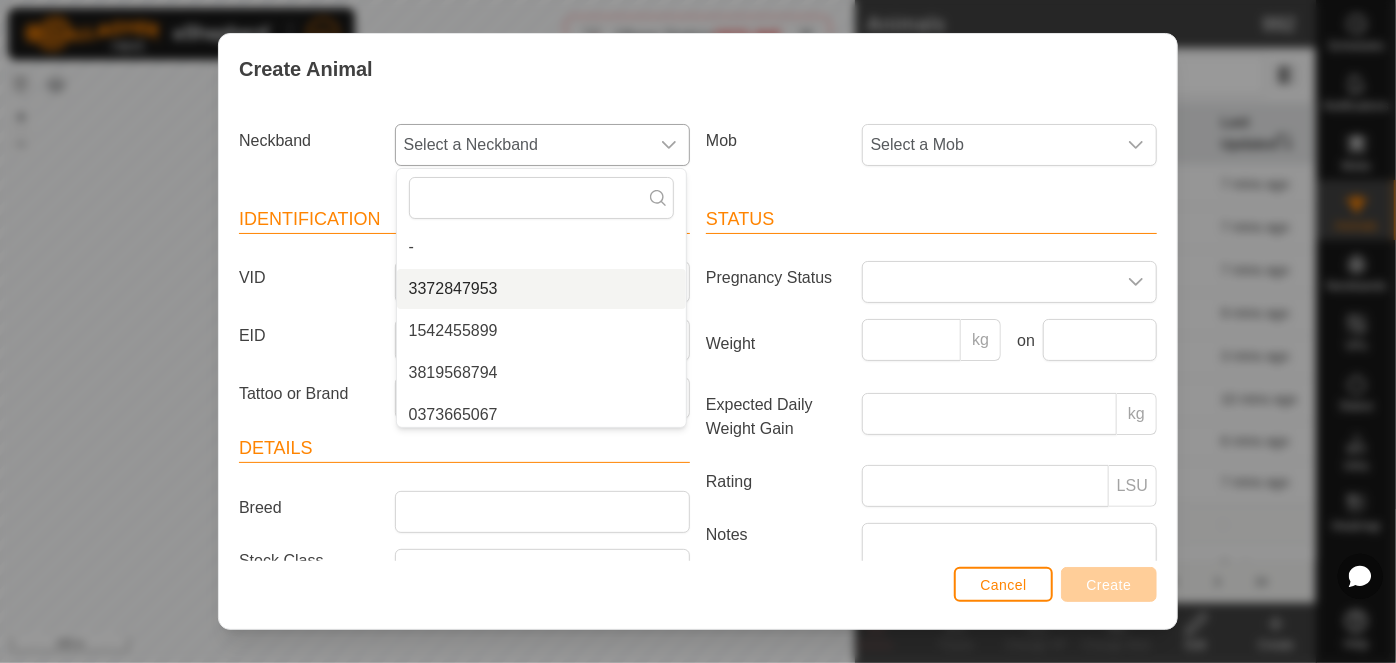 click on "3372847953" at bounding box center (541, 289) 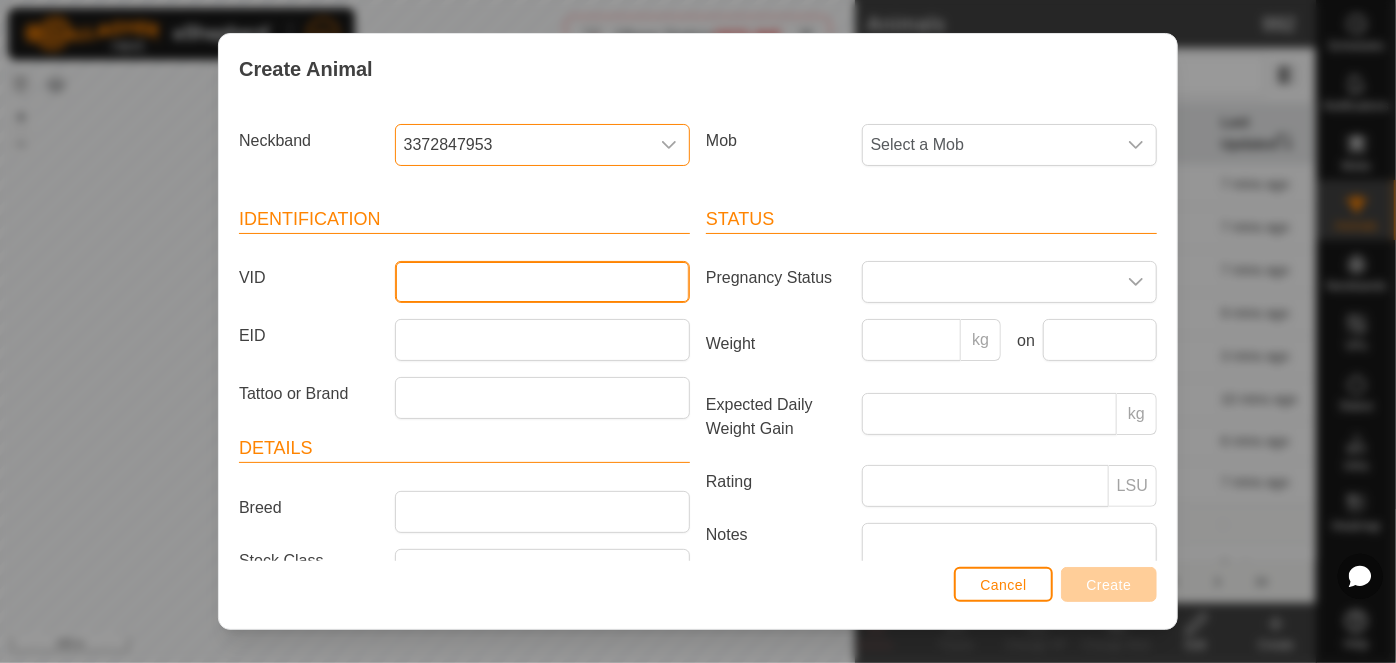 click on "VID" at bounding box center (542, 282) 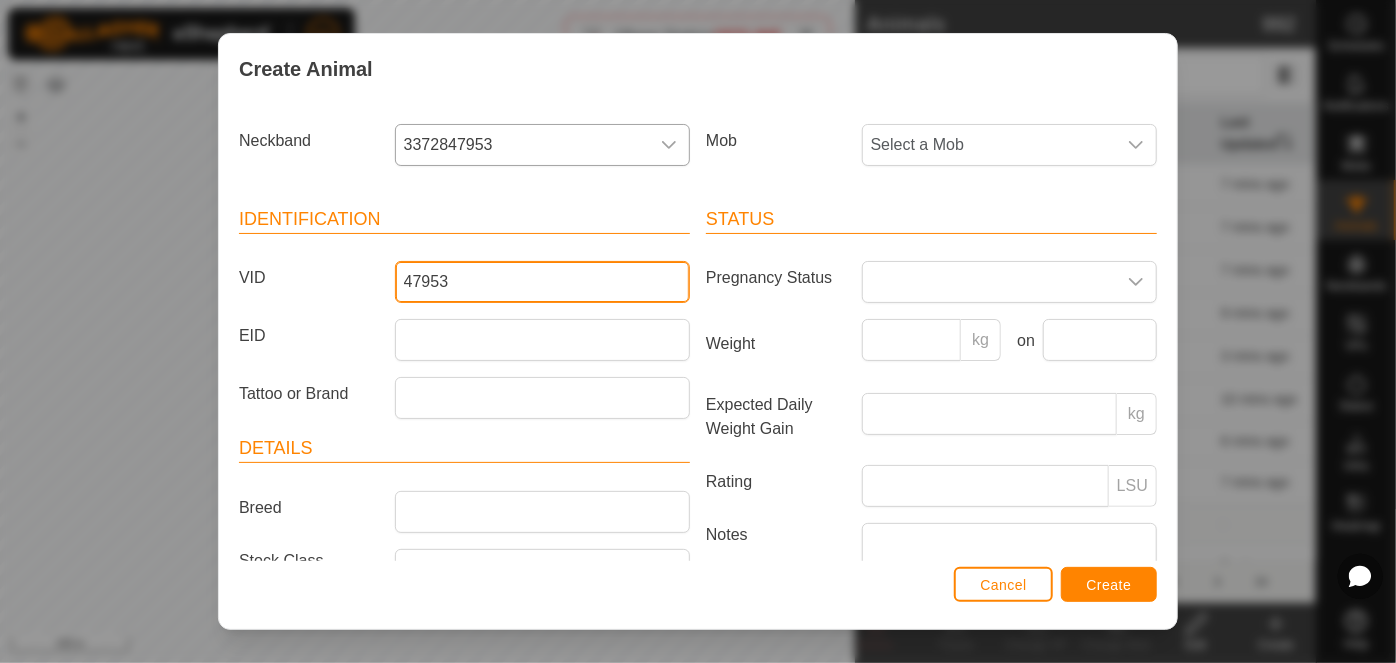 type on "47953" 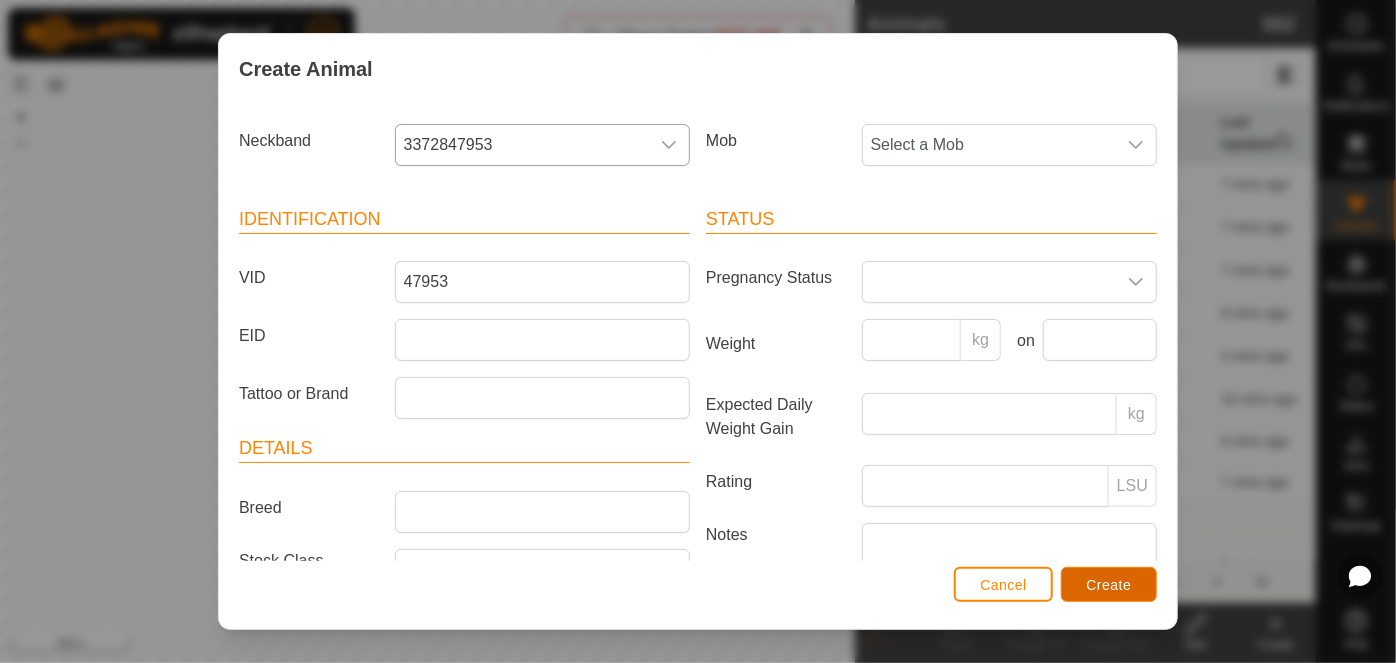 click on "Create" at bounding box center (1109, 585) 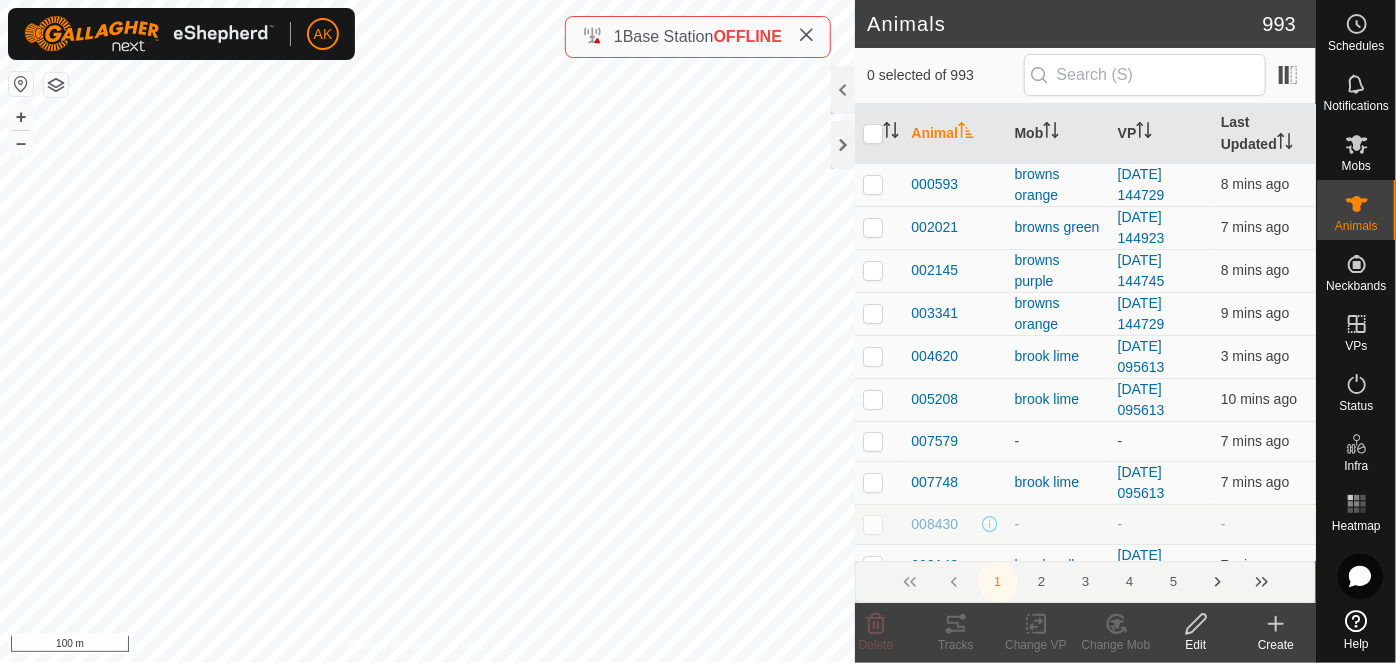 click 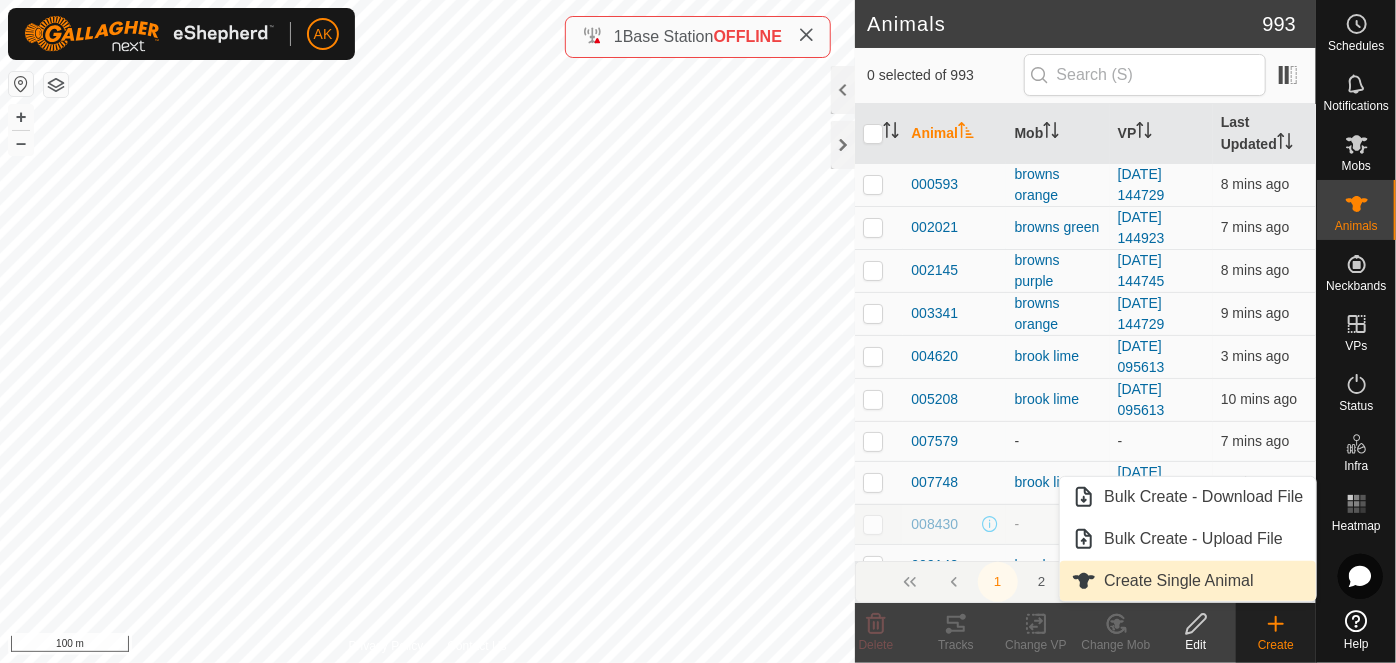 click on "Create Single Animal" at bounding box center [1187, 581] 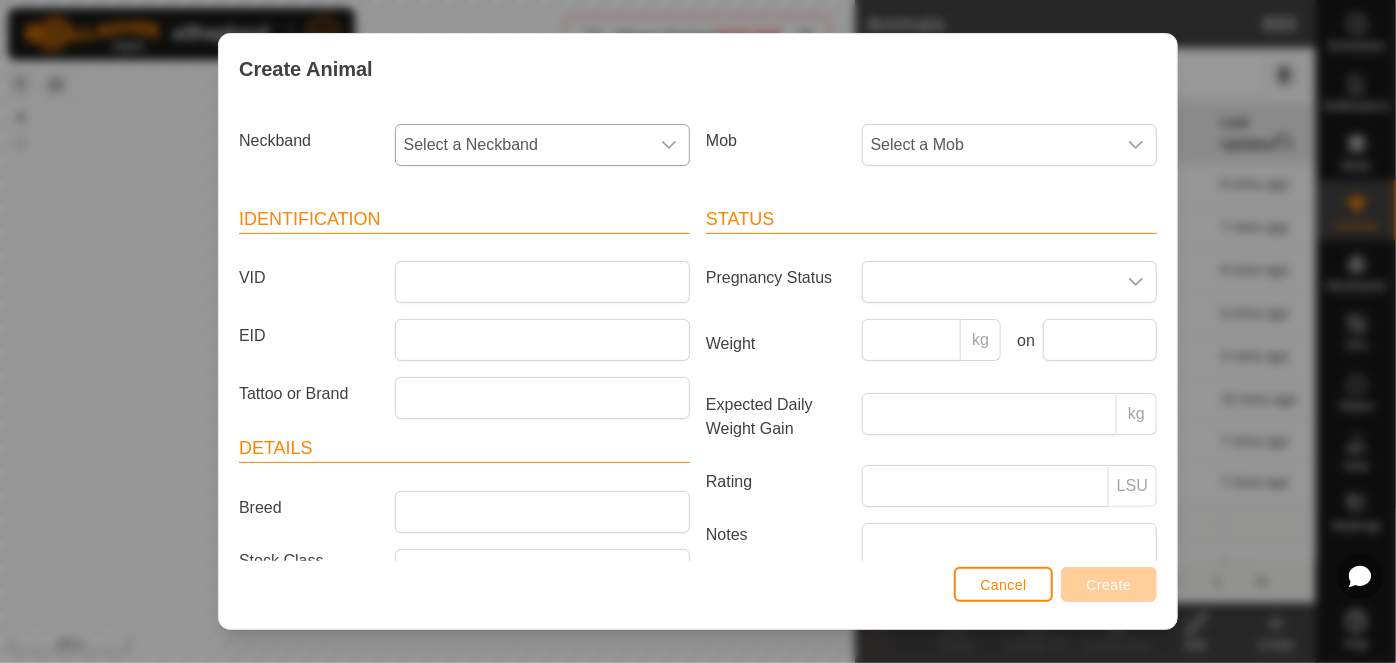 click on "Select a Neckband" at bounding box center [522, 145] 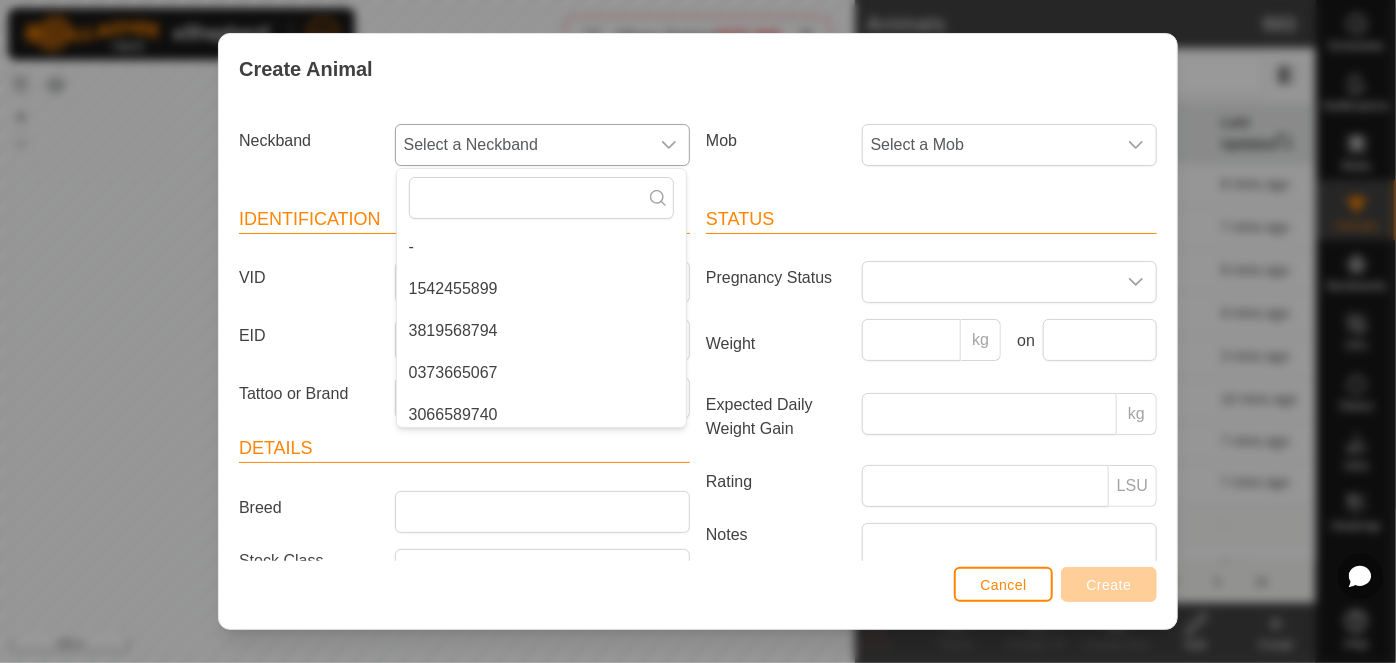 click on "1542455899" at bounding box center [541, 289] 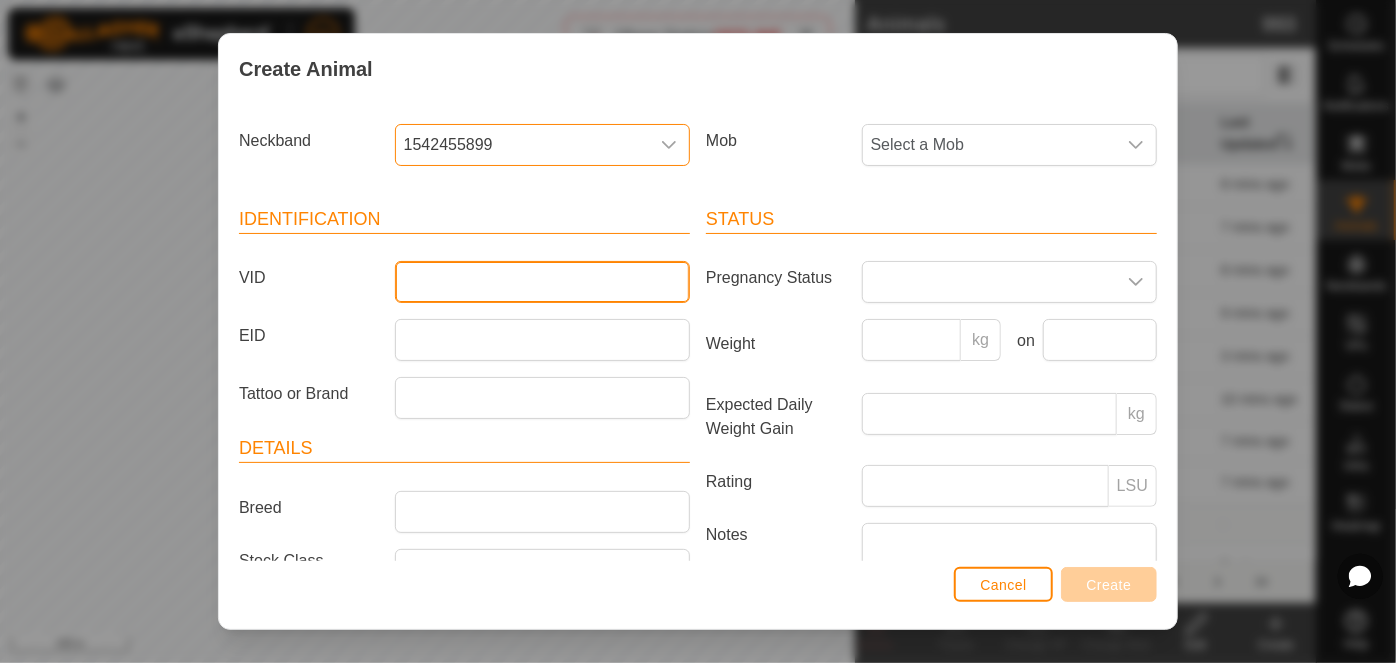 click on "VID" at bounding box center [542, 282] 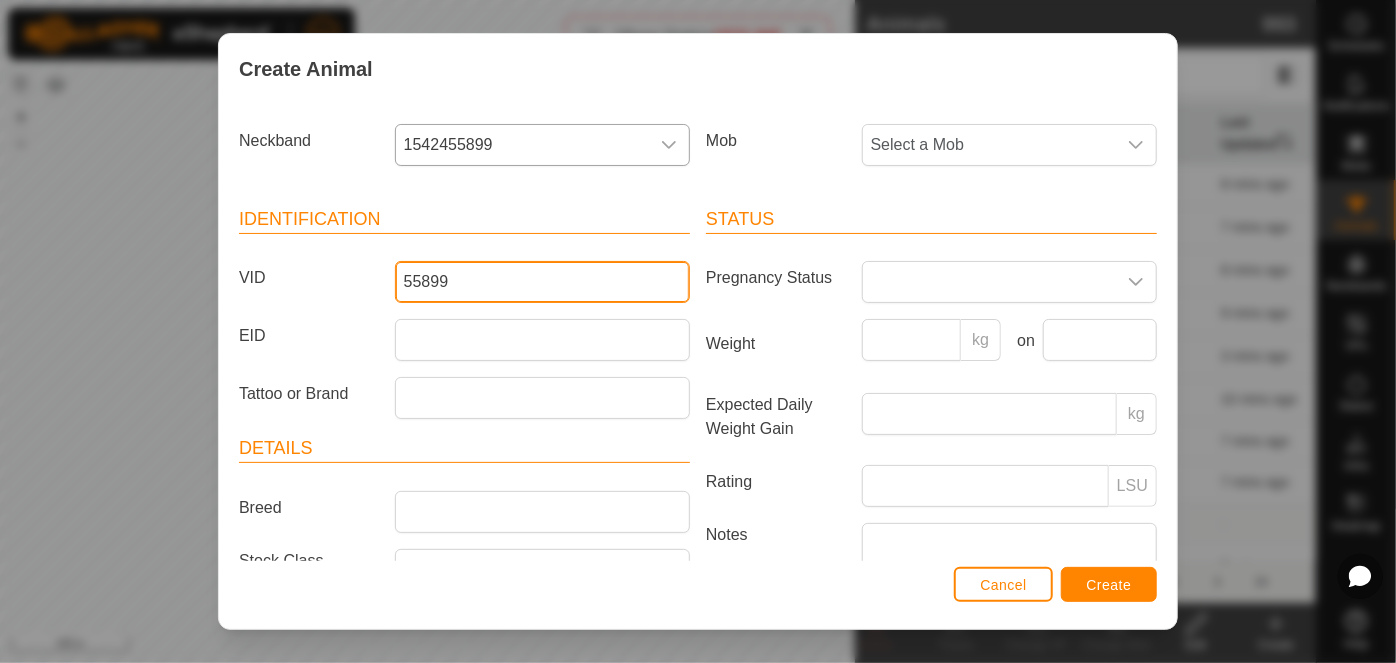 type on "55899" 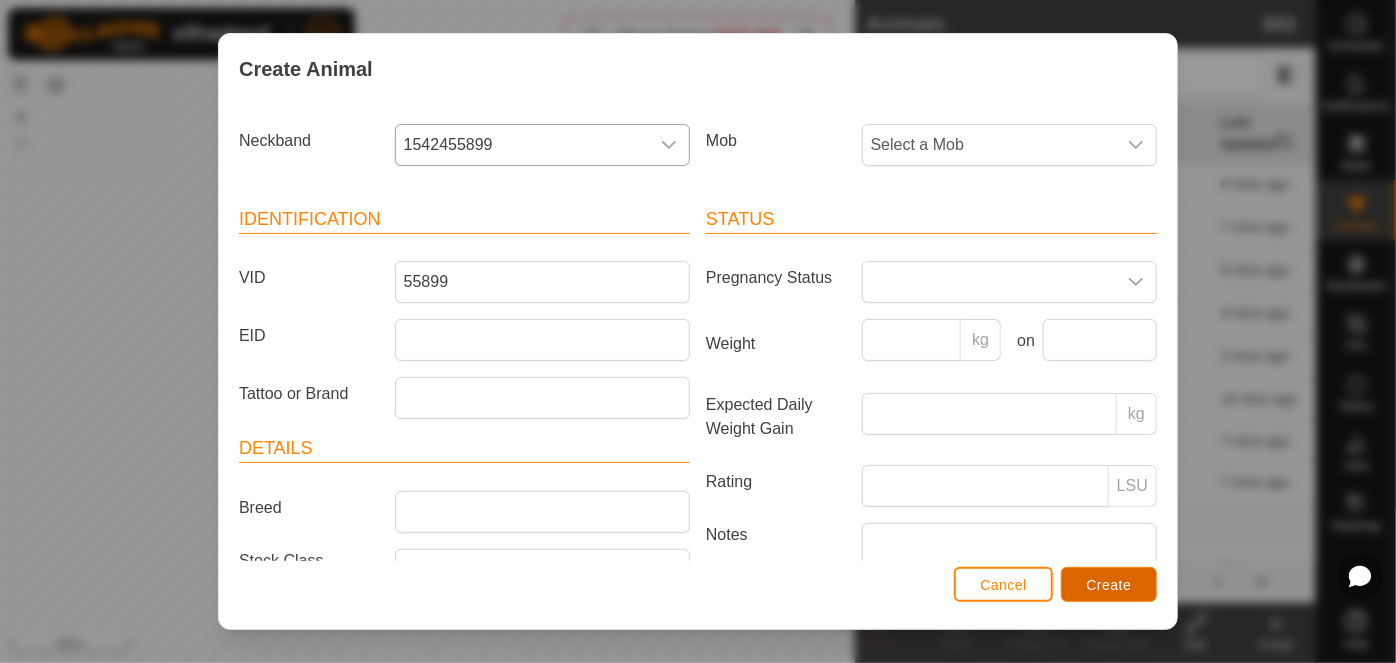 click on "Create" at bounding box center (1109, 585) 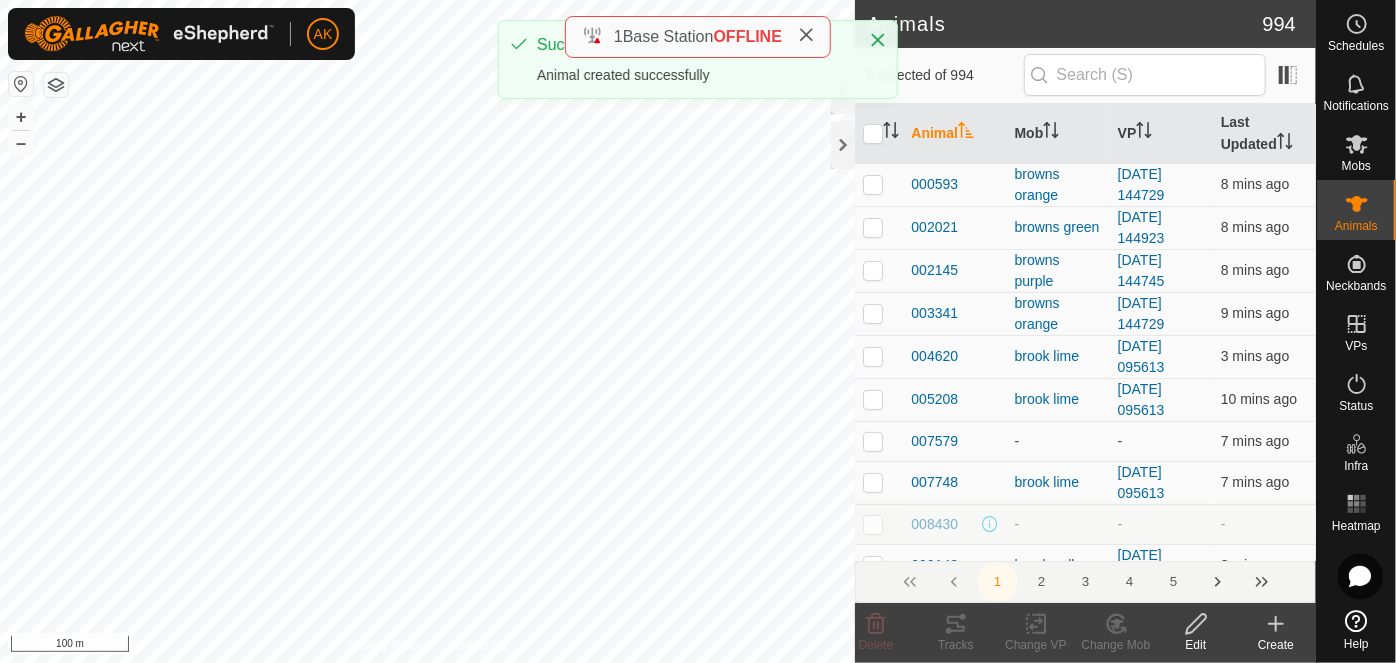 click 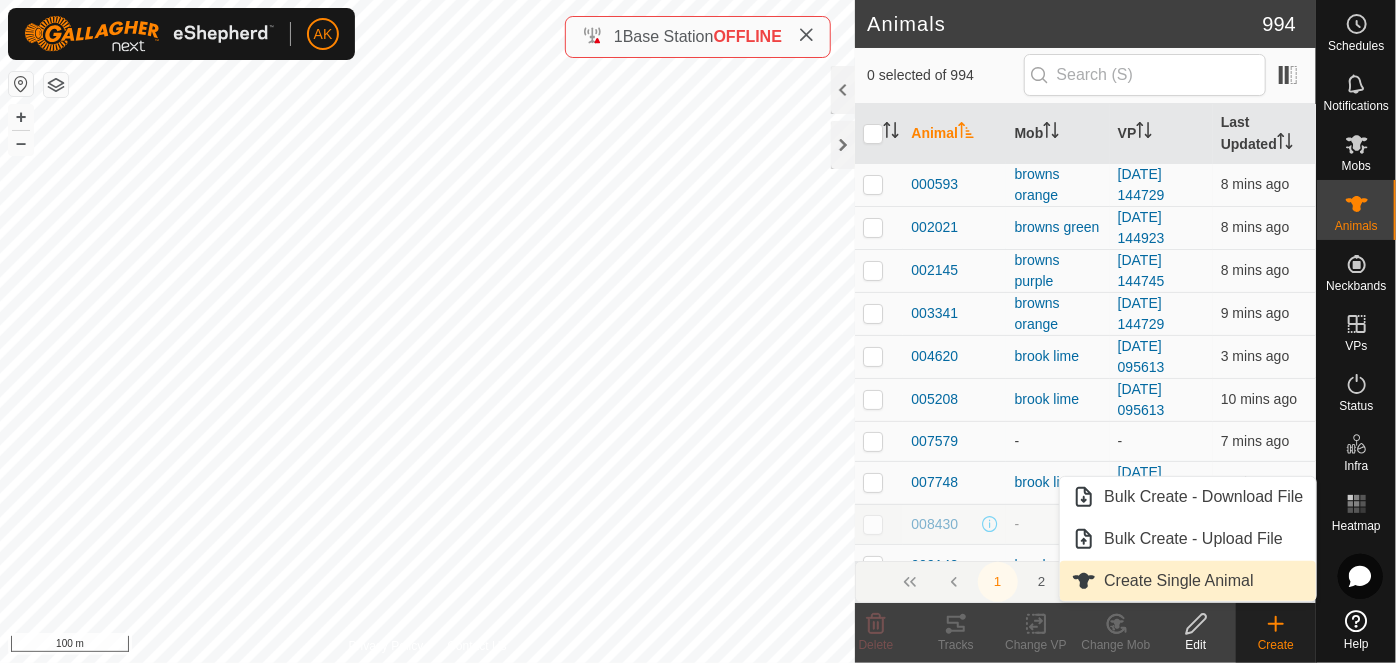 click on "Create Single Animal" at bounding box center [1187, 581] 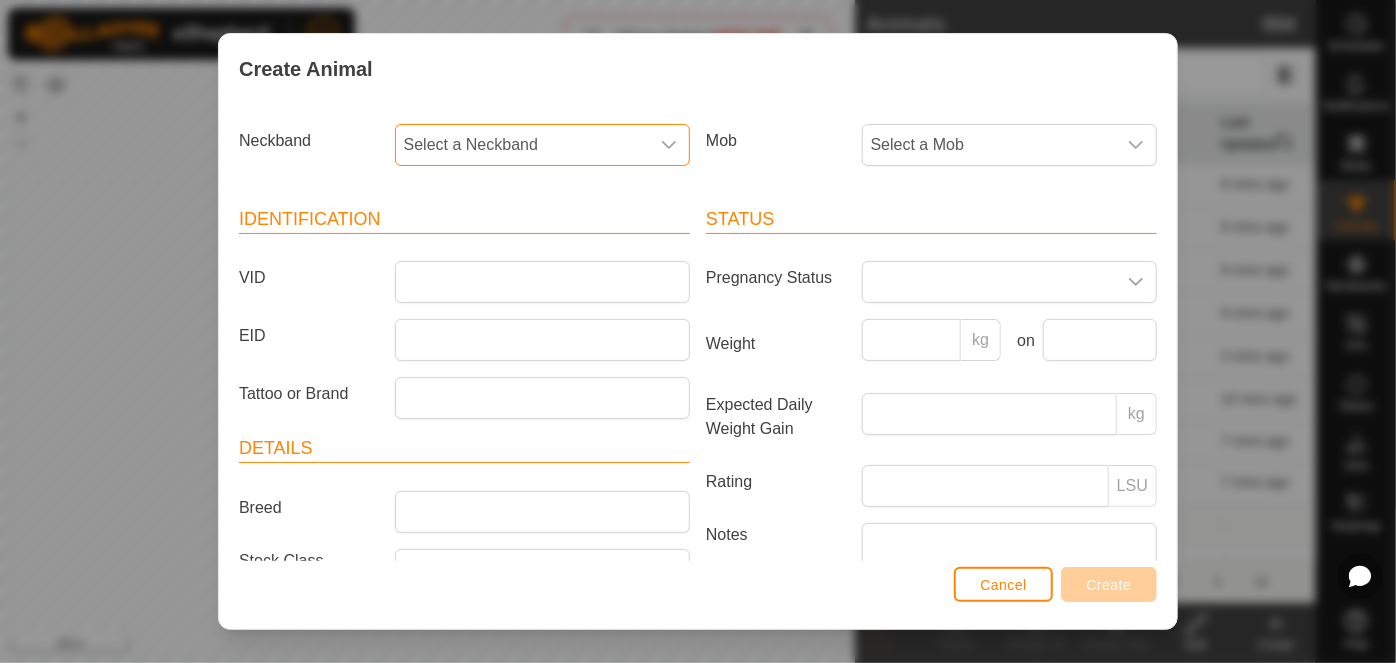 click on "Select a Neckband" at bounding box center [522, 145] 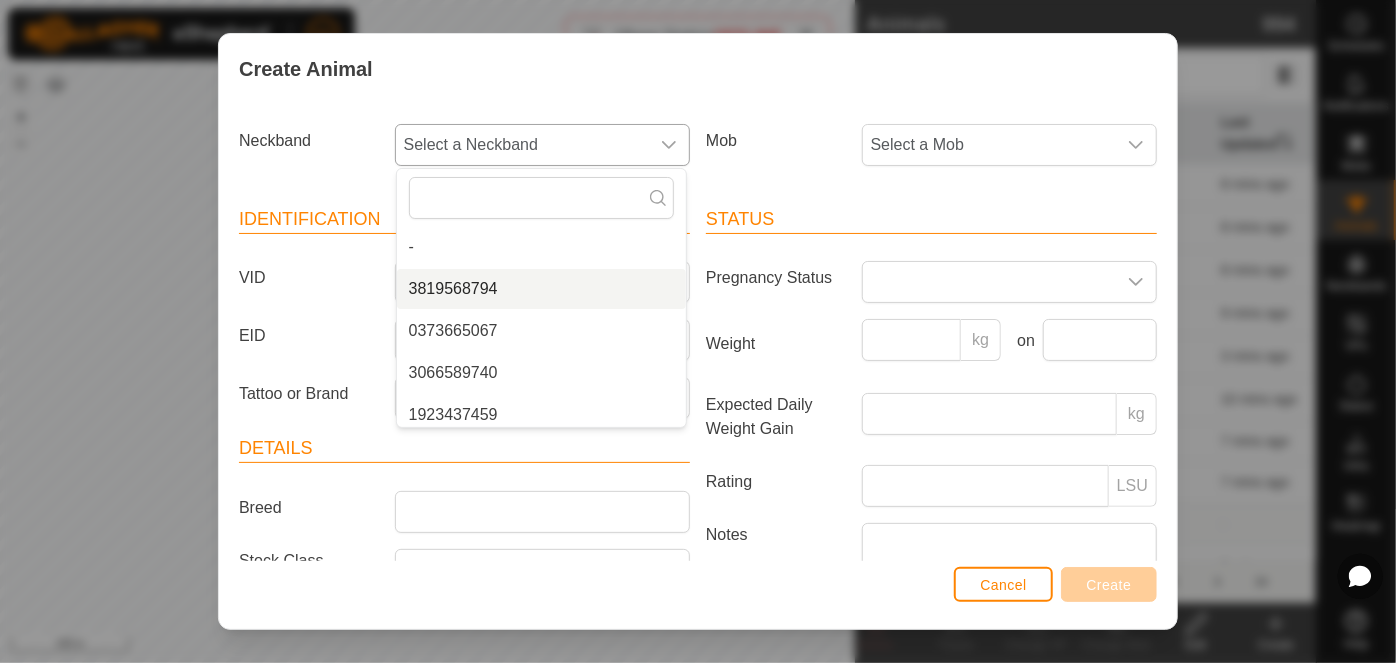 click on "3819568794" at bounding box center [541, 289] 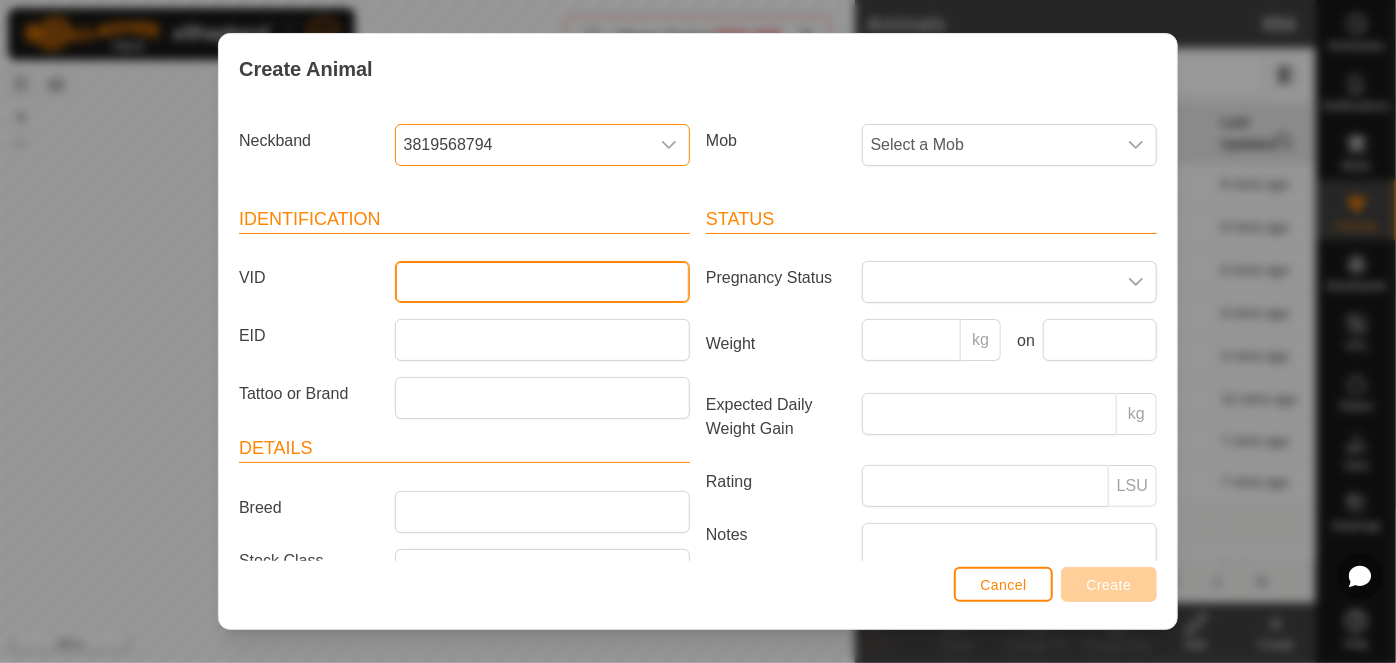 click on "VID" at bounding box center (542, 282) 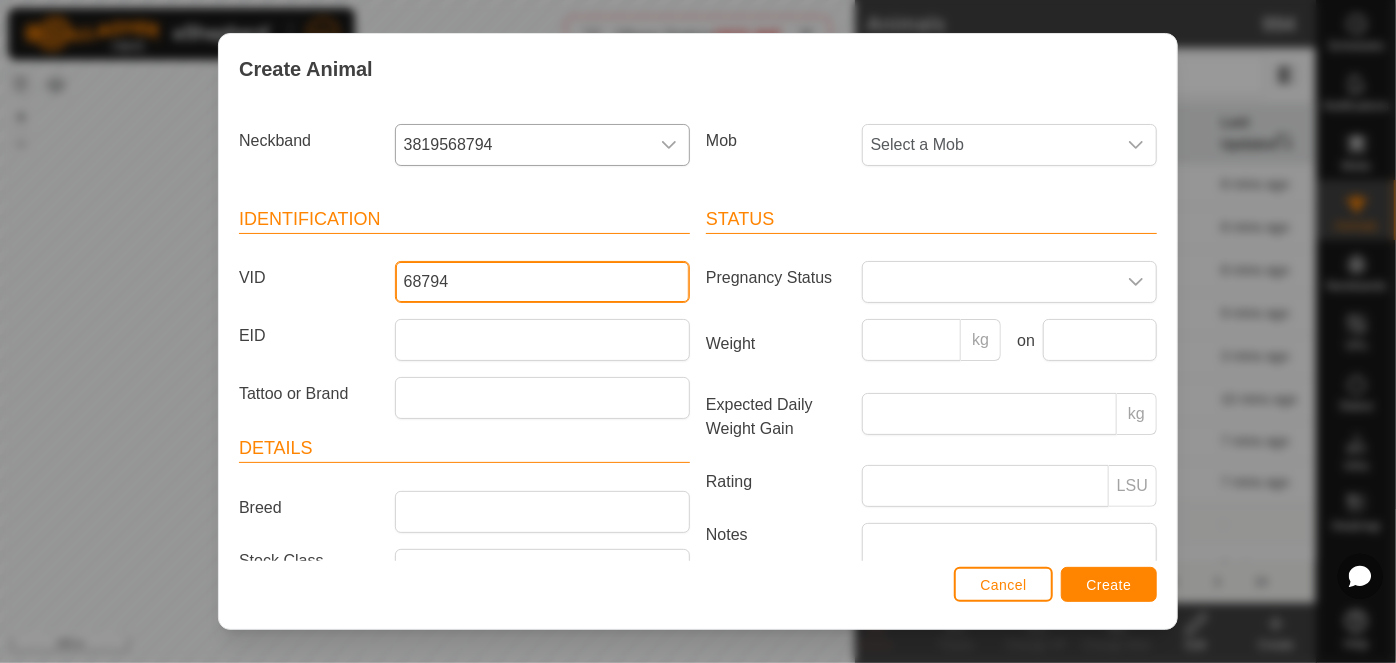 type on "68794" 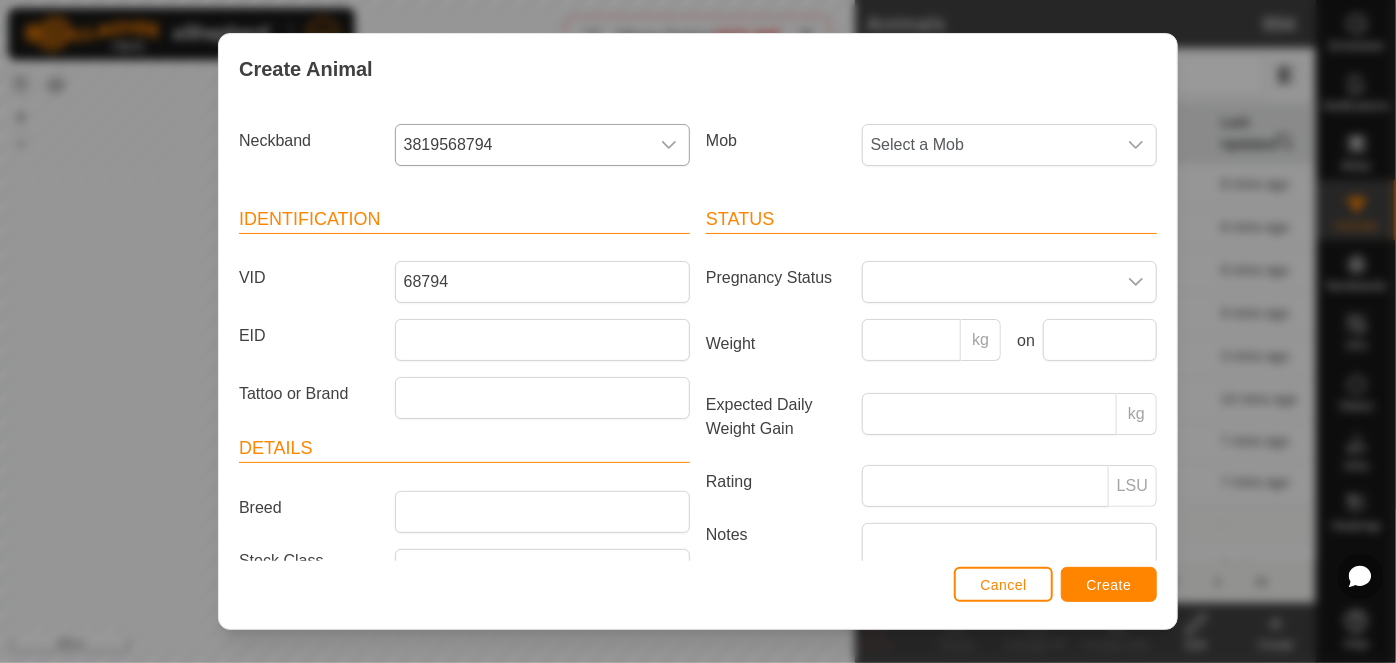 click on "Cancel Create" at bounding box center [698, 595] 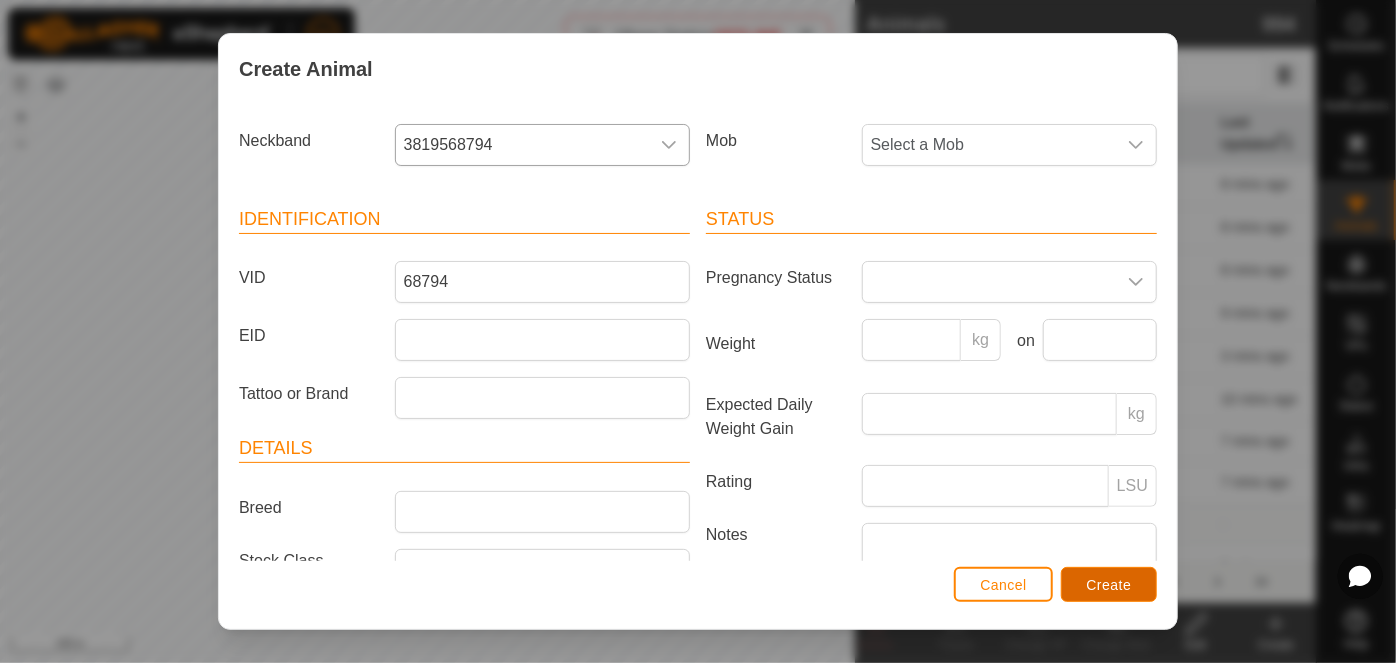 click on "Create" at bounding box center (1109, 585) 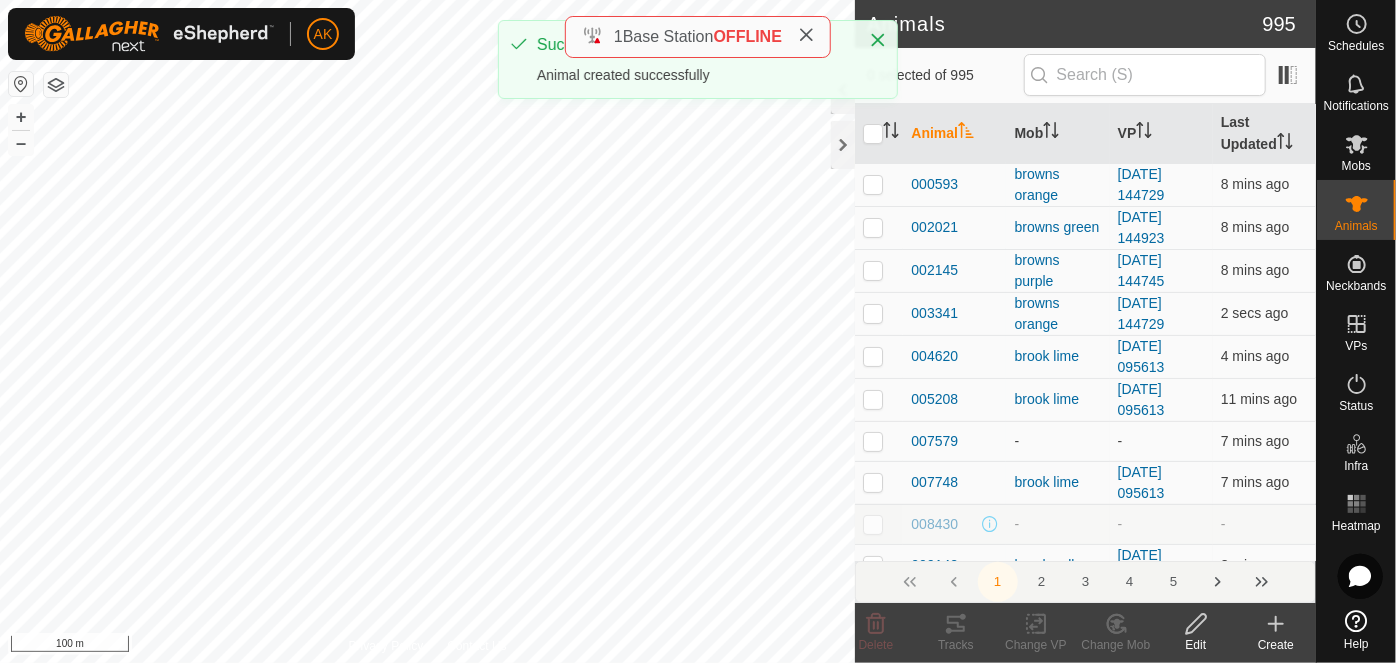 click 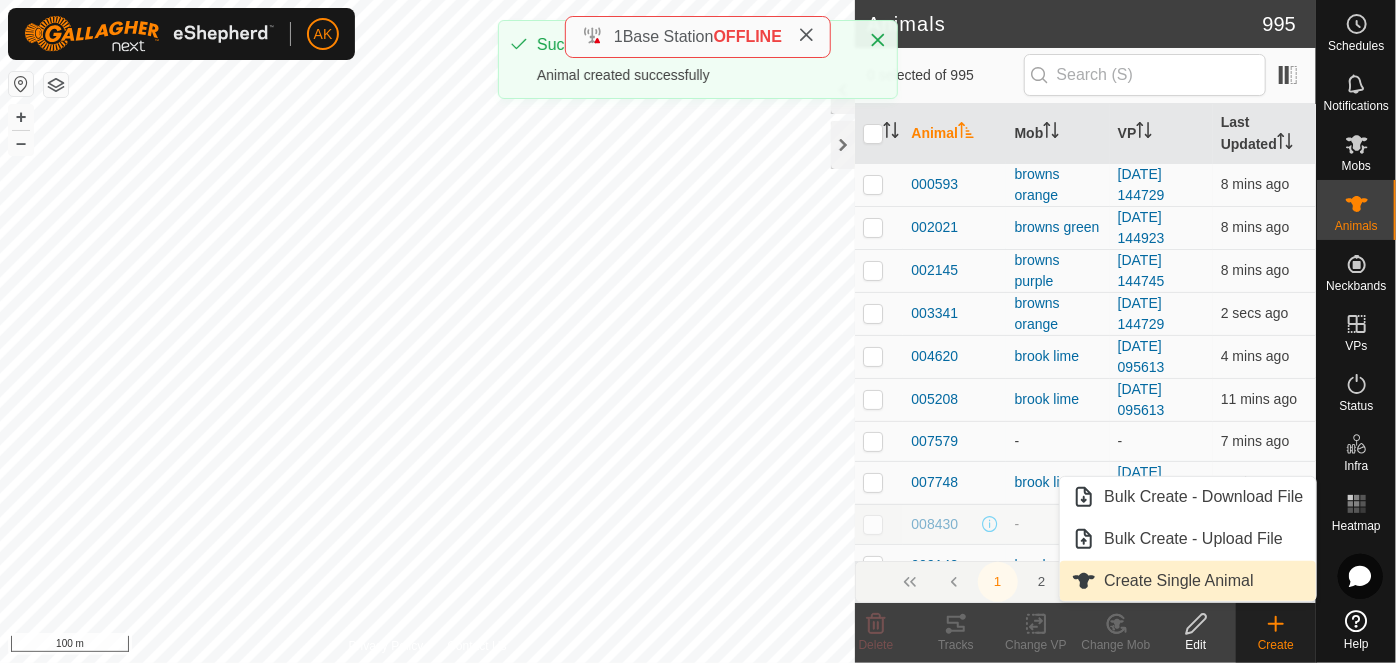 click on "Create Single Animal" at bounding box center (1187, 581) 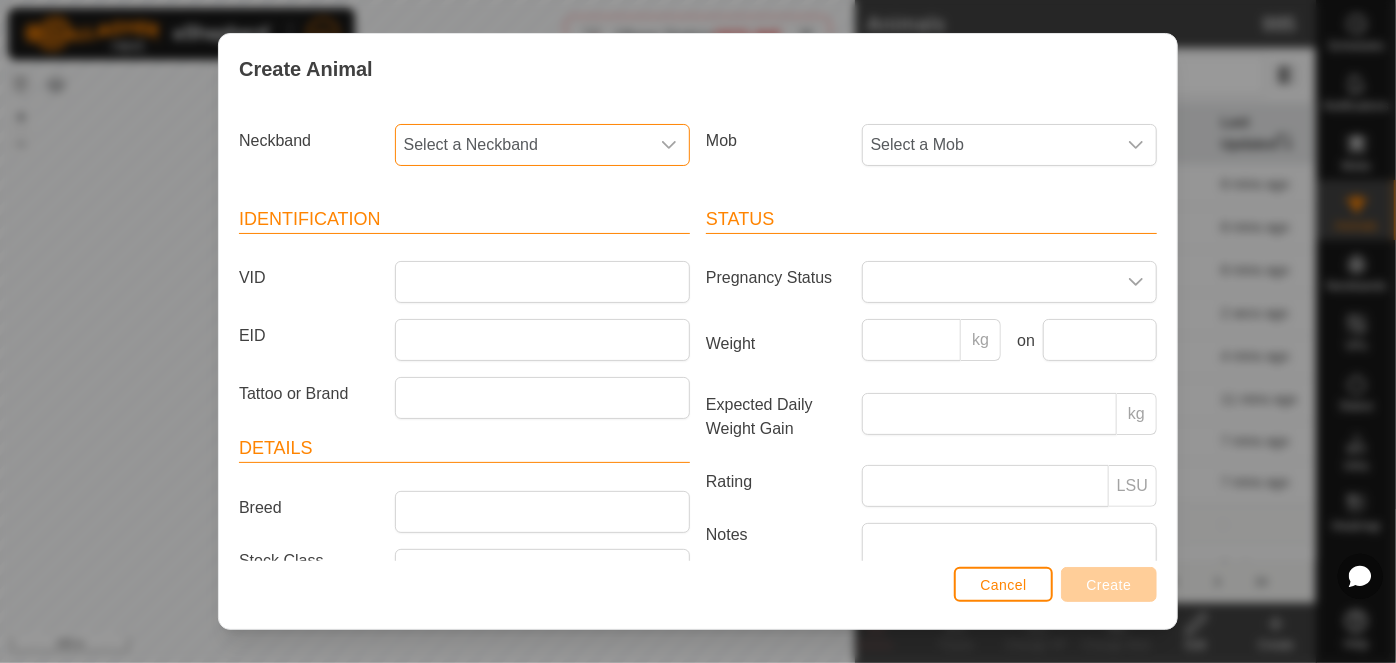 click on "Select a Neckband" at bounding box center (522, 145) 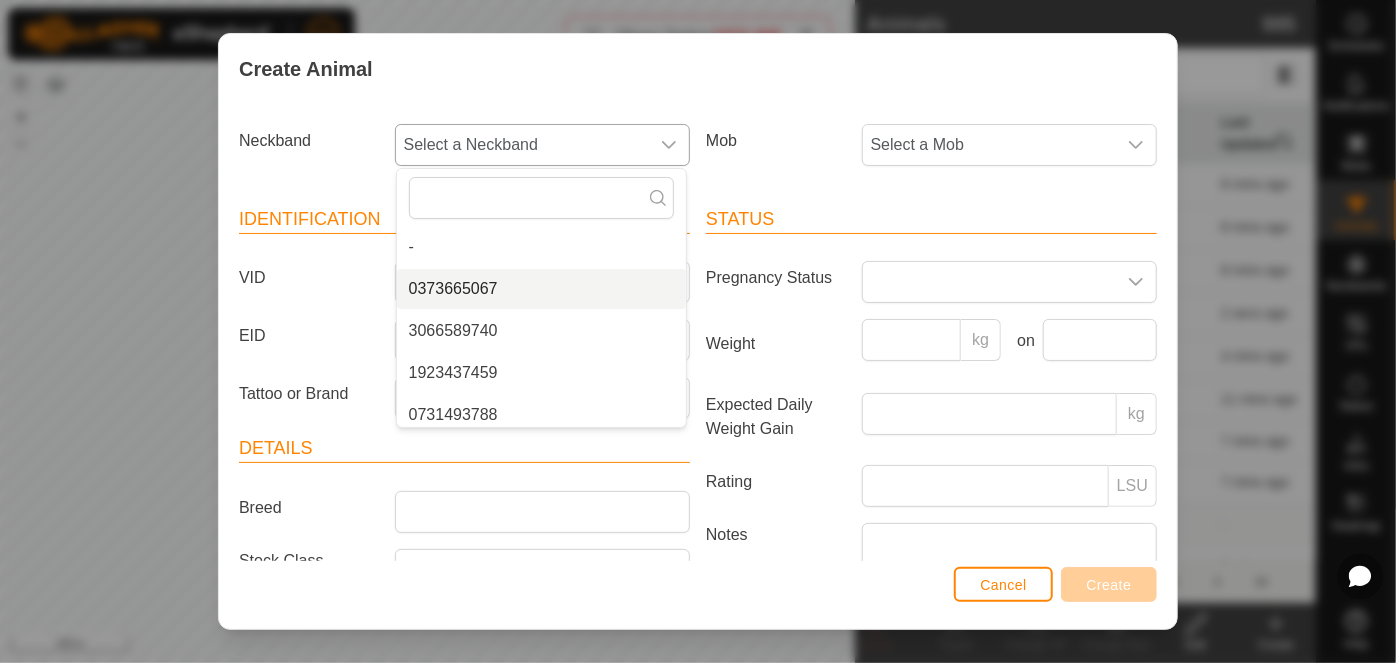 click on "0373665067" at bounding box center (541, 289) 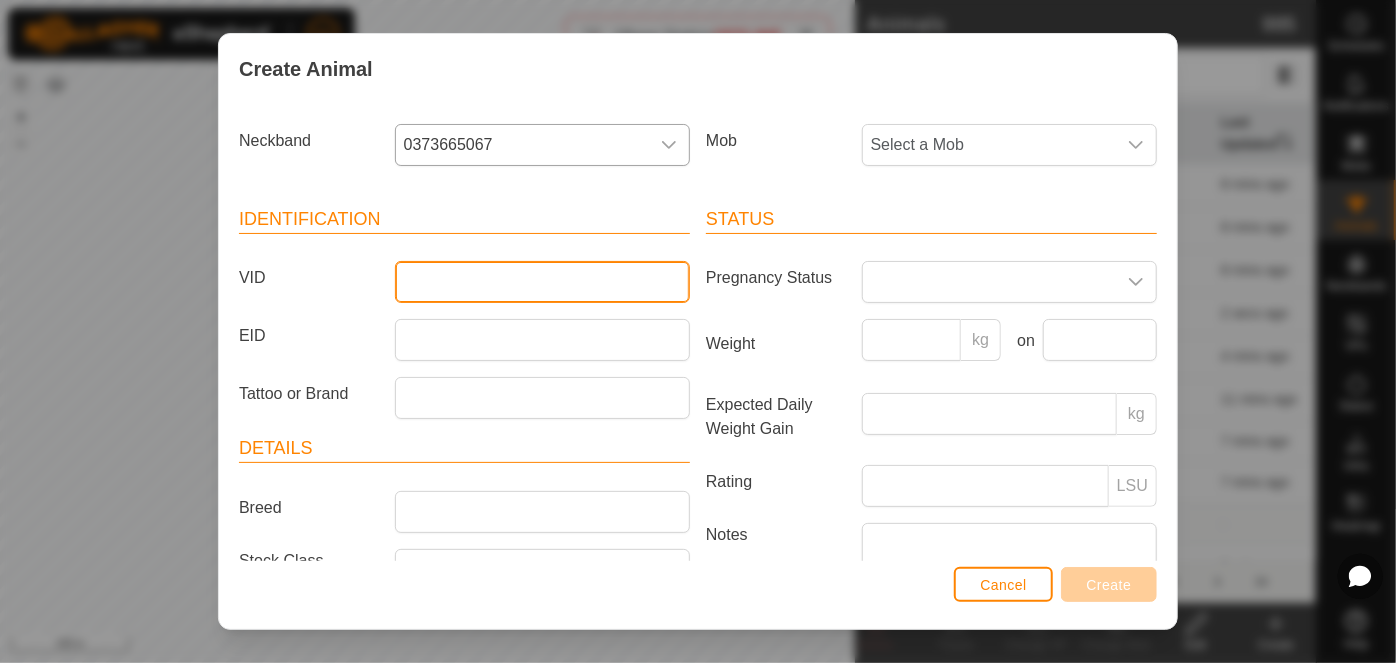 click on "VID" at bounding box center (542, 282) 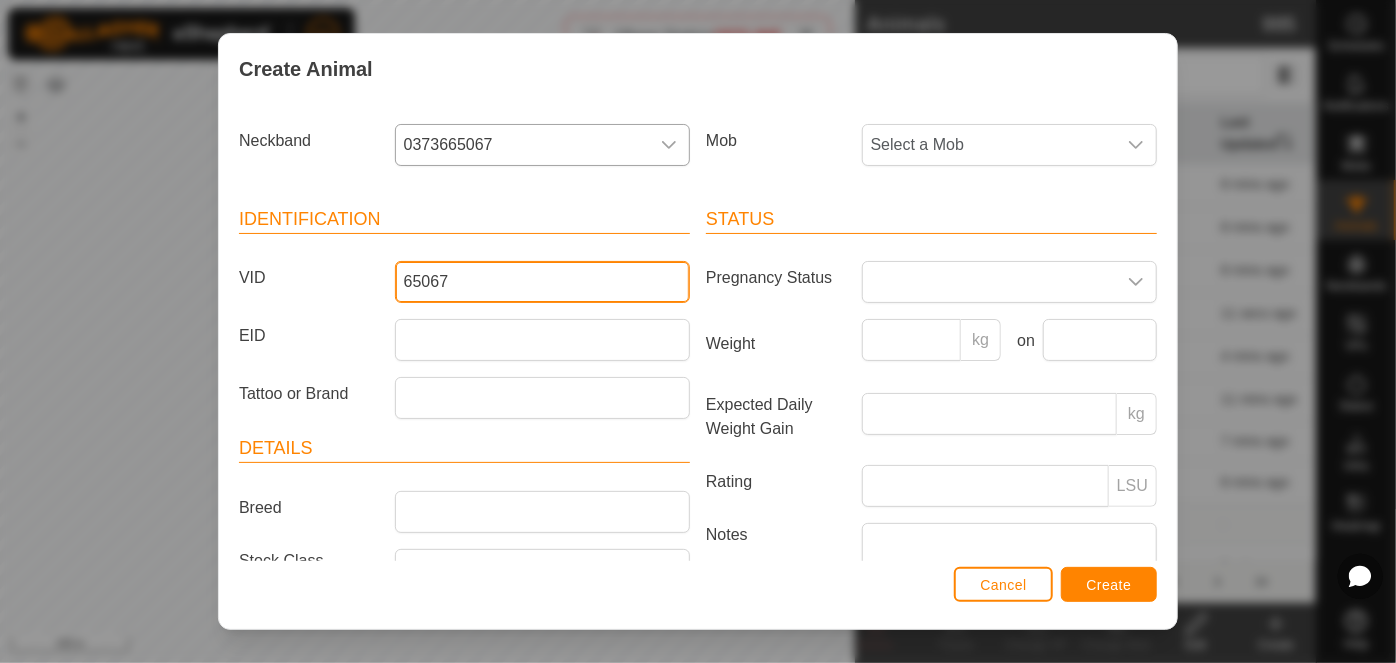 type on "65067" 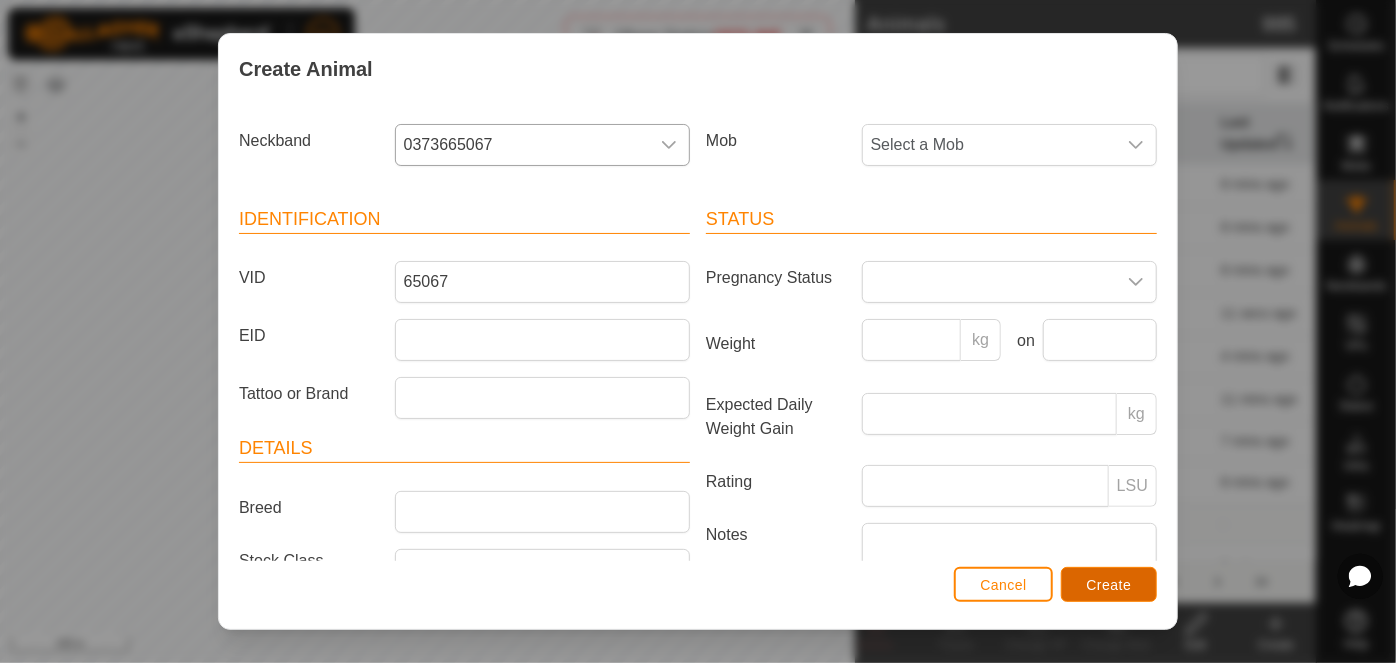 click on "Create" at bounding box center [1109, 585] 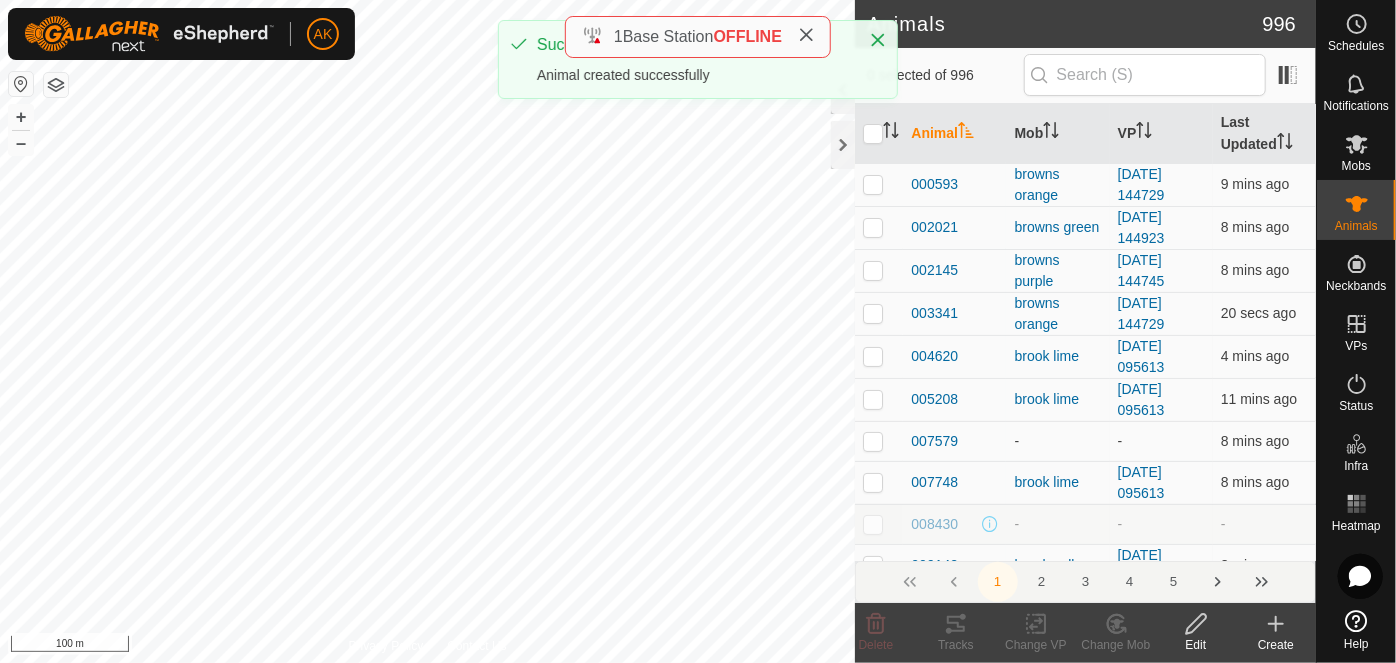 click 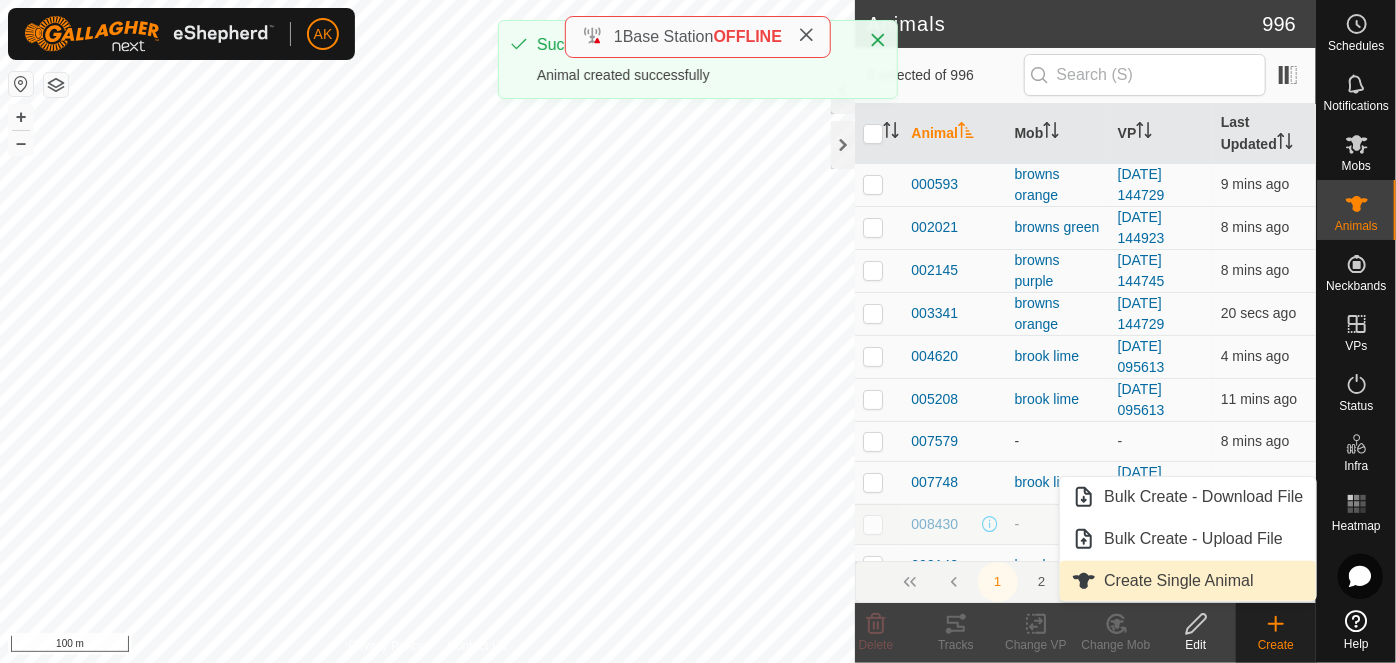 click on "Create Single Animal" at bounding box center (1187, 581) 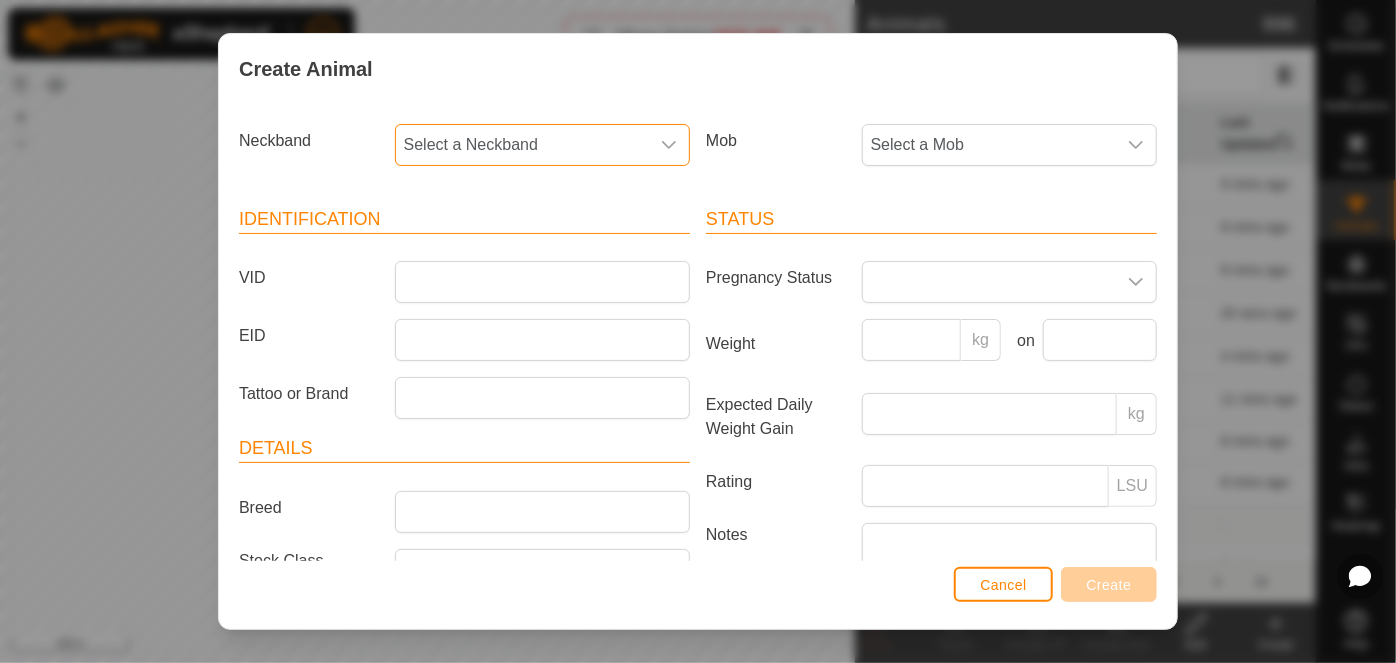 click on "Select a Neckband" at bounding box center [522, 145] 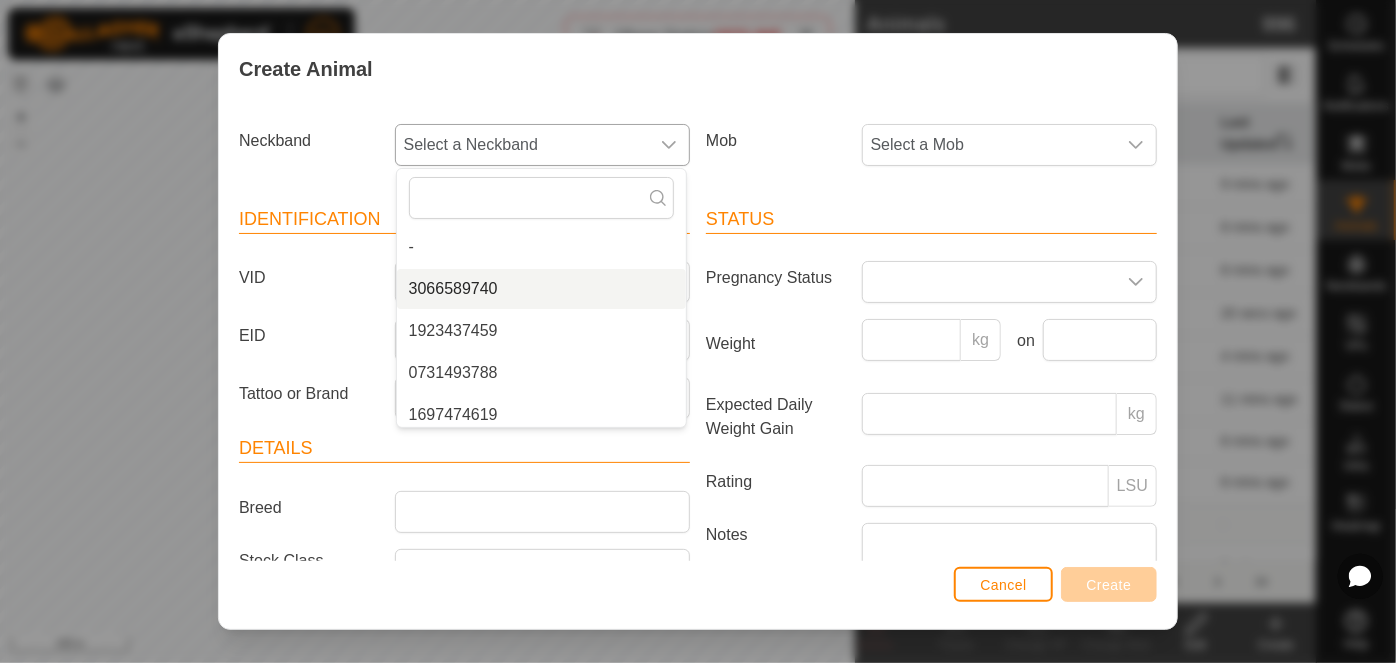 click on "3066589740" at bounding box center [541, 289] 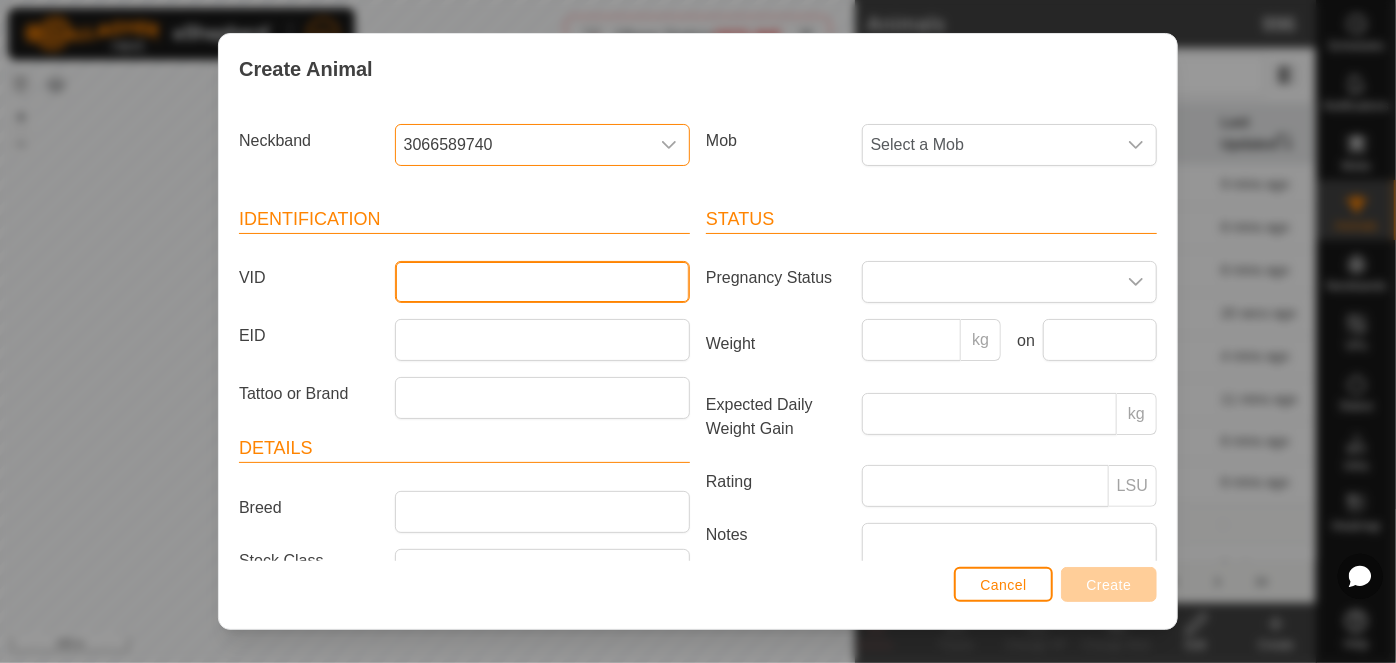 click on "VID" at bounding box center (542, 282) 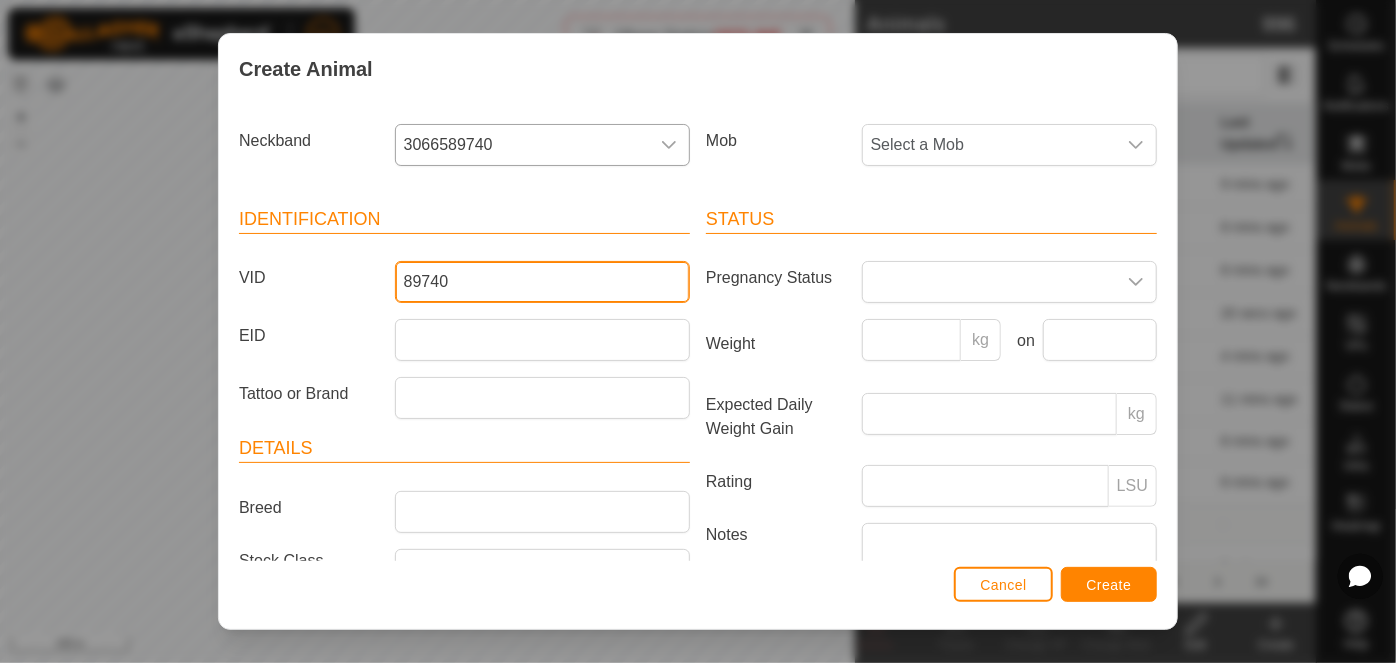 type on "89740" 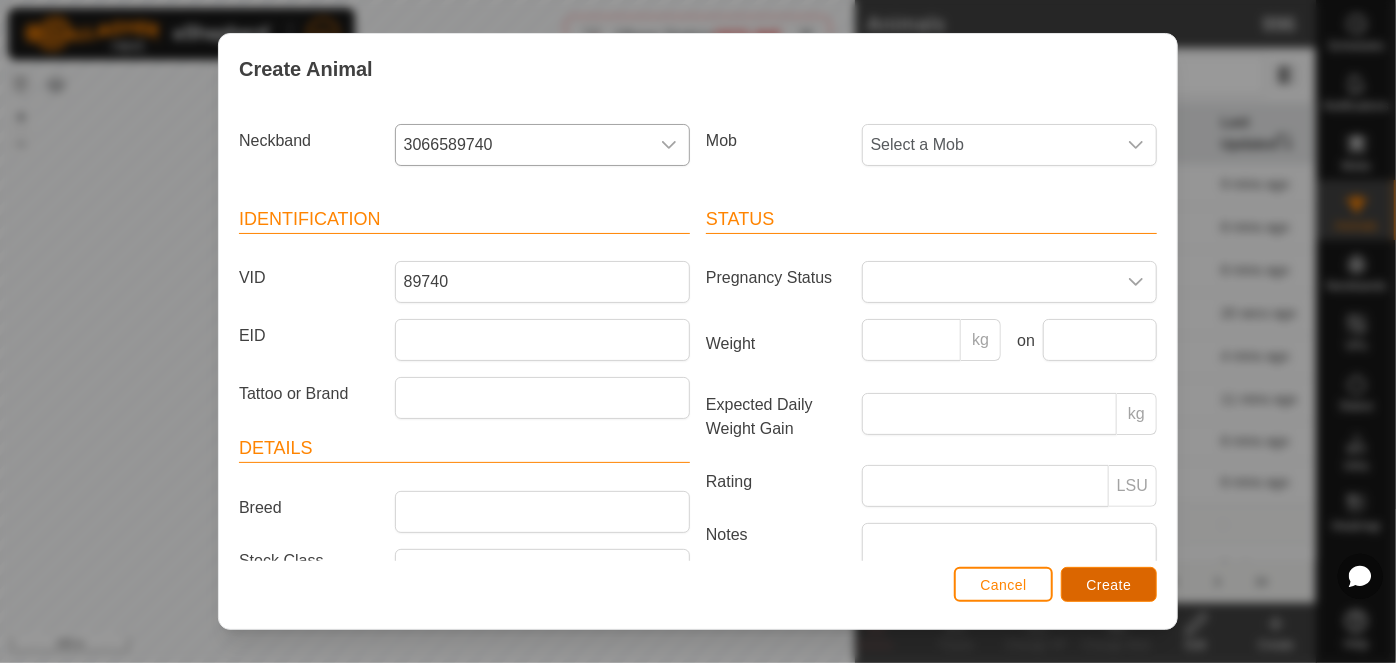 click on "Create" at bounding box center [1109, 585] 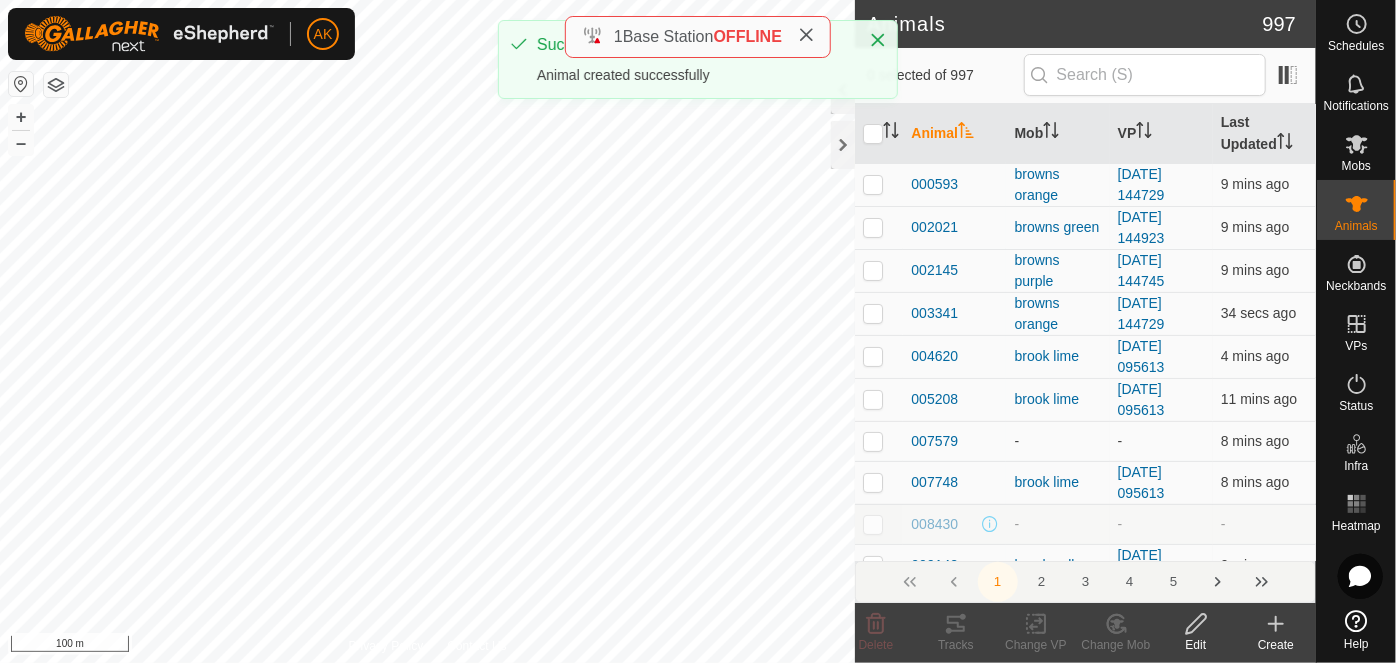 click 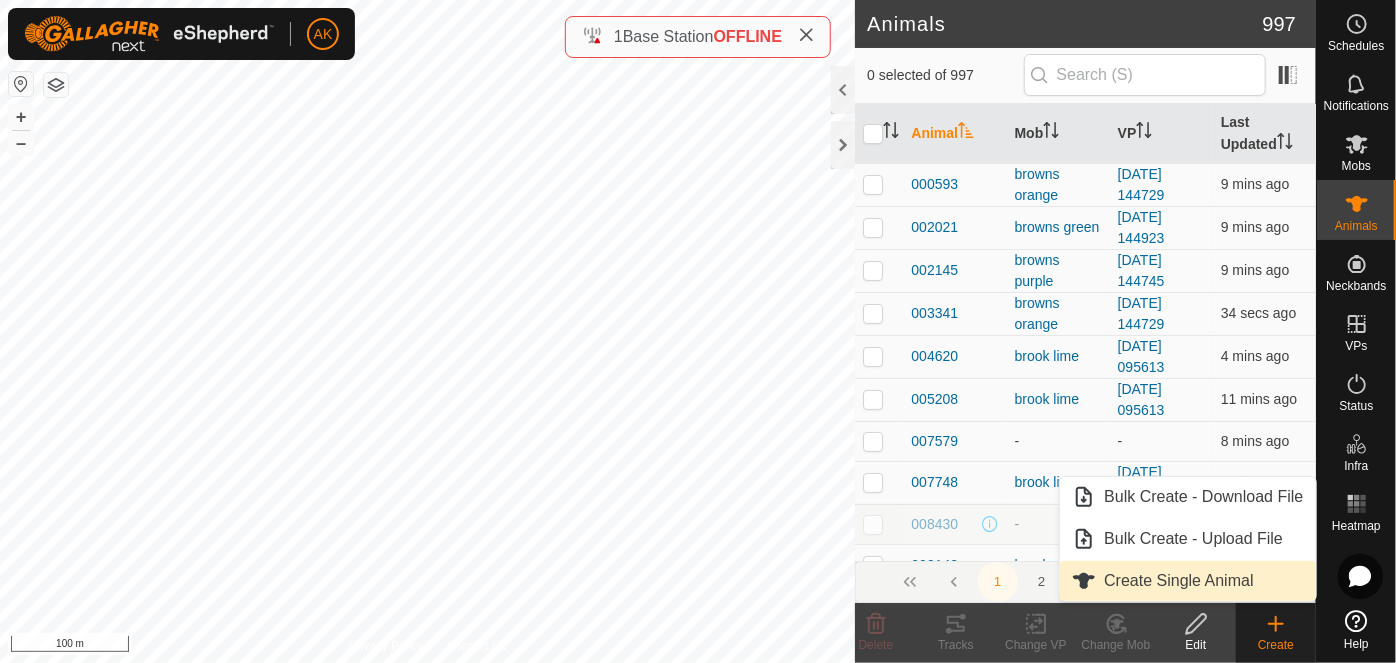 click on "Create Single Animal" at bounding box center [1187, 581] 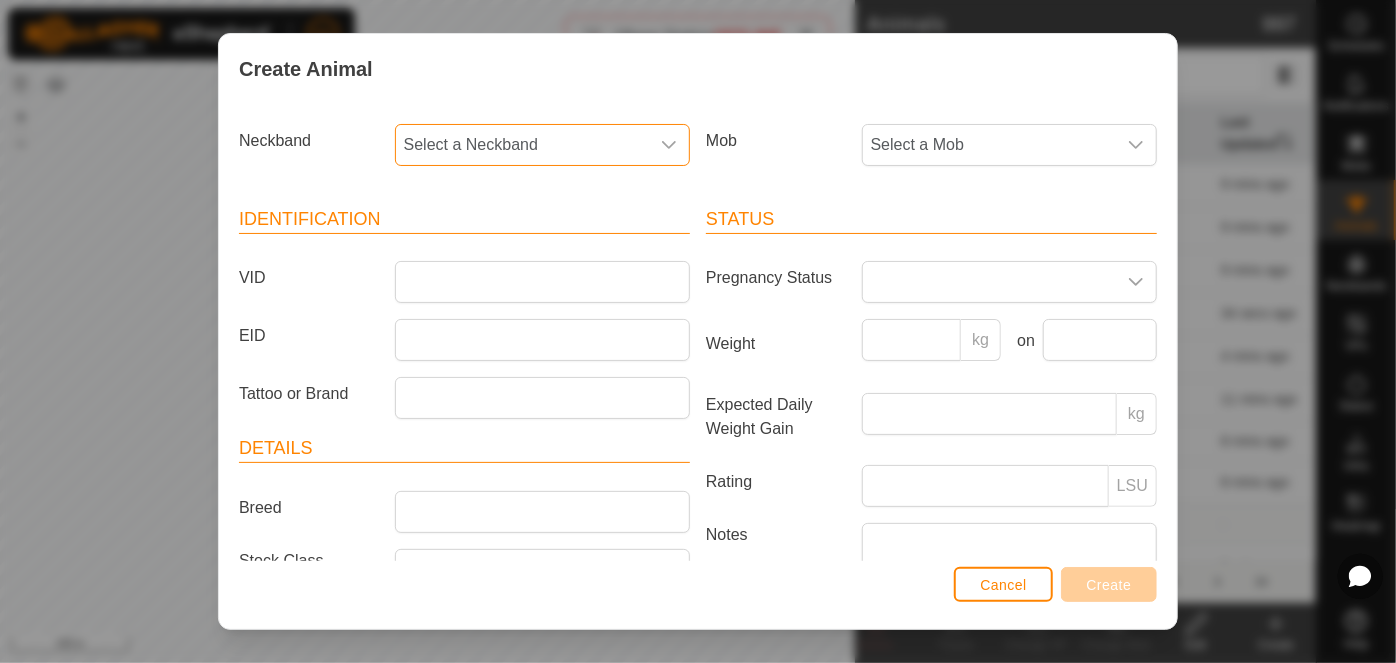 click on "Select a Neckband" at bounding box center [522, 145] 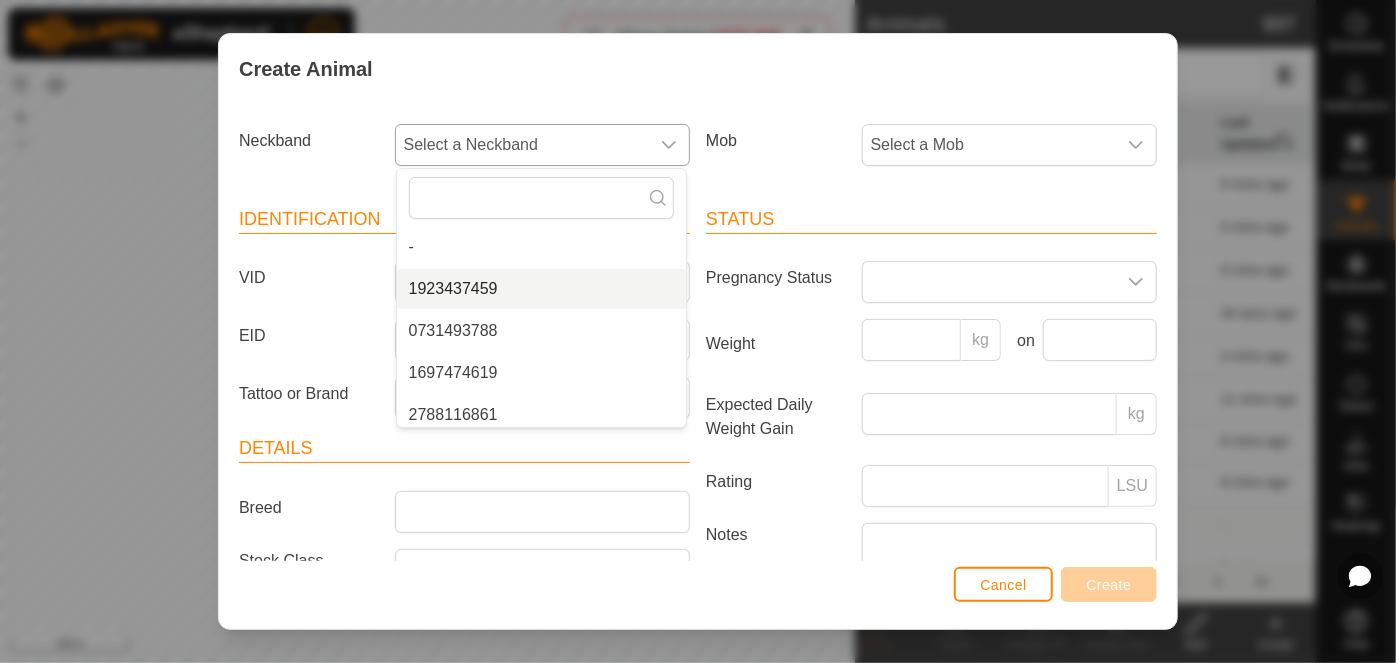 click on "1923437459" at bounding box center [541, 289] 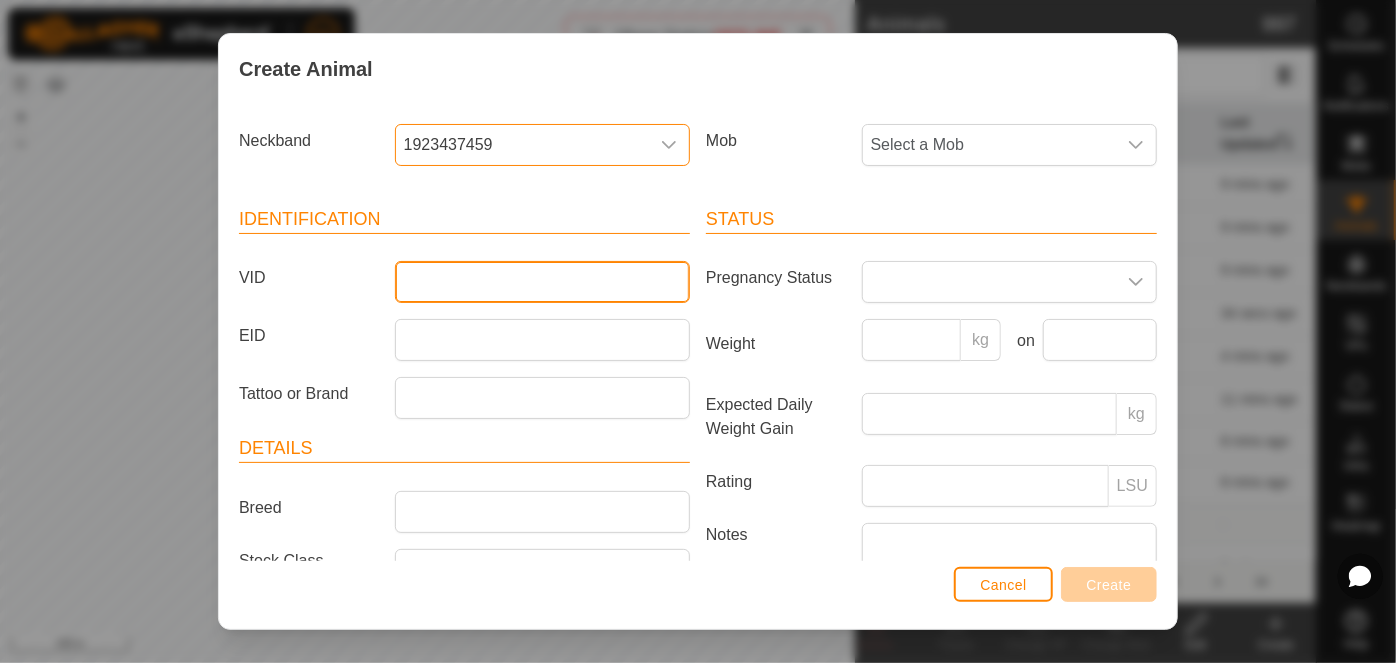 click on "VID" at bounding box center [542, 282] 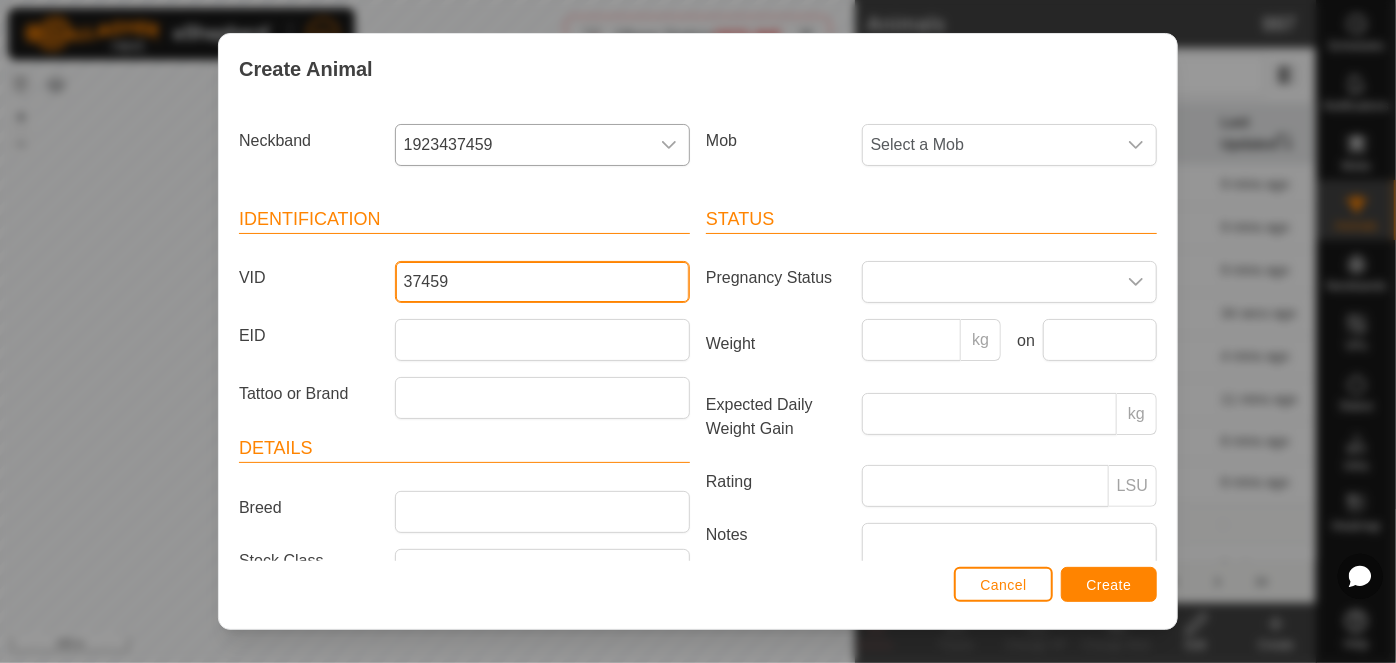 type on "37459" 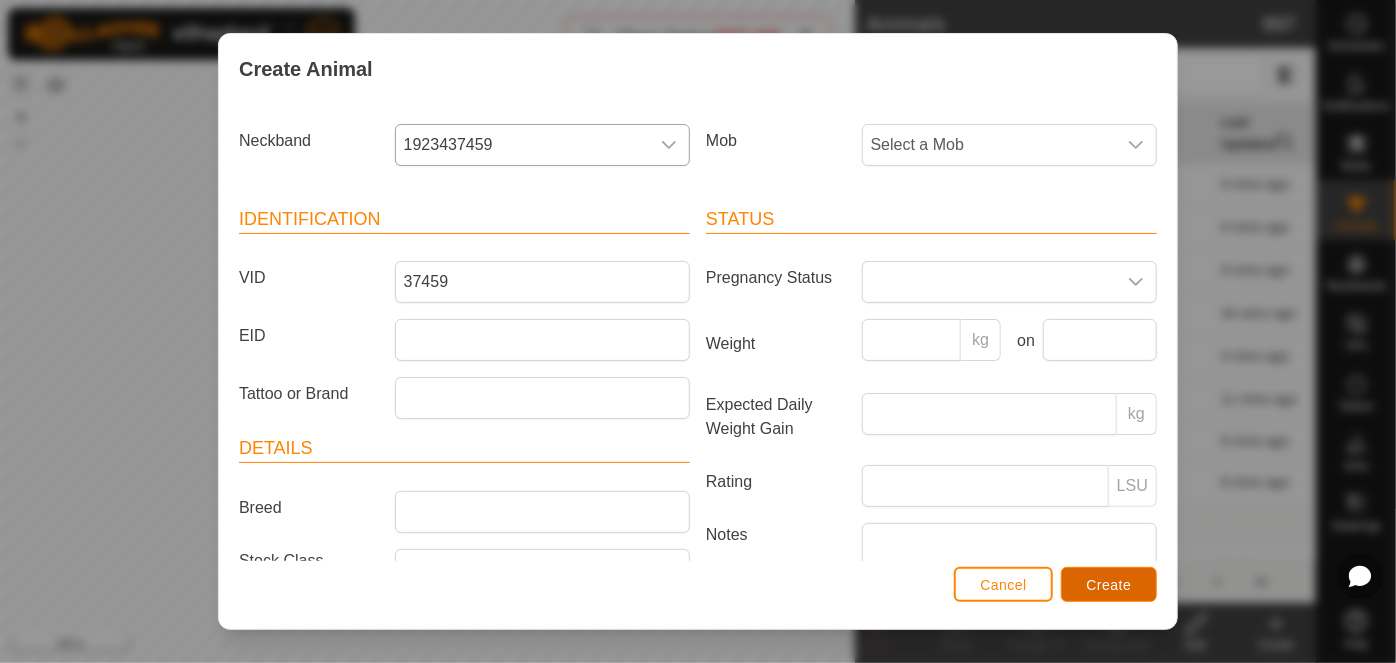 click on "Create" at bounding box center [1109, 585] 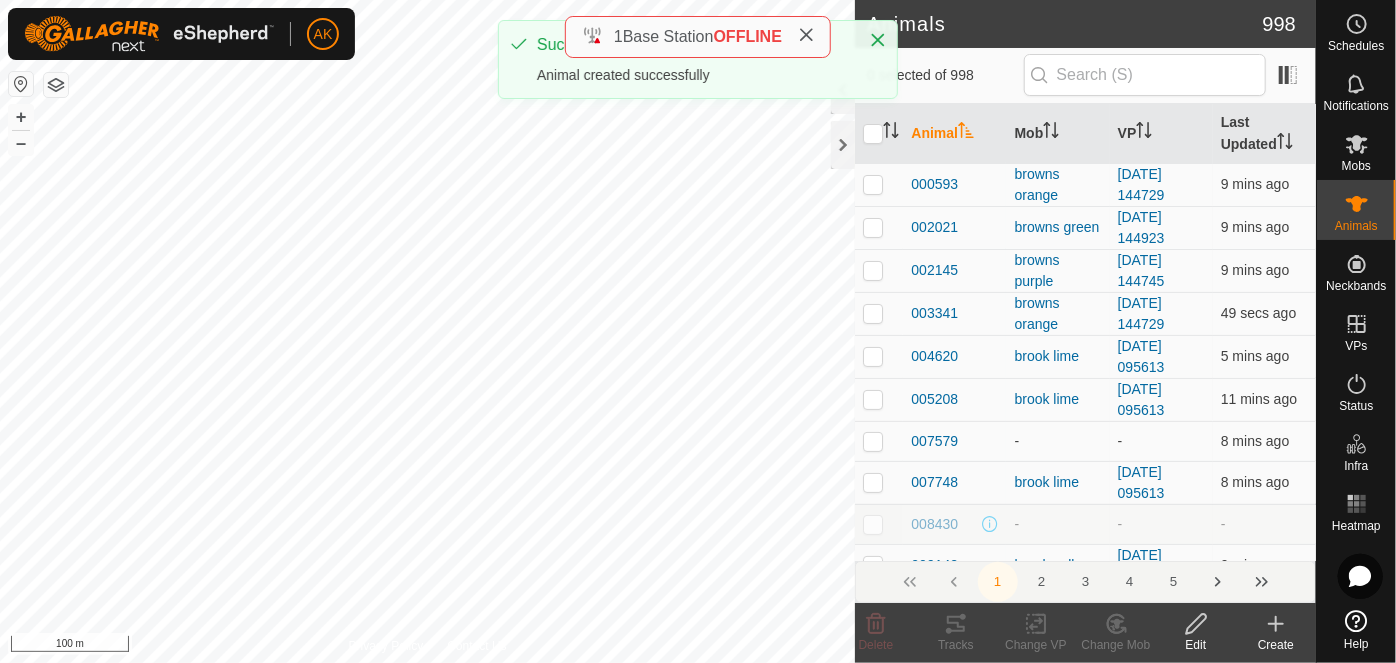 click 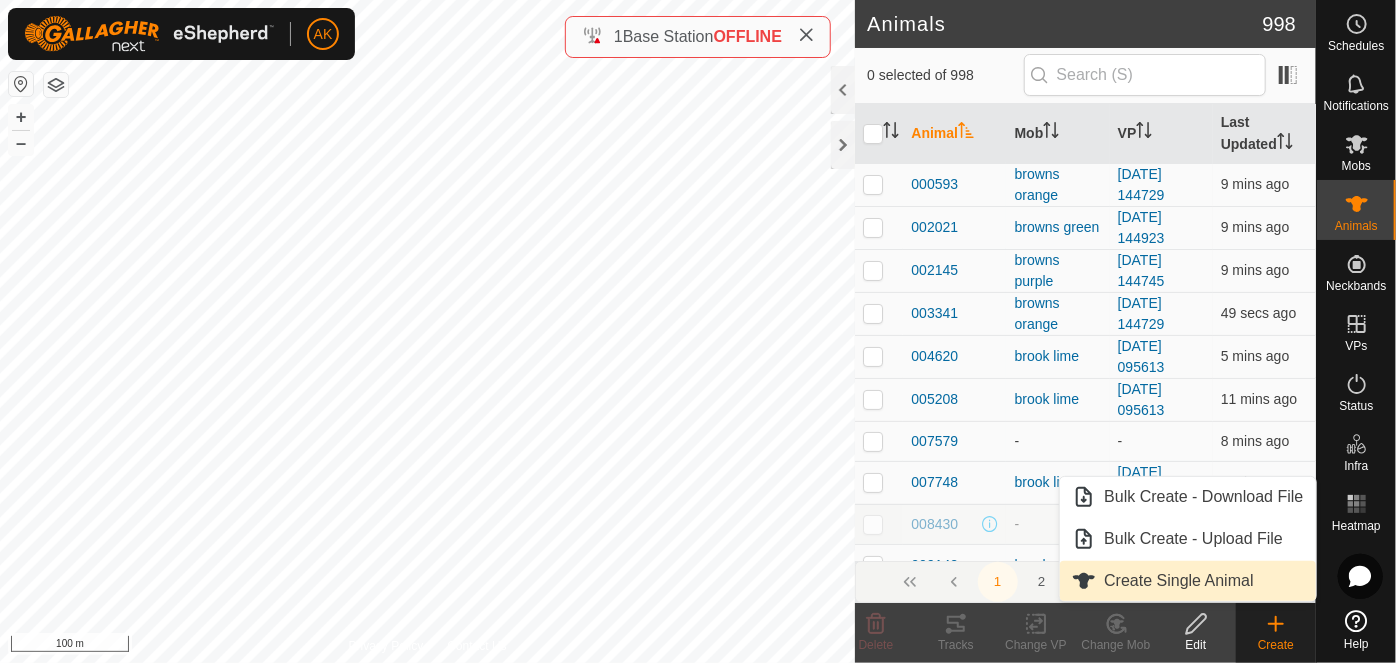 click on "Create Single Animal" at bounding box center (1187, 581) 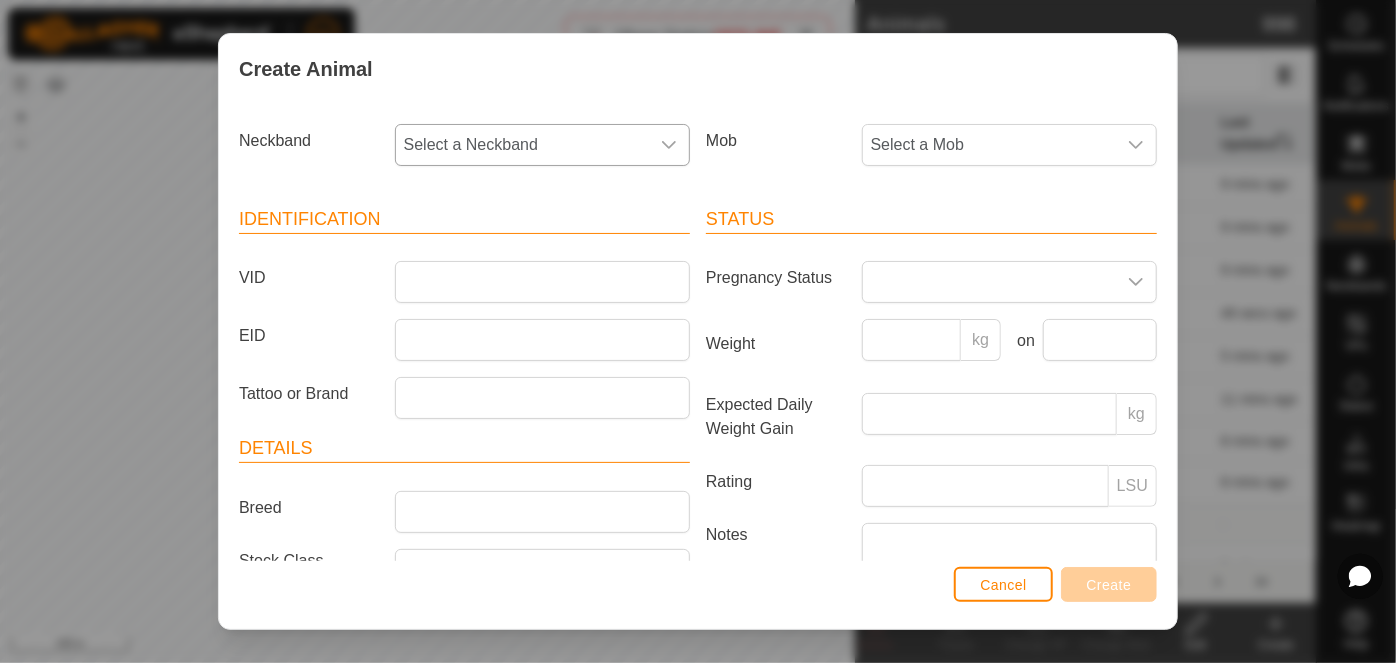 click on "Select a Neckband" at bounding box center [522, 145] 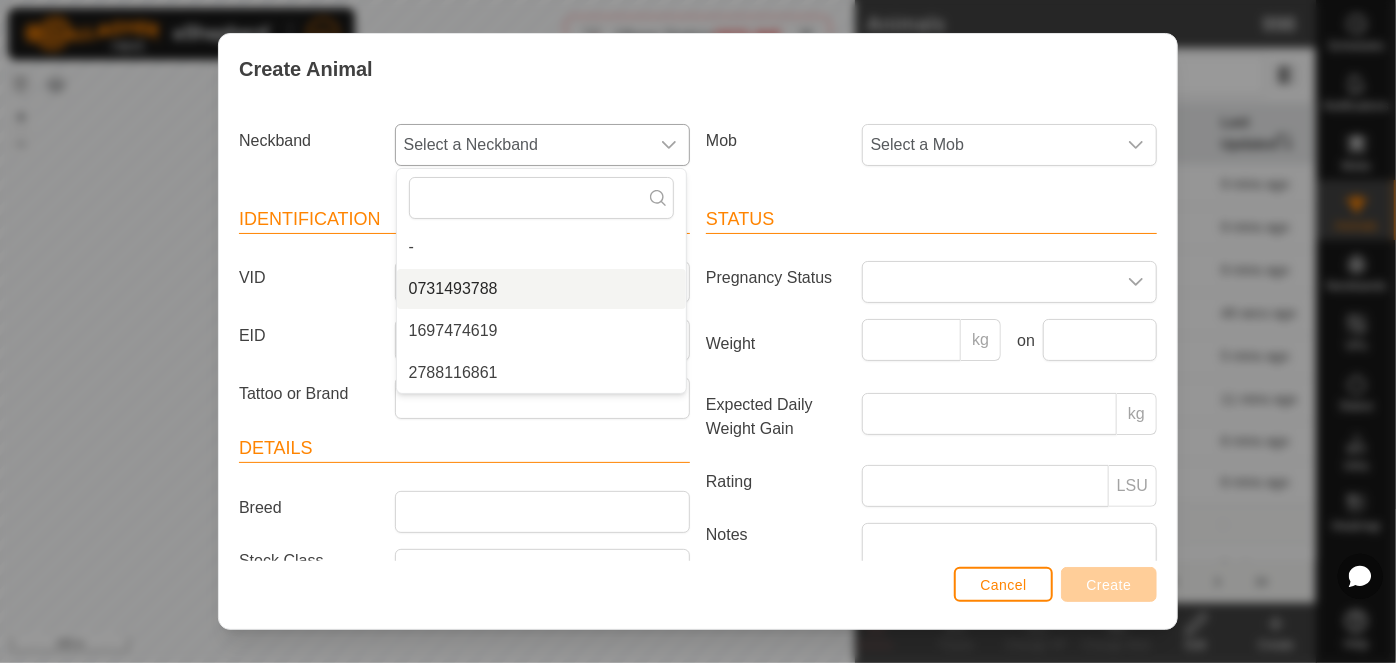click on "0731493788" at bounding box center (541, 289) 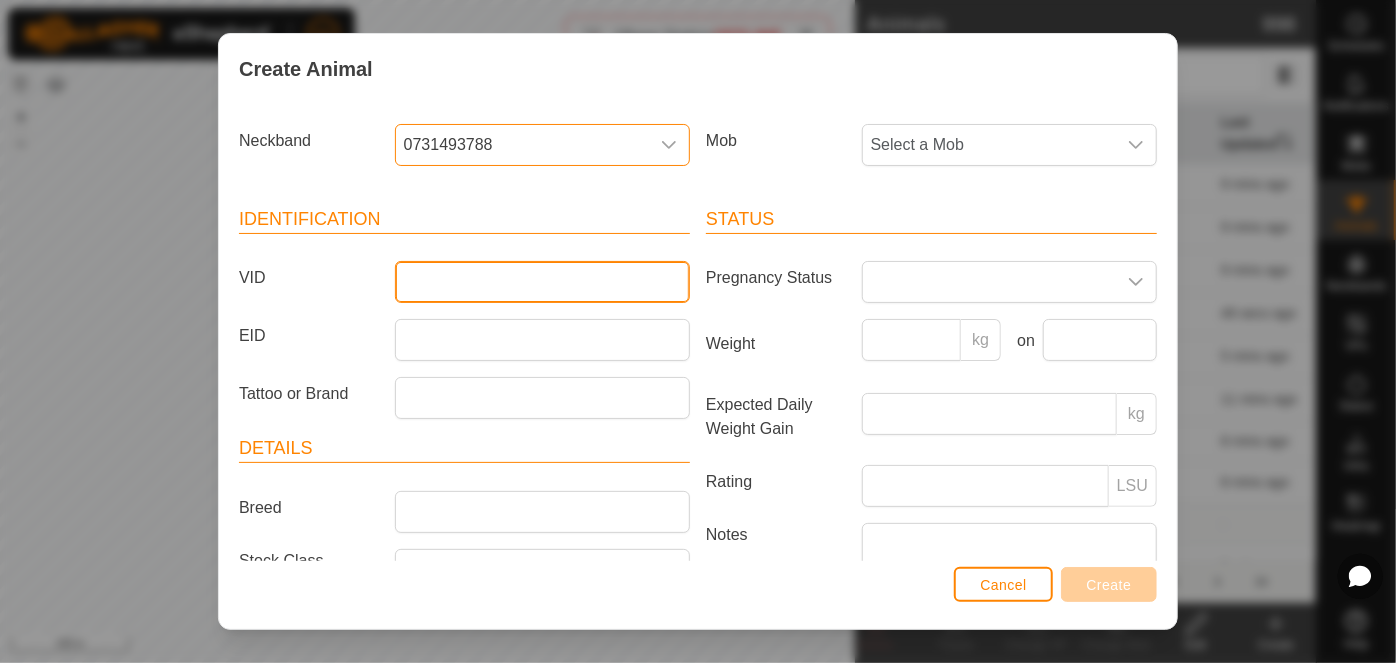 click on "VID" at bounding box center [542, 282] 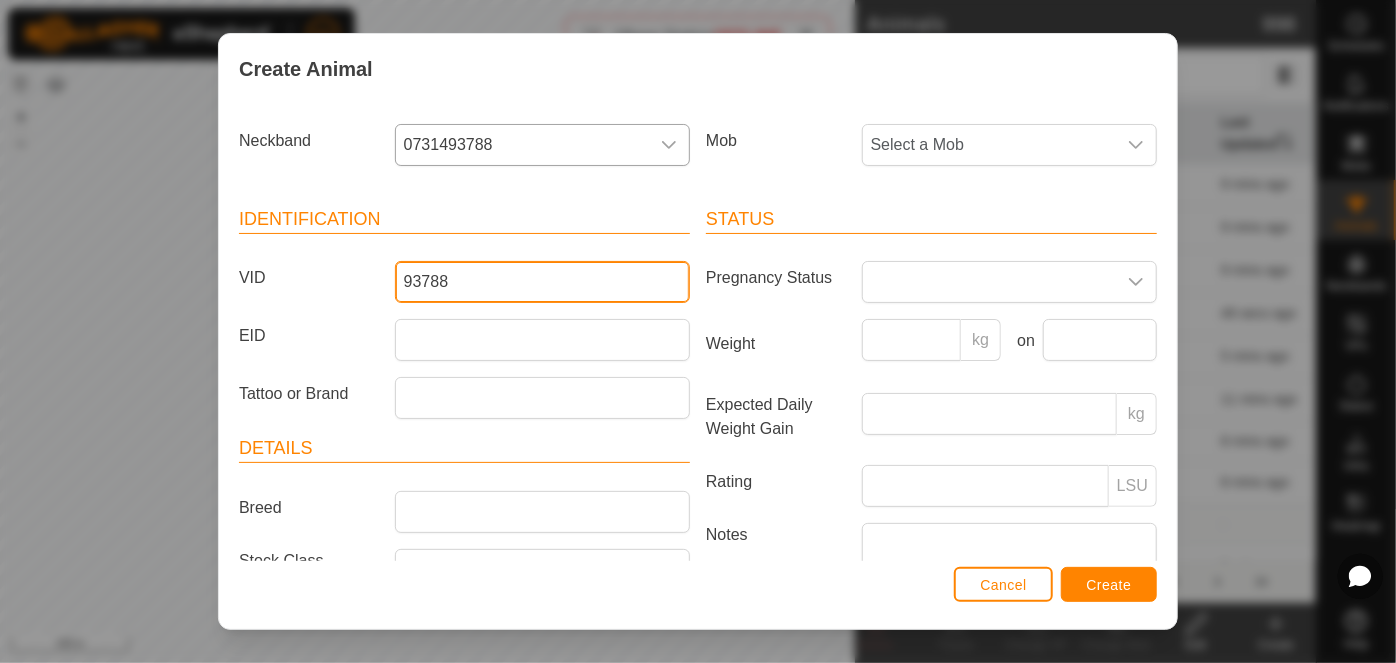 type on "93788" 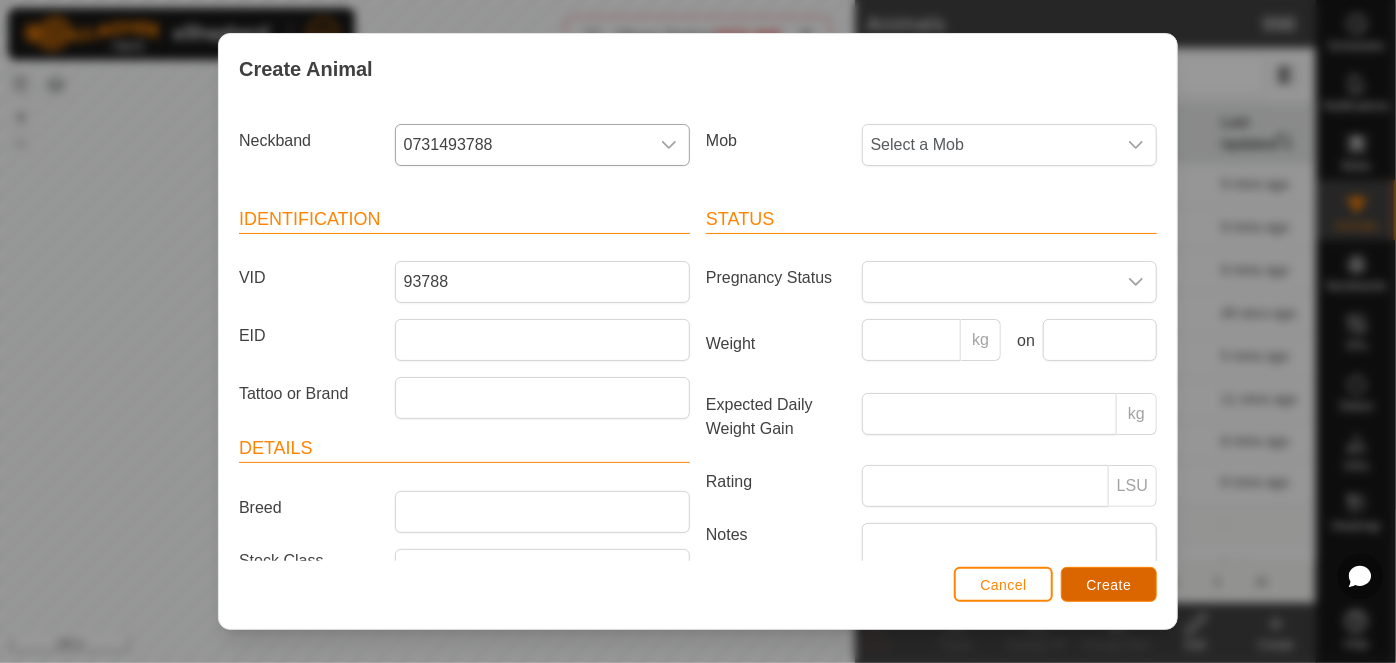 click on "Create" at bounding box center (1109, 585) 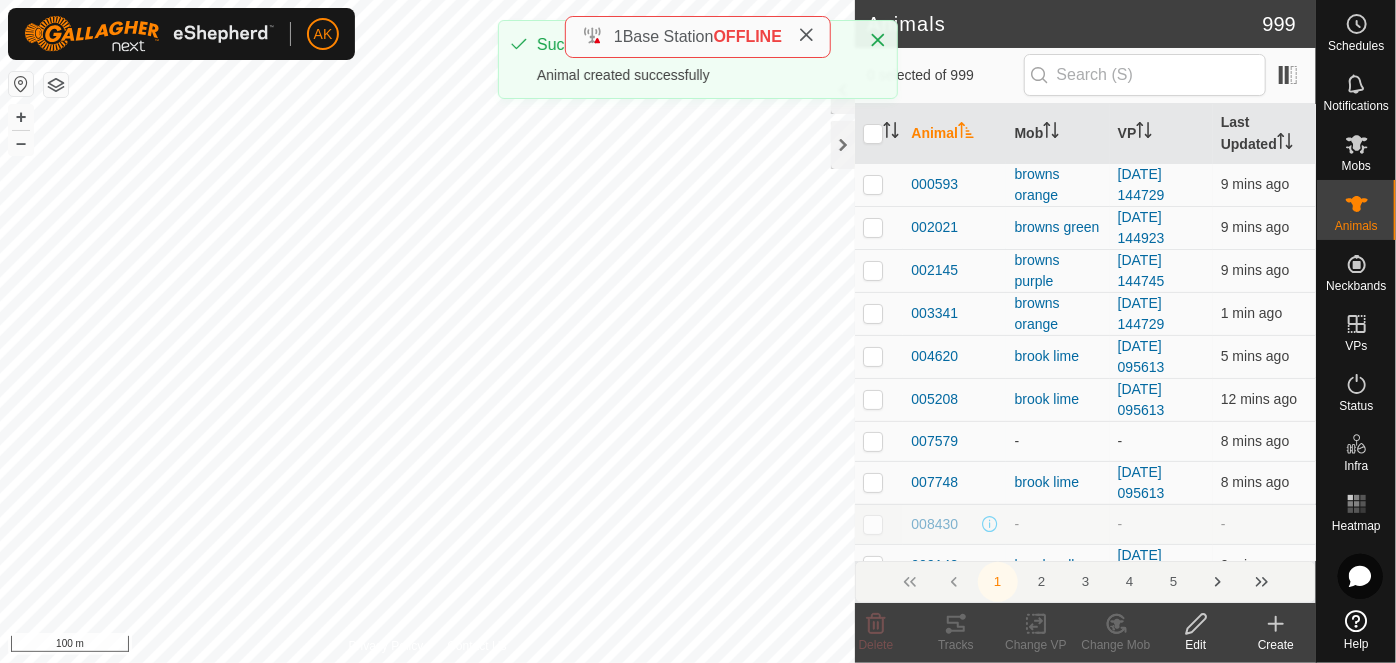 click 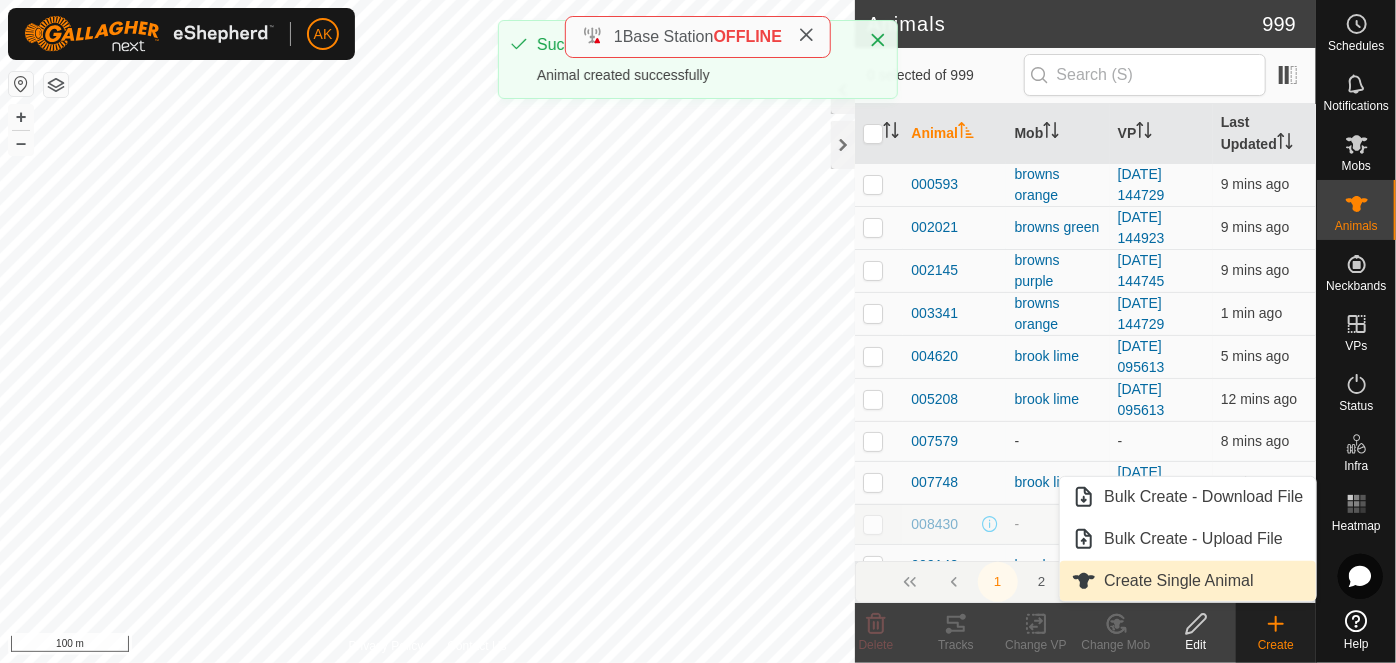 click on "Create Single Animal" at bounding box center [1187, 581] 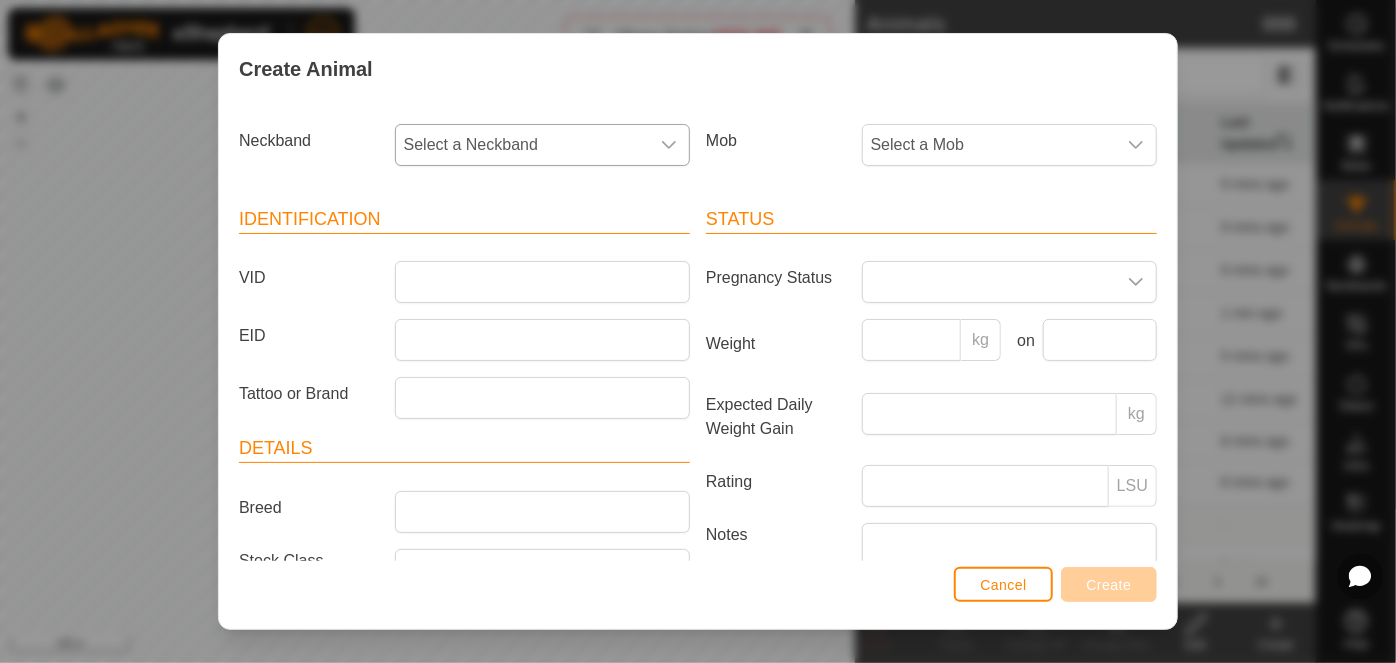 click on "Select a Neckband" at bounding box center (522, 145) 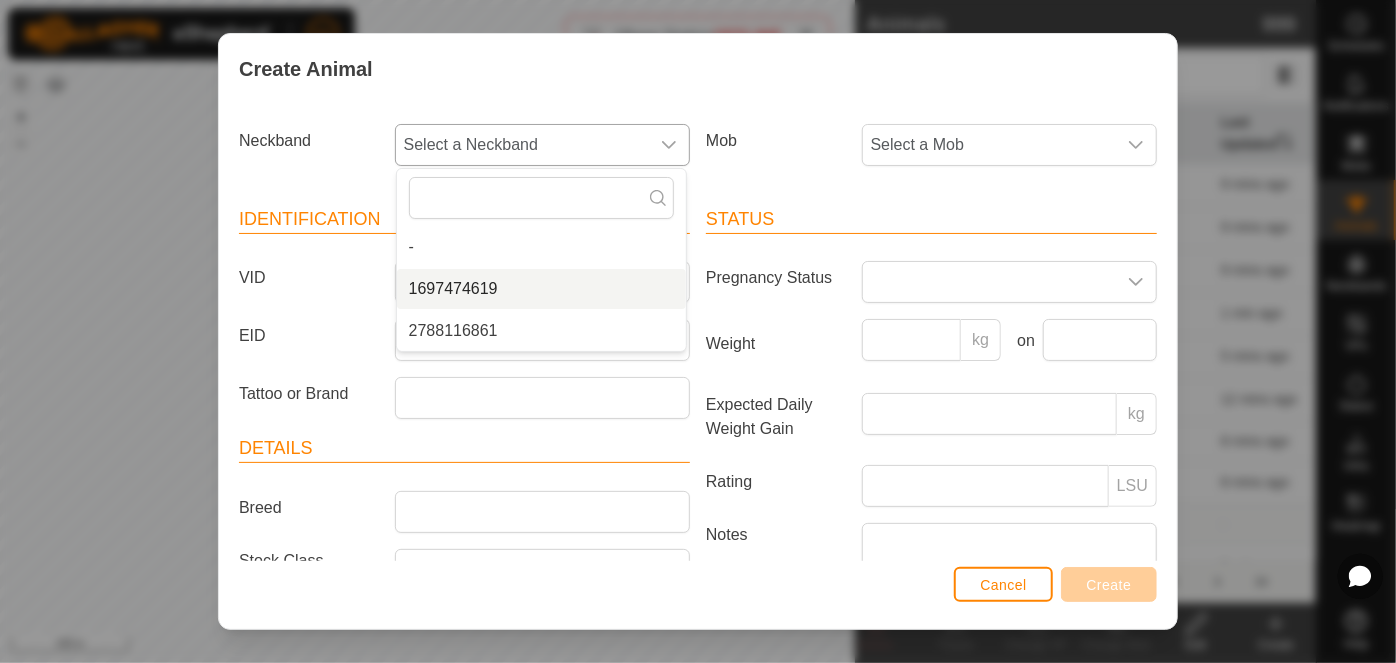 click on "1697474619" at bounding box center (541, 289) 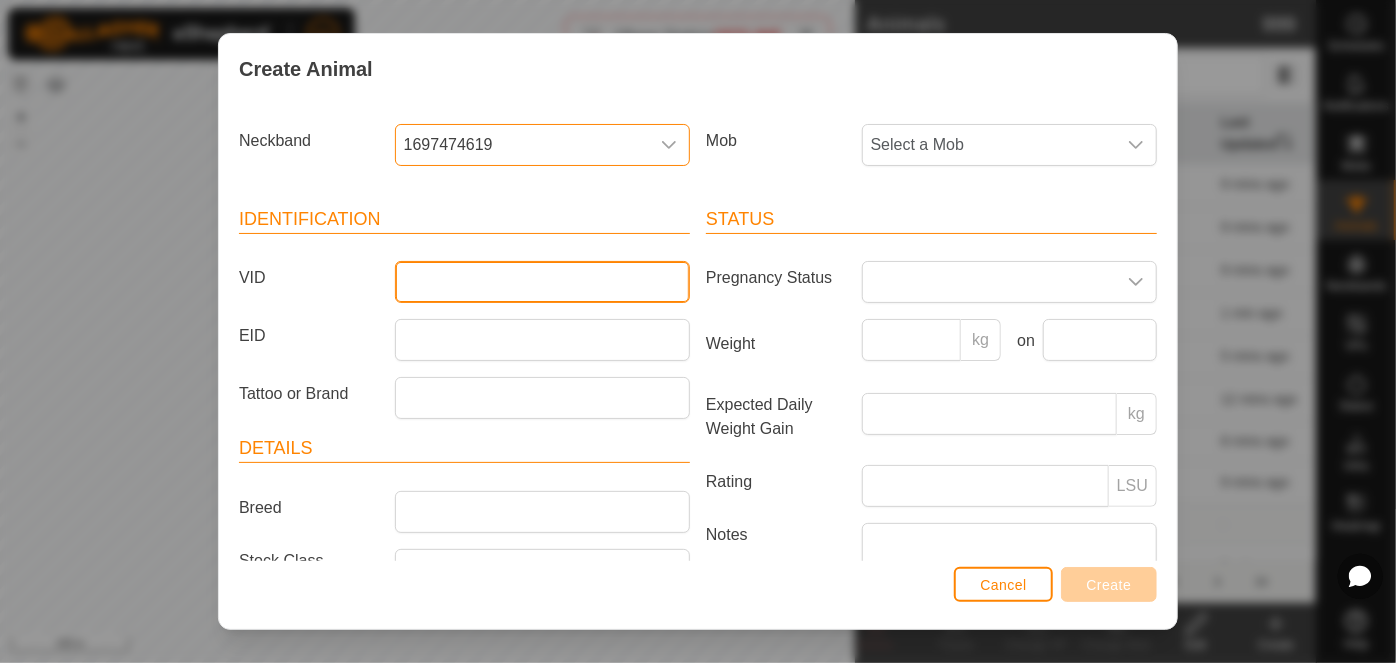 click on "VID" at bounding box center (542, 282) 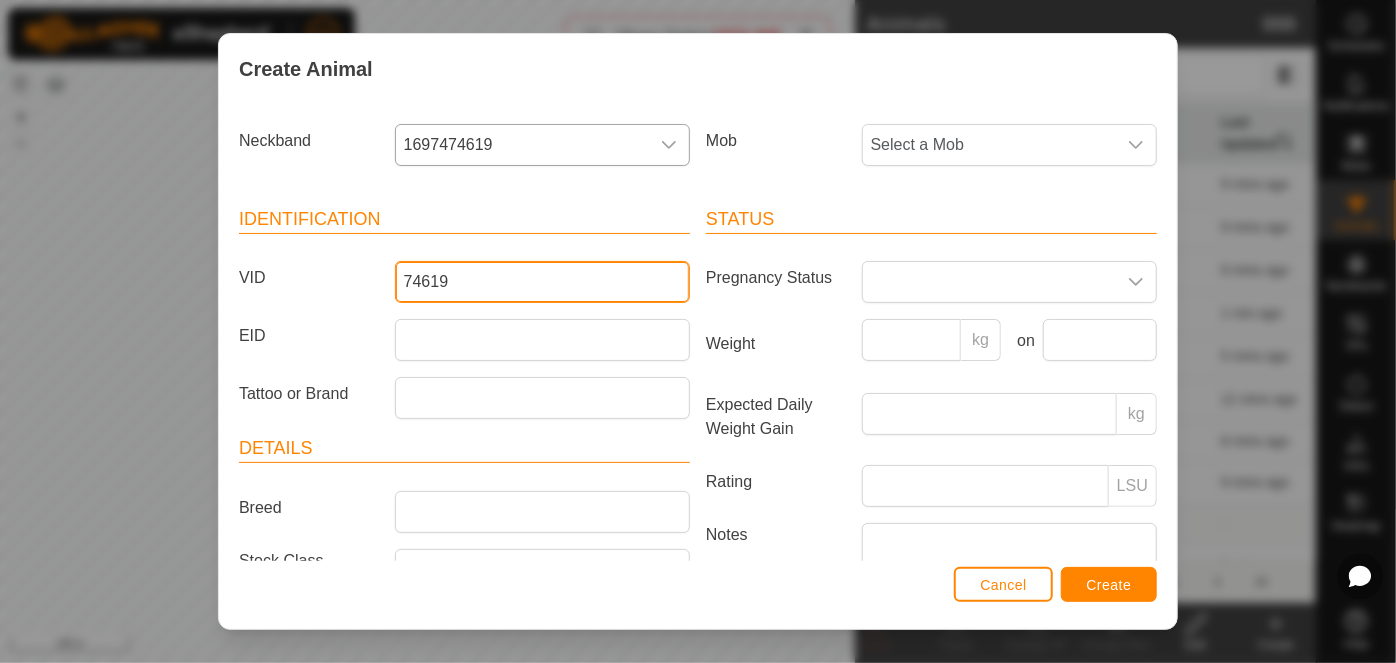 type on "74619" 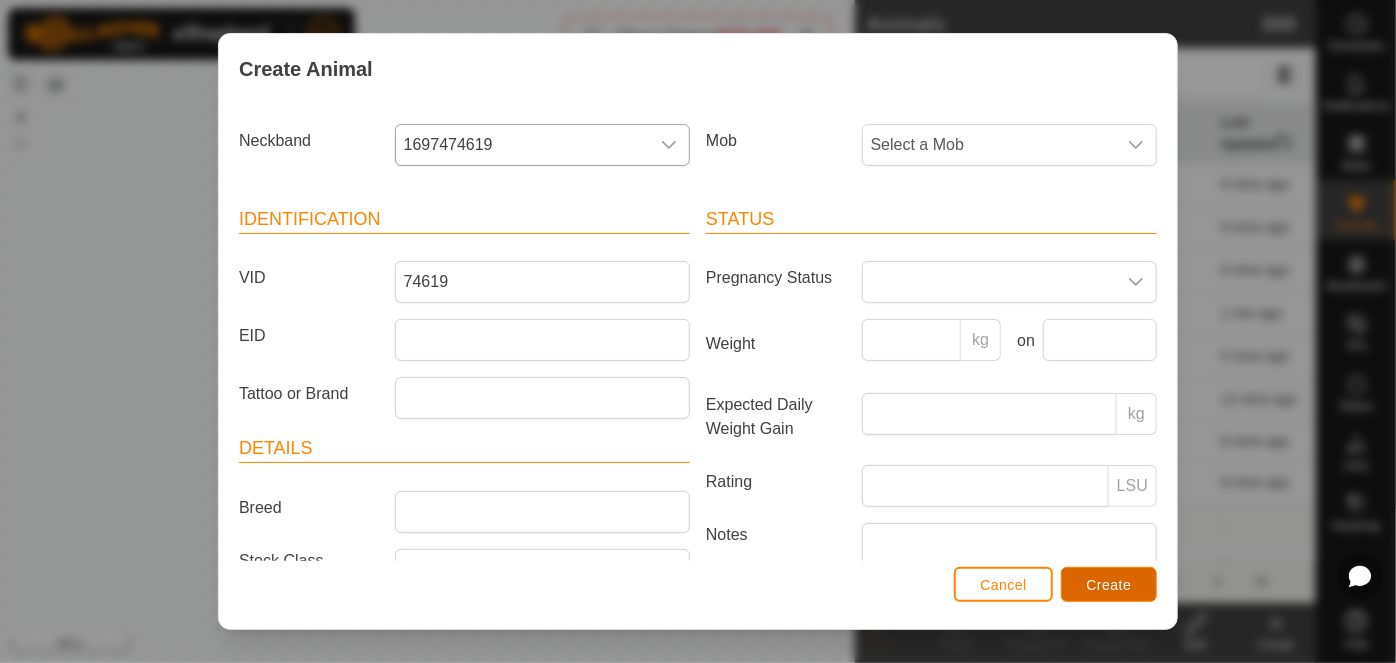 click on "Create" at bounding box center [1109, 585] 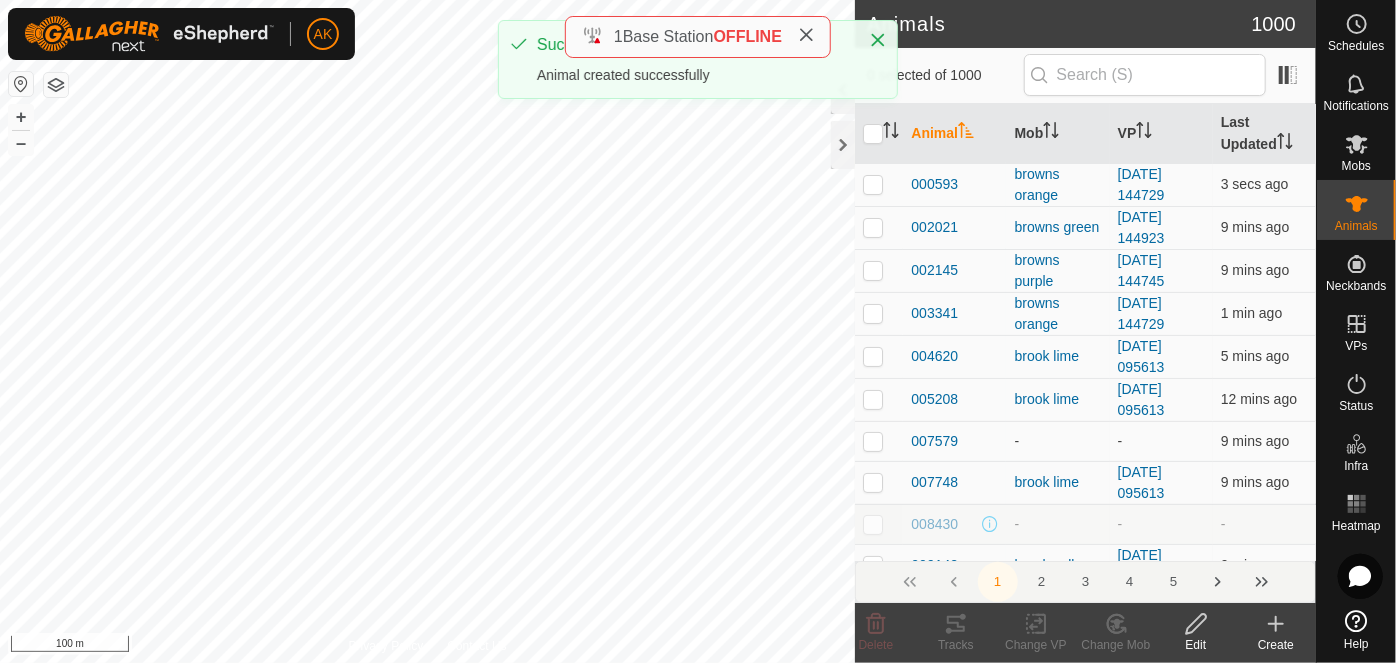 click 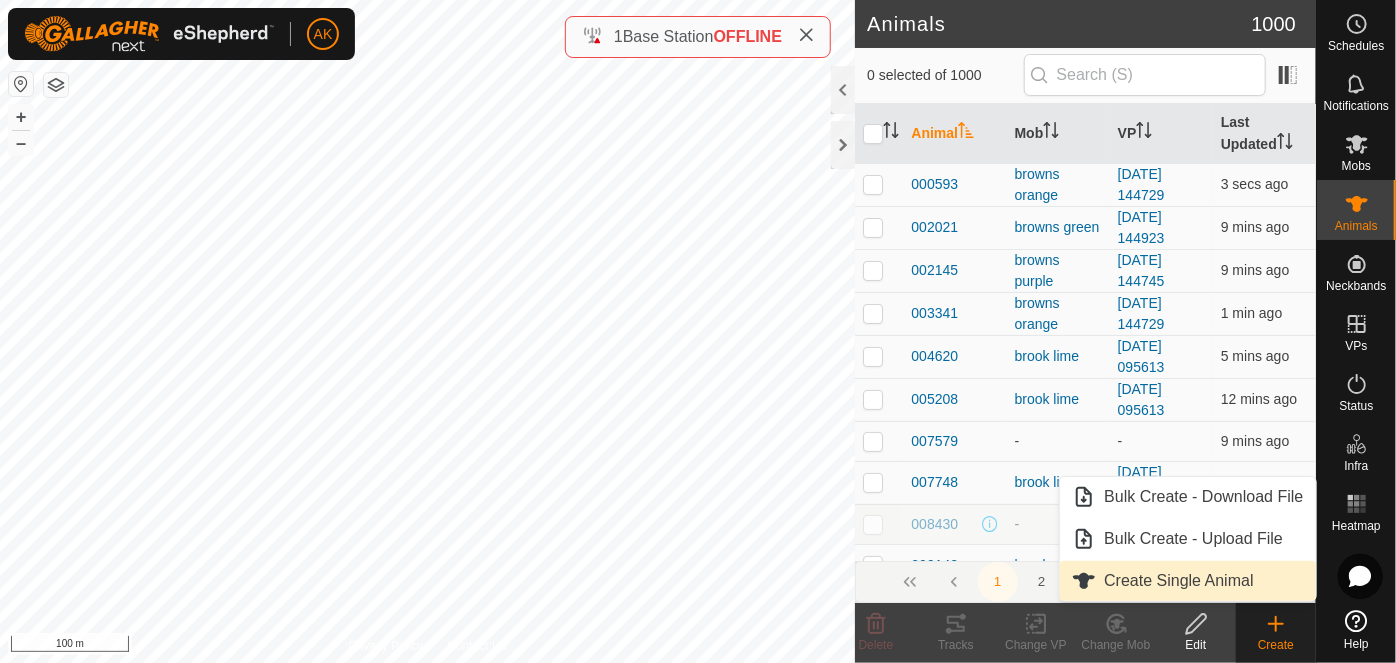 click on "Create Single Animal" at bounding box center [1187, 581] 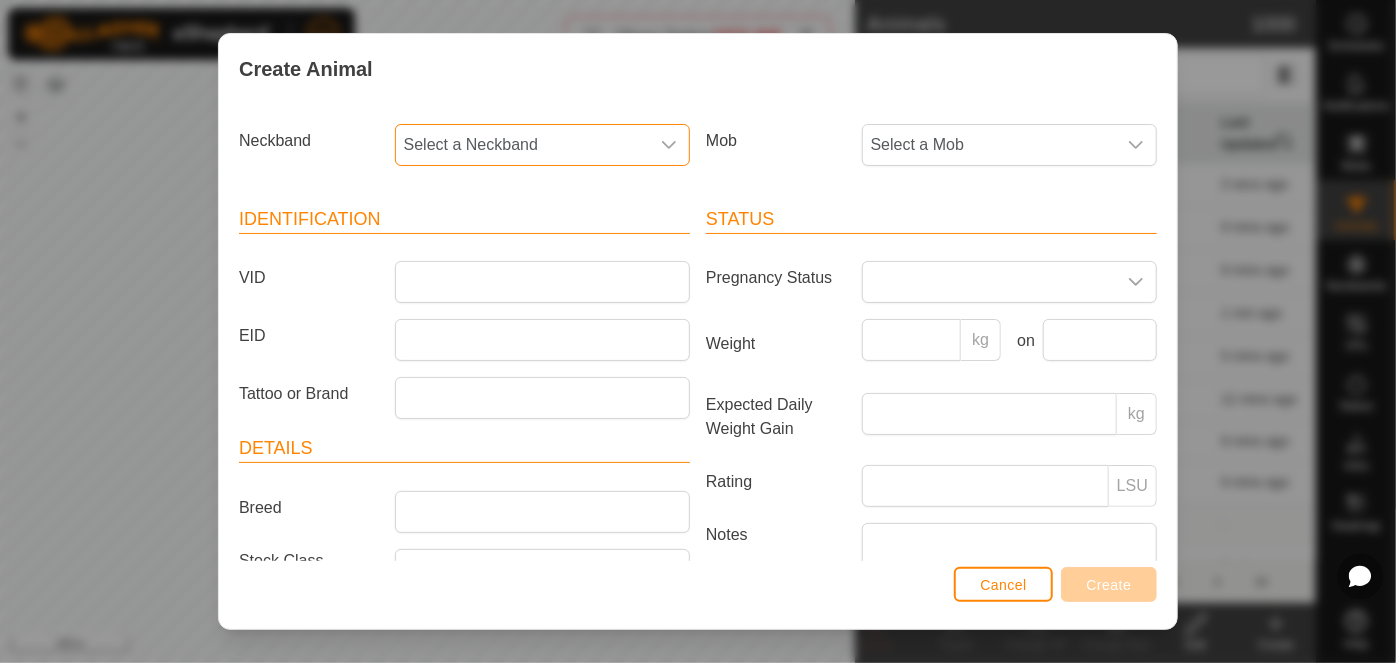 click on "Select a Neckband" at bounding box center (522, 145) 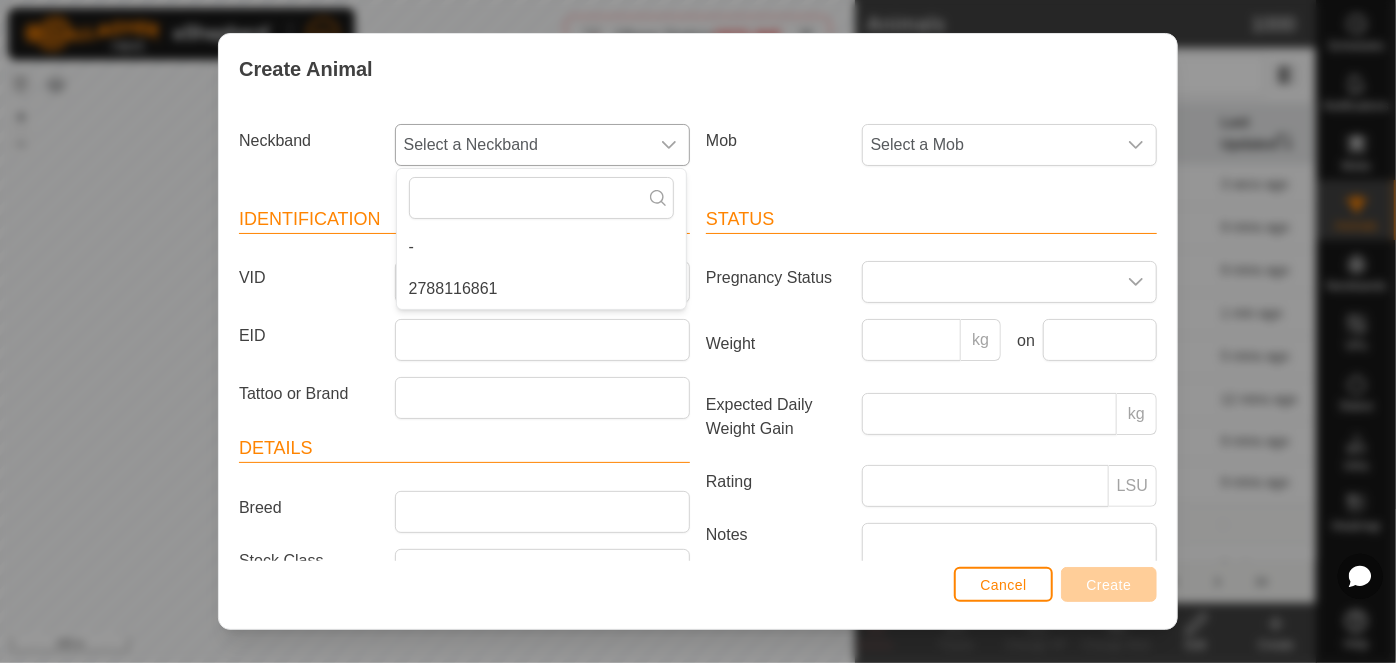 click on "2788116861" at bounding box center (541, 289) 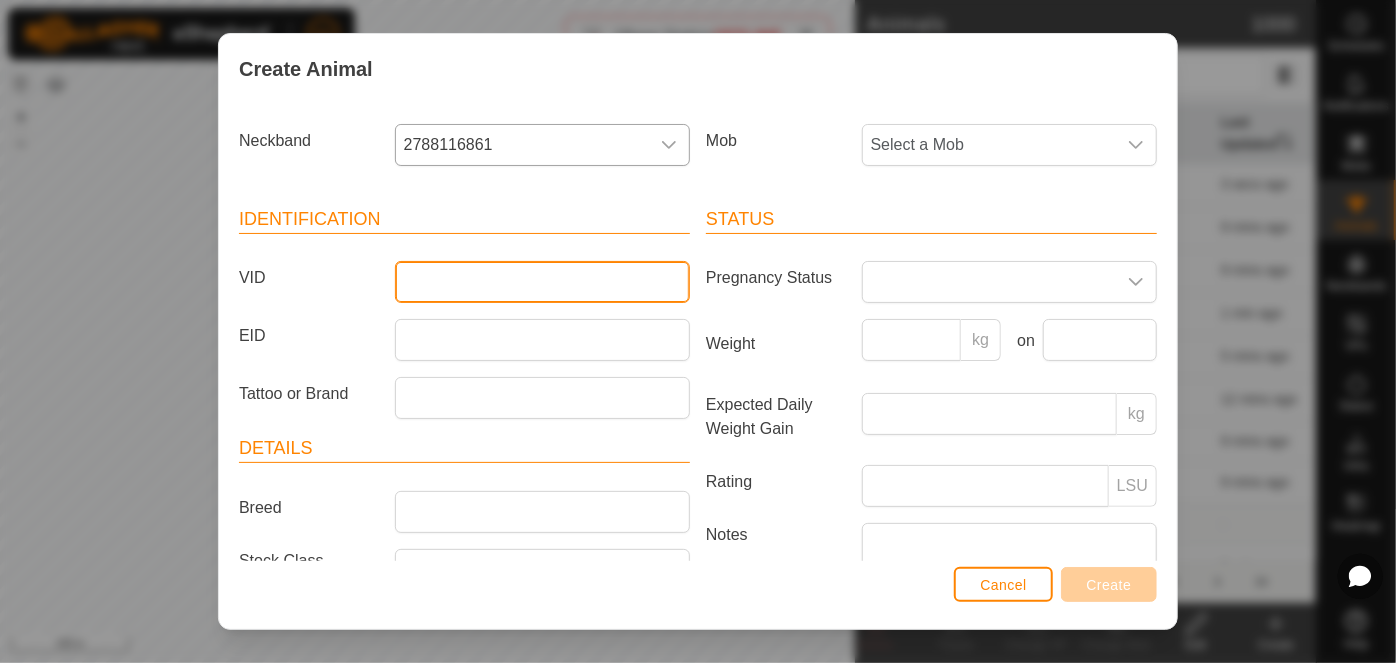 click on "VID" at bounding box center [542, 282] 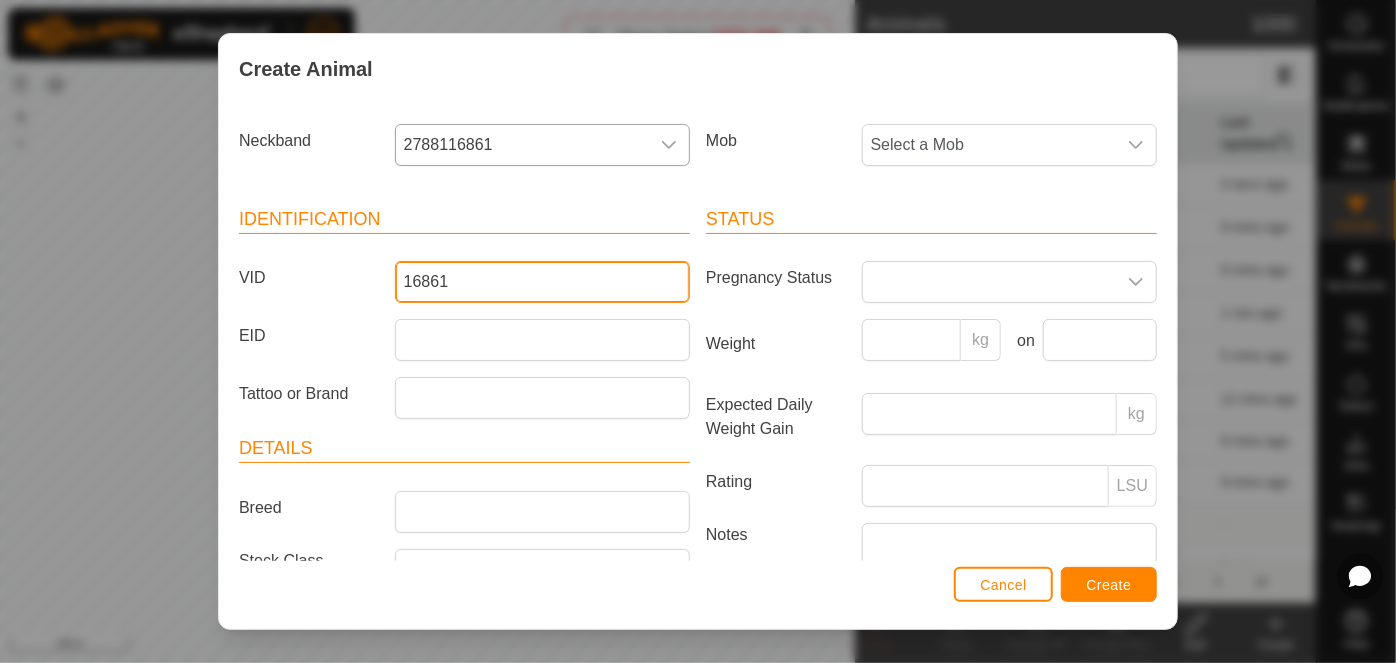 type on "16861" 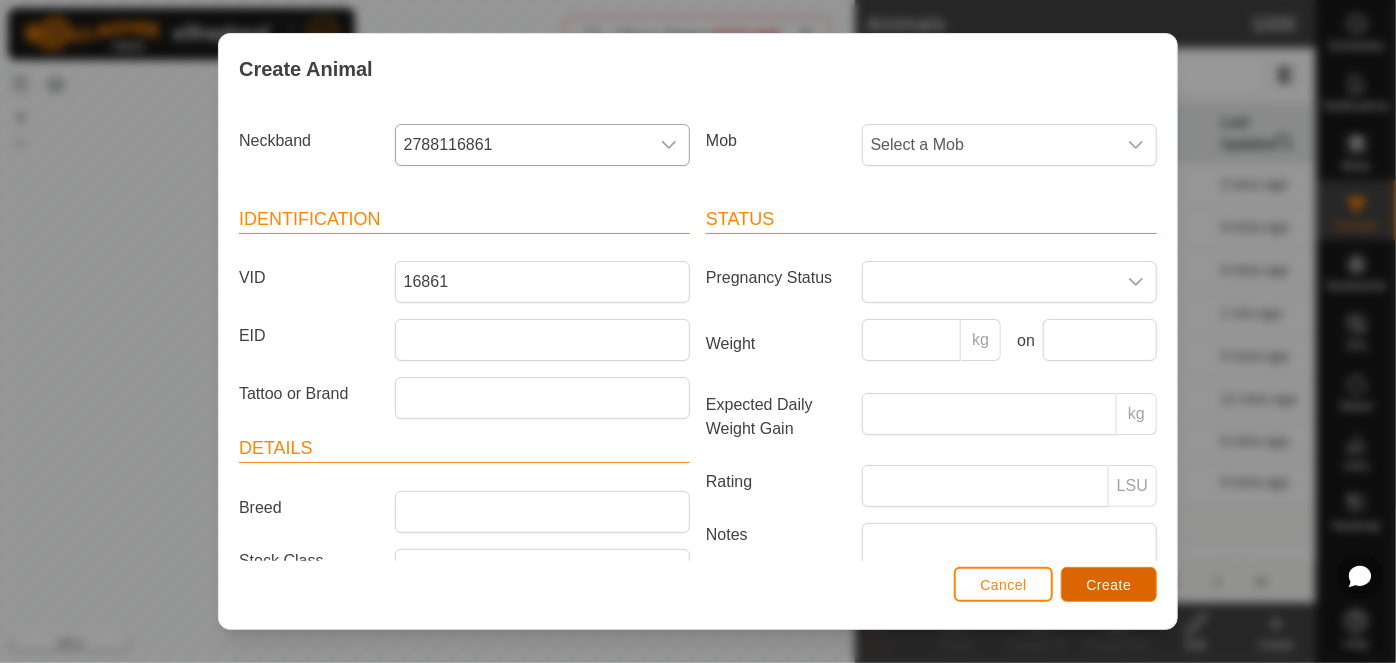 click on "Create" at bounding box center [1109, 585] 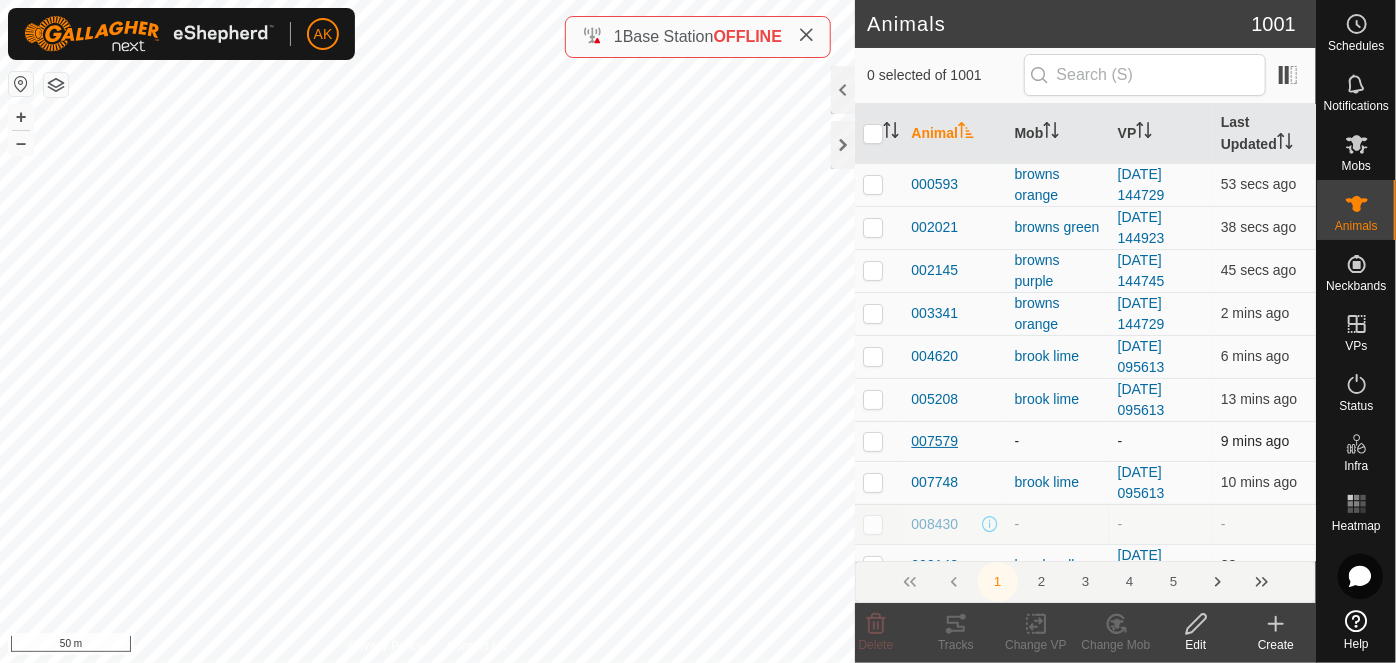 click on "Animals 1001  0 selected of 1001   Animal   Mob   VP   Last Updated   000593   browns orange  [DATE] 144729  53 secs ago  002021   browns green  [DATE] 144923  38 secs ago  002145   browns purple  [DATE] 144745  45 secs ago  003341   browns orange  [DATE] 144729  2 mins ago  004620   brook lime  [DATE] 095613  6 mins ago  005208   brook lime  [DATE] 095613  13 mins ago  007579   -  -  9 mins ago  007748   brook lime  [DATE] 095613  10 mins ago  008430   -  -  -  009142   brook yellow  [DATE] 111241  38 secs ago  010273   -  -  -  010649   browns orange  [DATE] 144729  2 mins ago  011064   -  -  -  011472   -  -  -  013031   browns blue  [DATE] 095529  2 mins ago  013115   browns purple  [DATE] 144745  1 min ago  013898   brook yellow  [DATE] 111241  6 mins ago  014852   brook lime  [DATE] 095613  6 mins ago  014922   brook lime  [DATE] 095613  7 mins ago  015012   browns orange  [DATE] 144729  8 mins ago  016192   brook lime  [DATE] 095613  -  -" 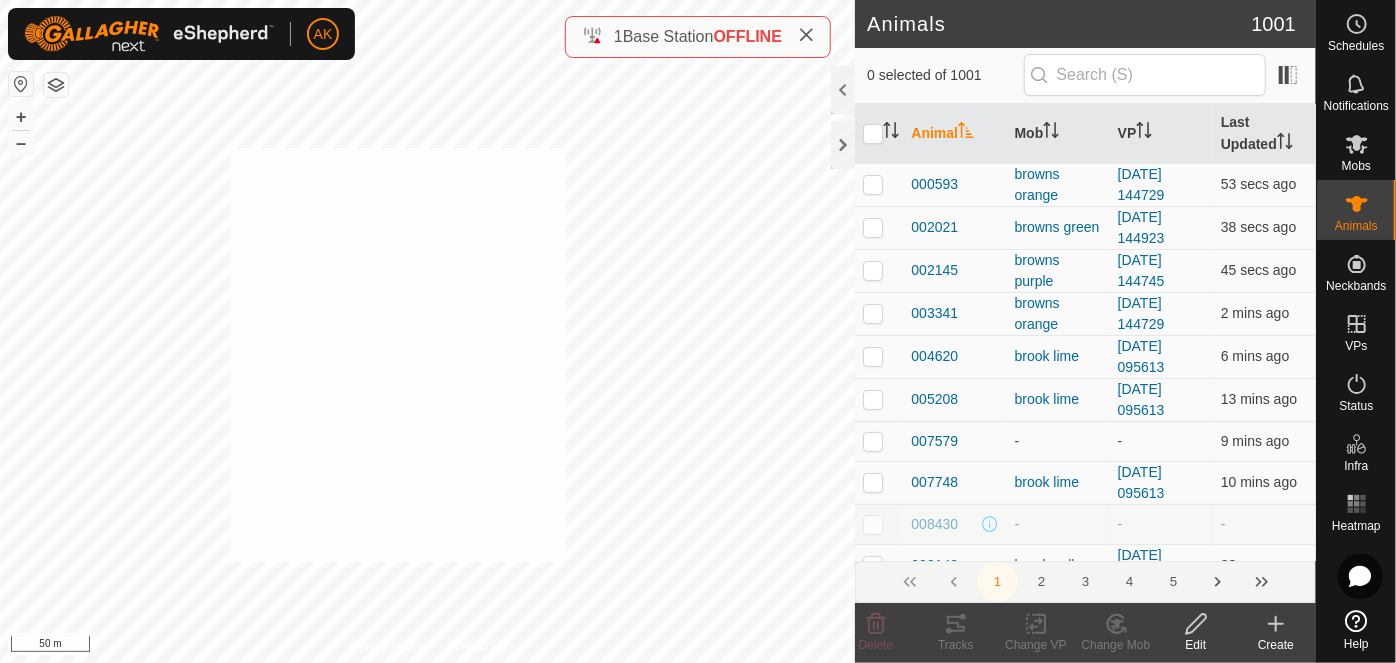 checkbox on "true" 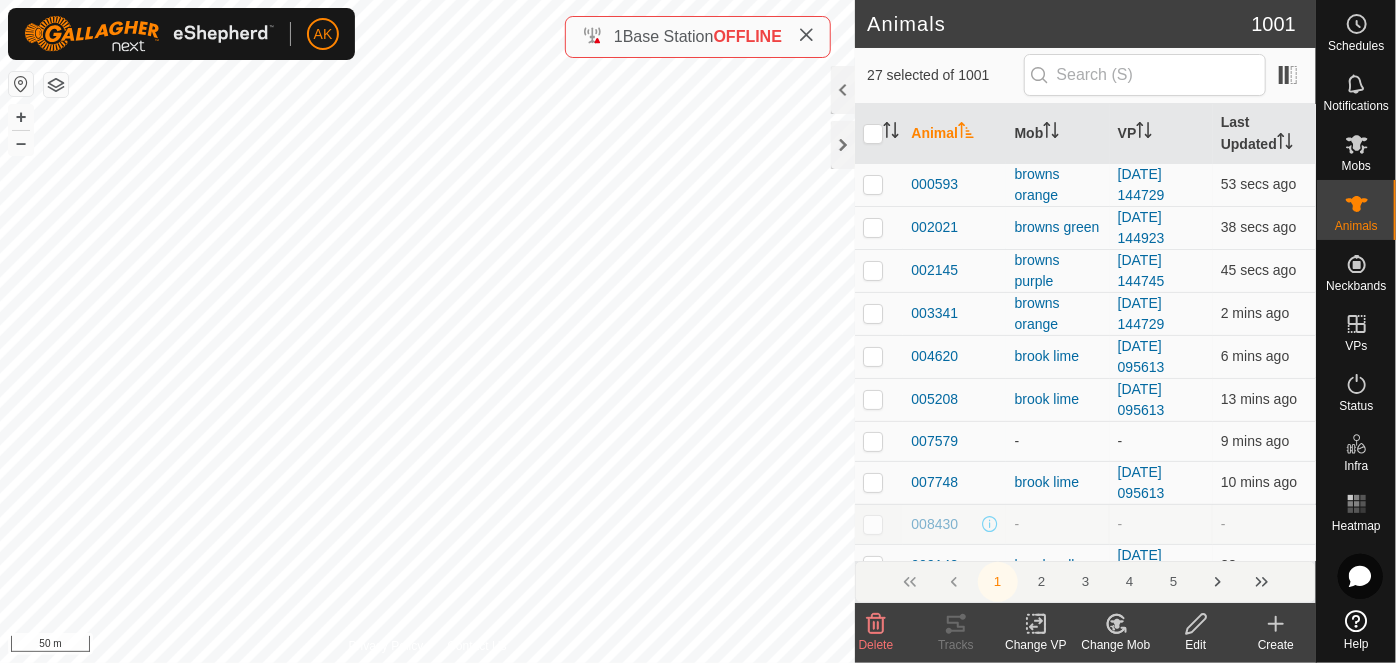 click 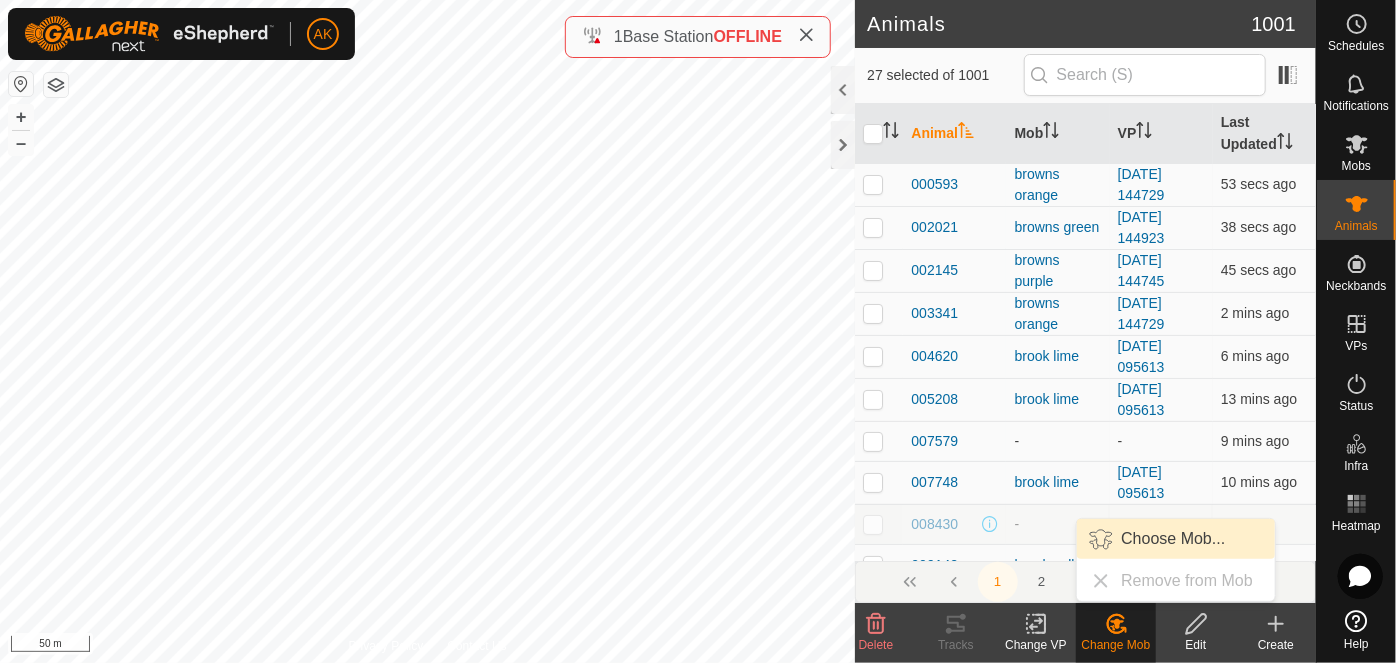 click on "Choose Mob..." at bounding box center (1176, 539) 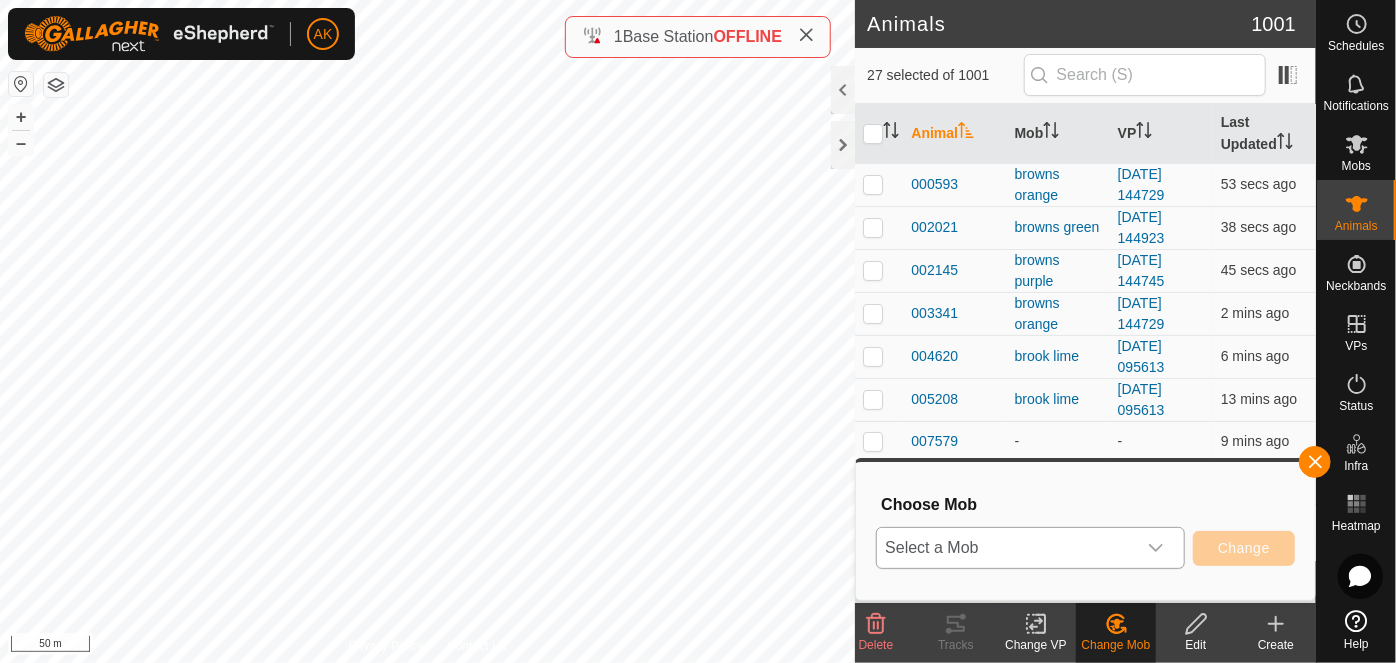 click 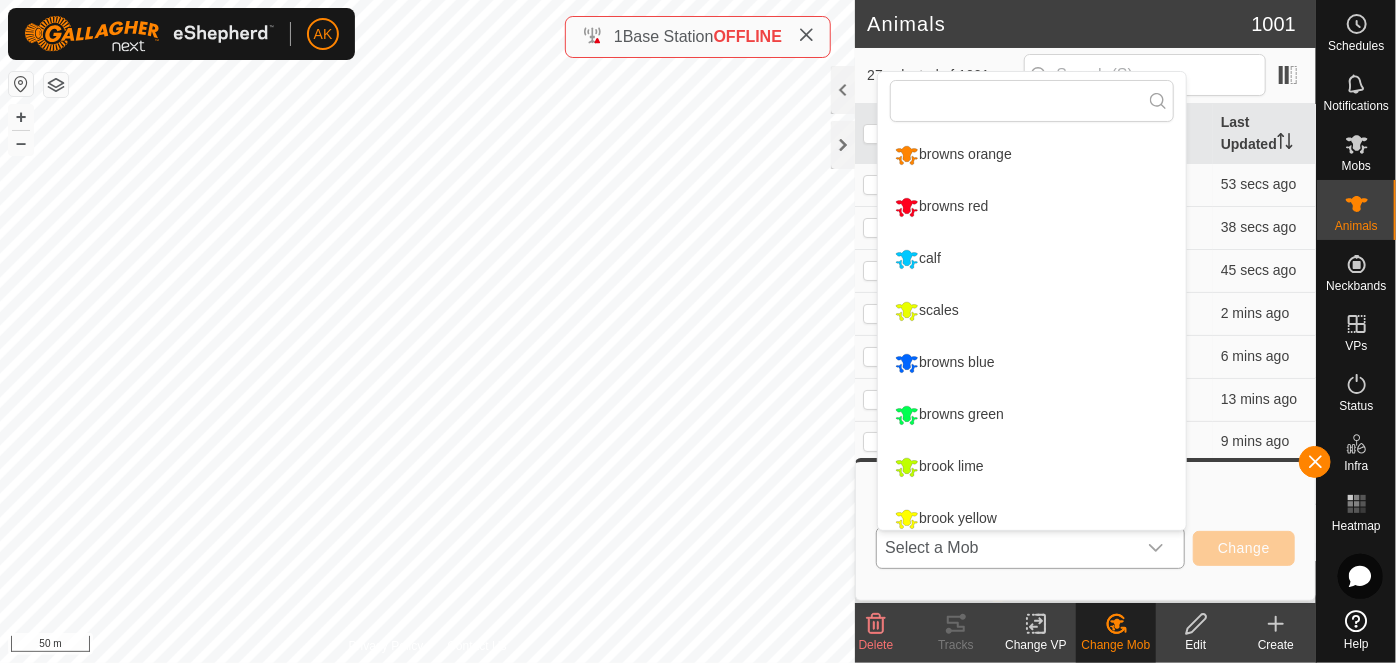scroll, scrollTop: 13, scrollLeft: 0, axis: vertical 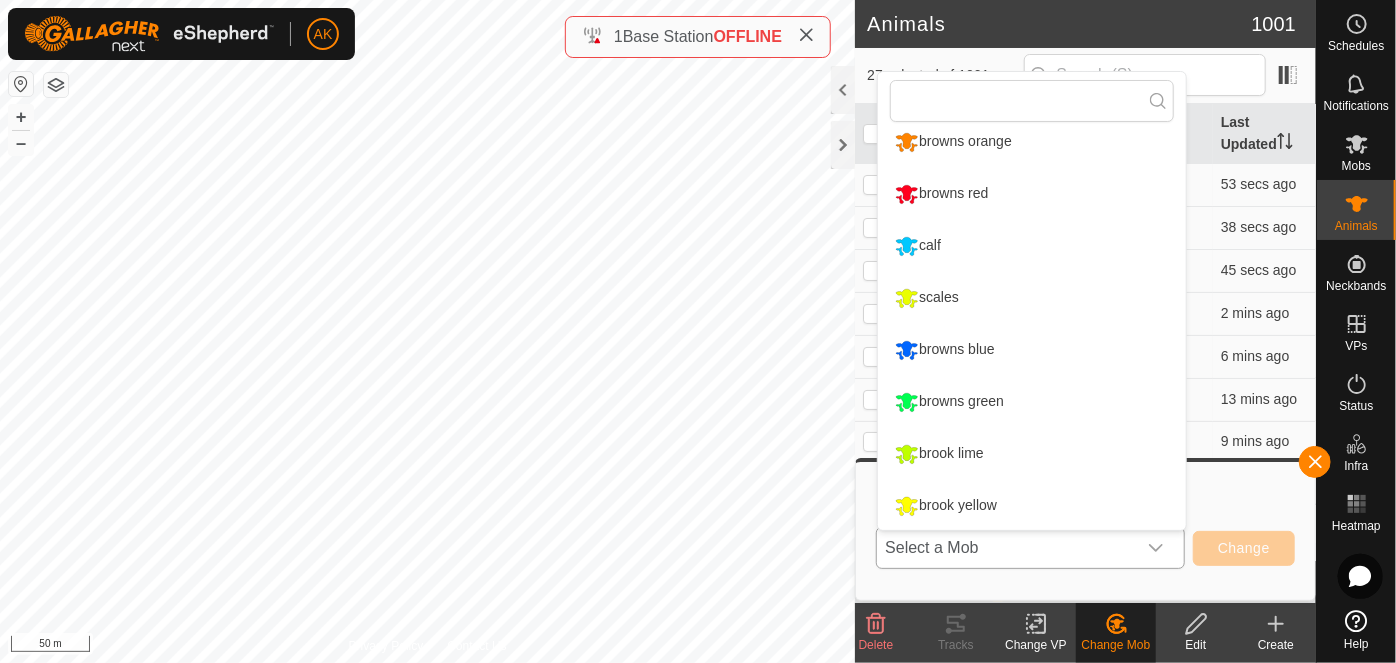 click on "brook yellow" at bounding box center (1032, 506) 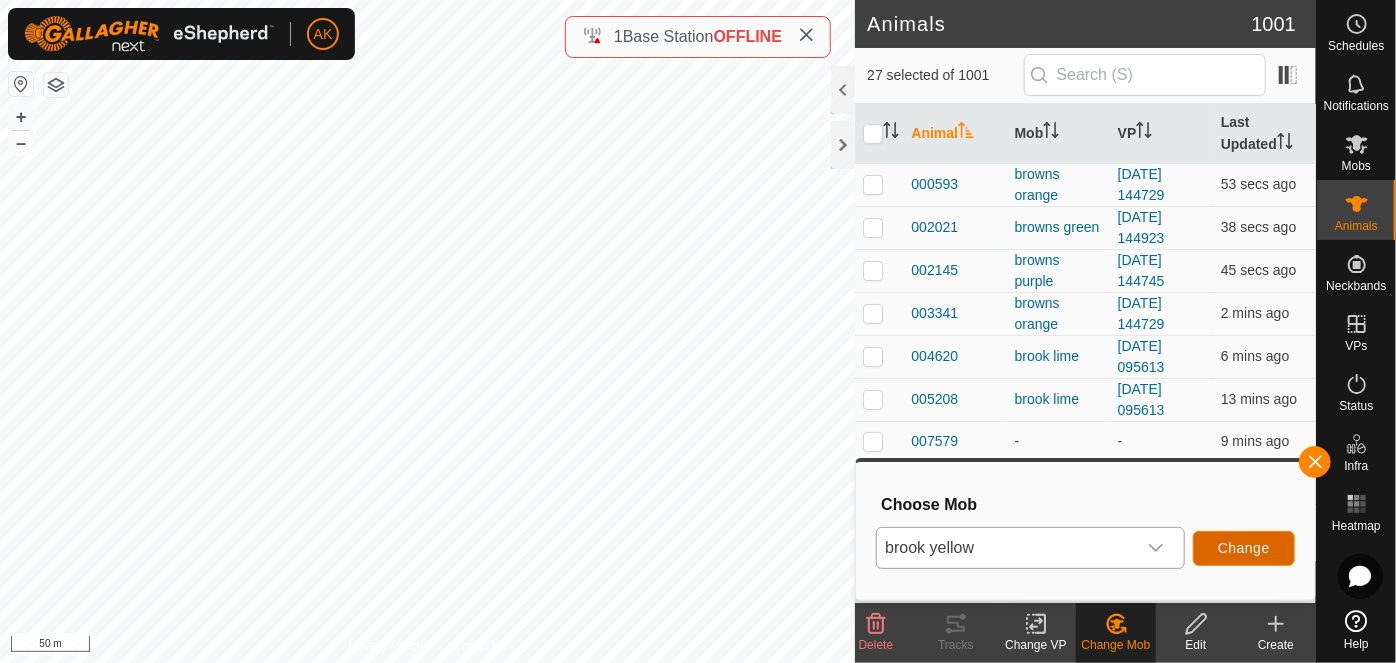 click on "Change" at bounding box center [1244, 548] 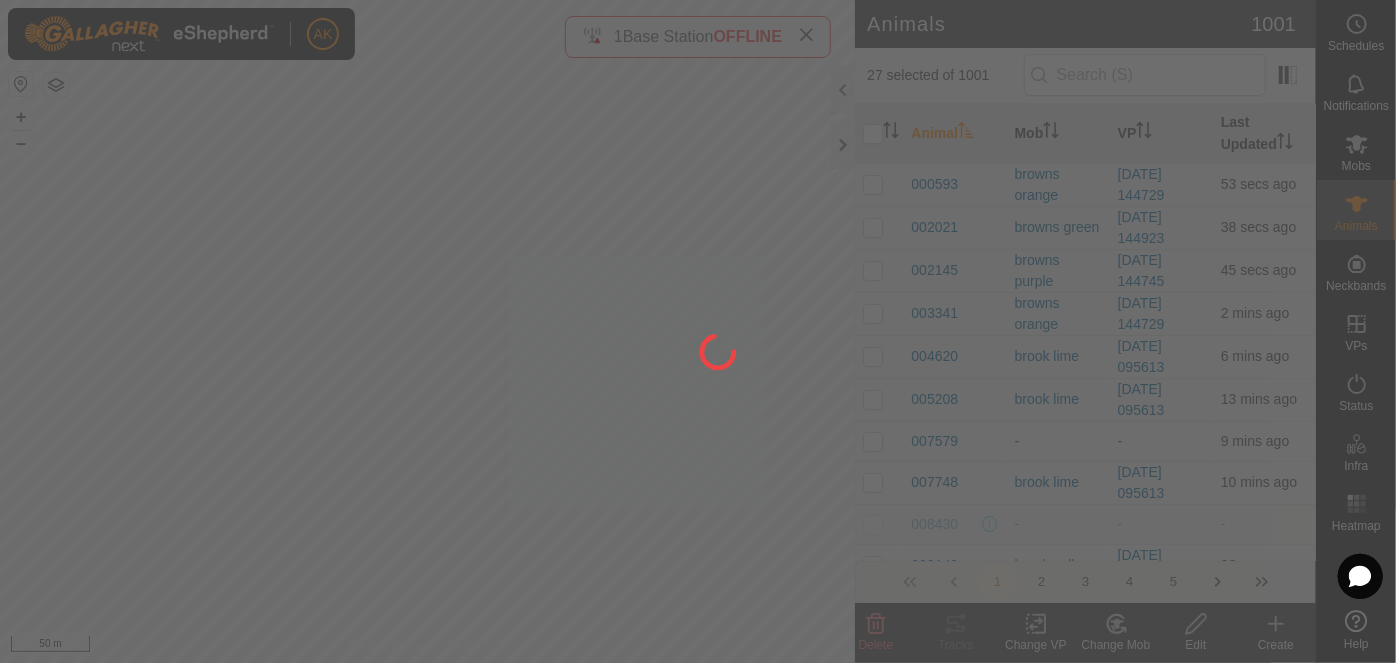 checkbox on "false" 